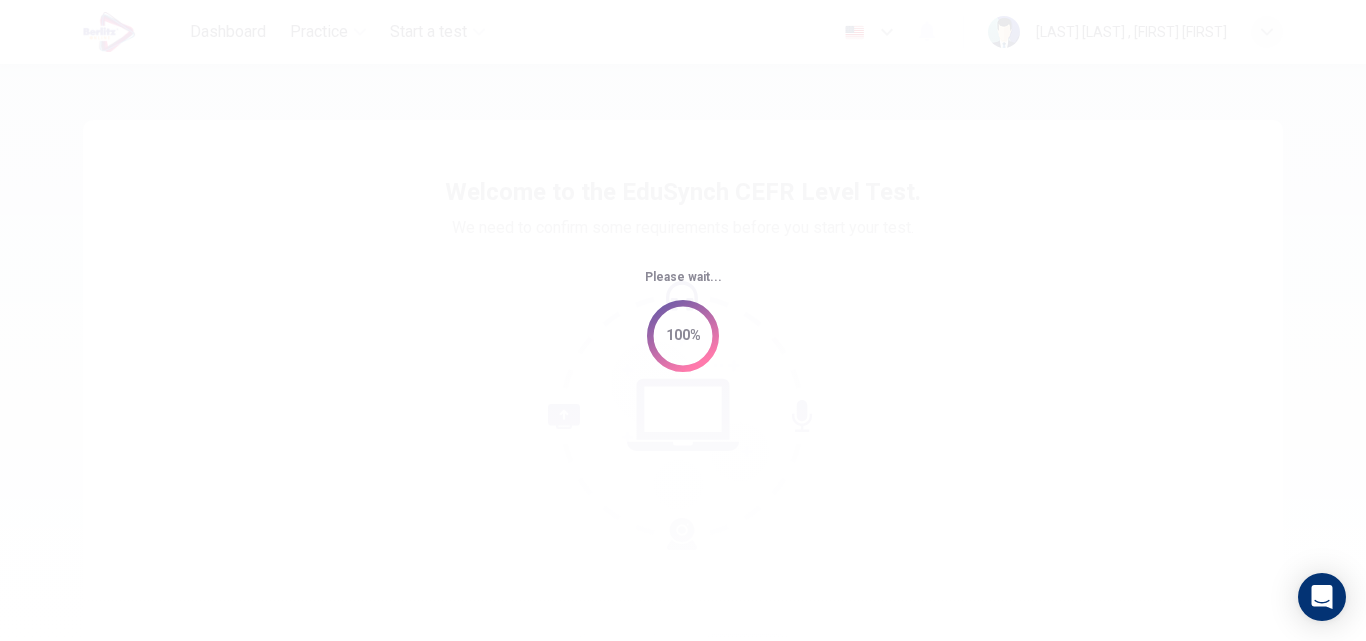 scroll, scrollTop: 0, scrollLeft: 0, axis: both 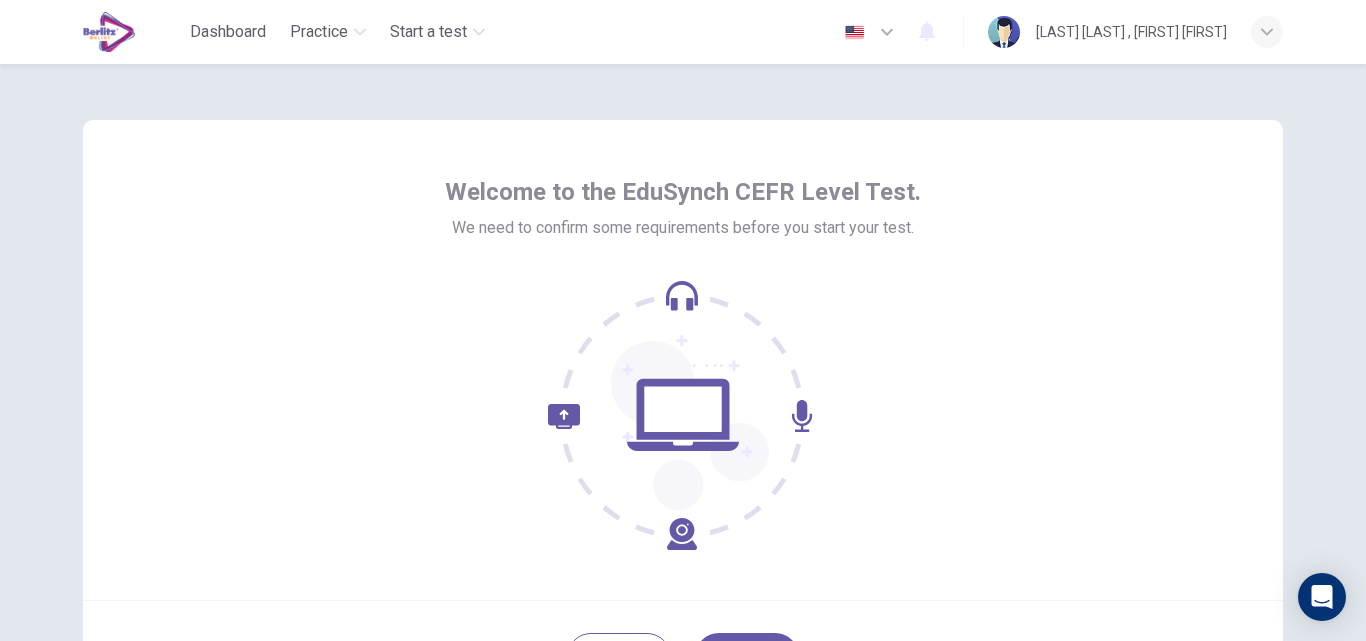 click at bounding box center (683, 415) 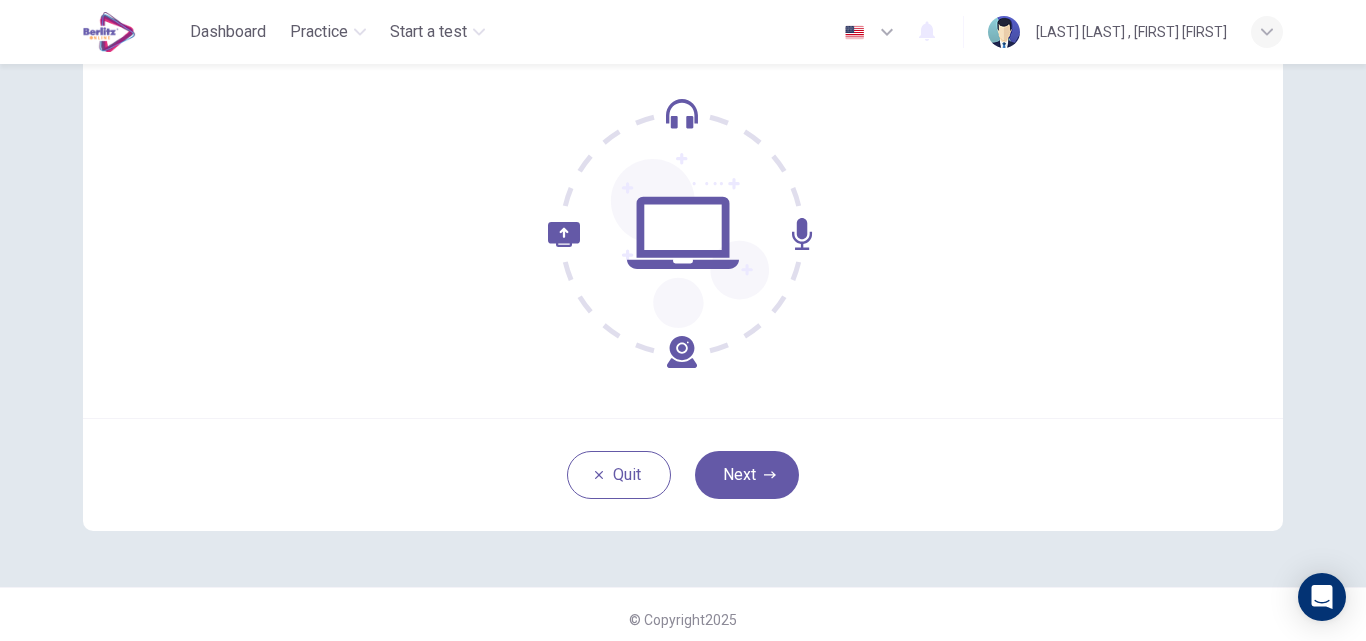 scroll, scrollTop: 192, scrollLeft: 0, axis: vertical 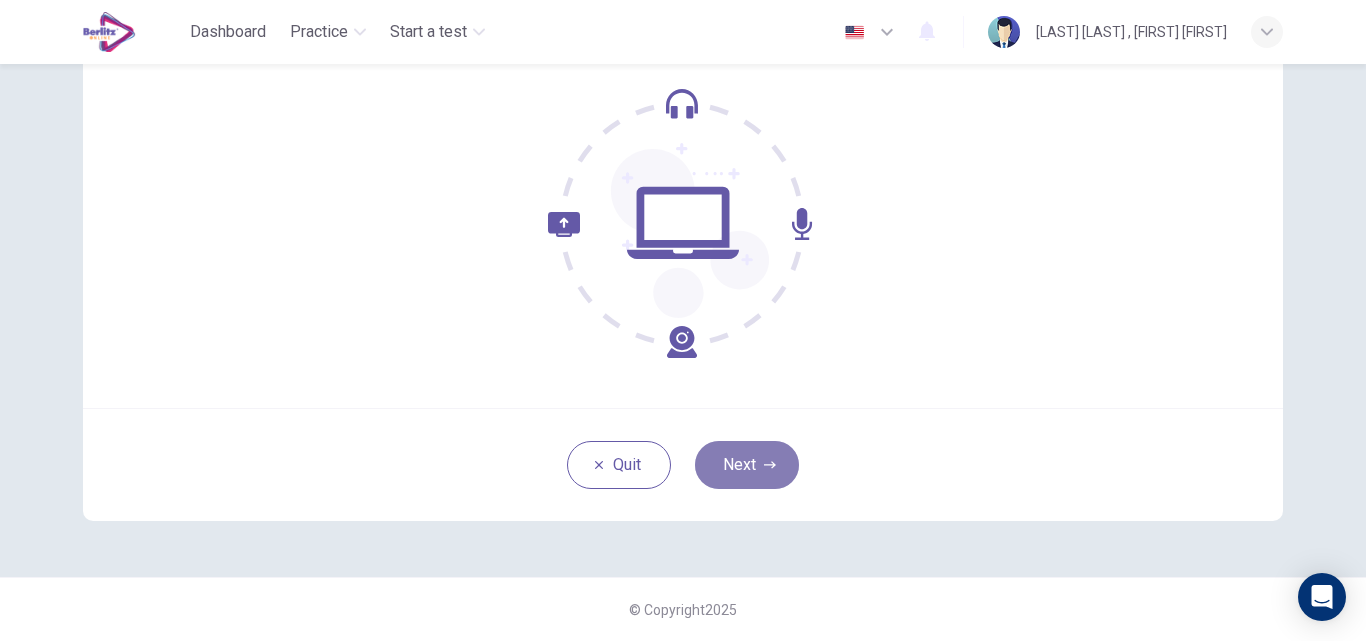 click on "Next" at bounding box center (747, 465) 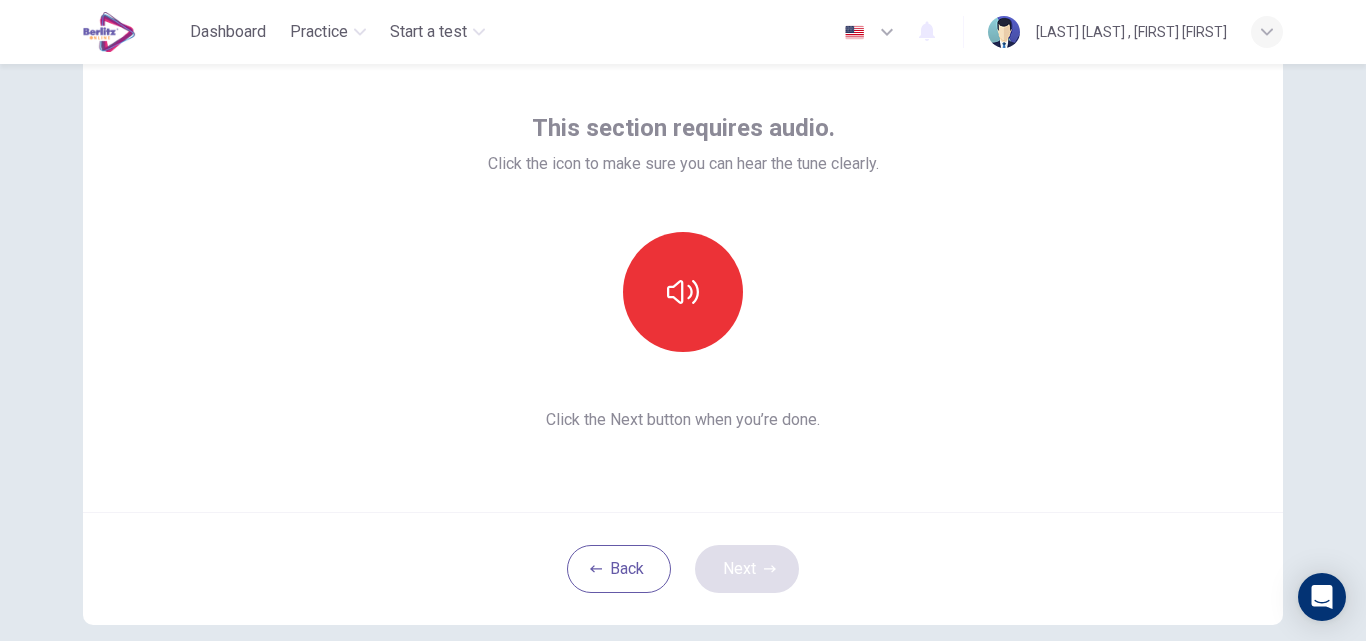 scroll, scrollTop: 89, scrollLeft: 0, axis: vertical 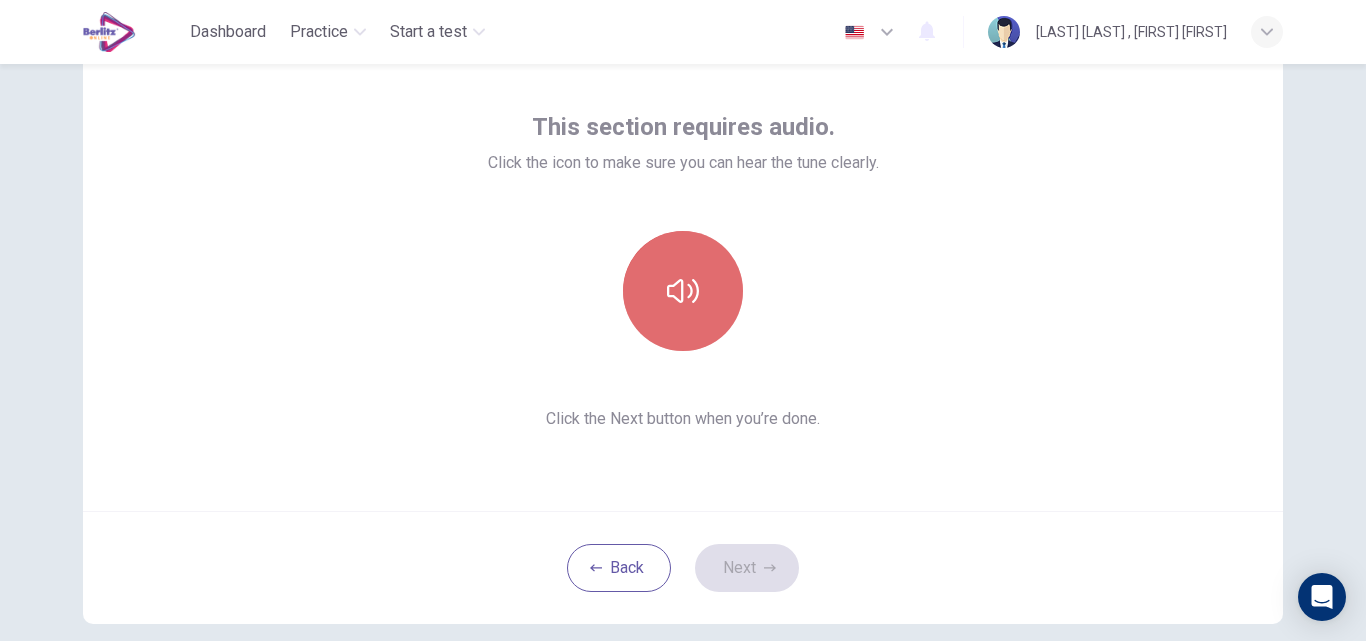click at bounding box center (683, 291) 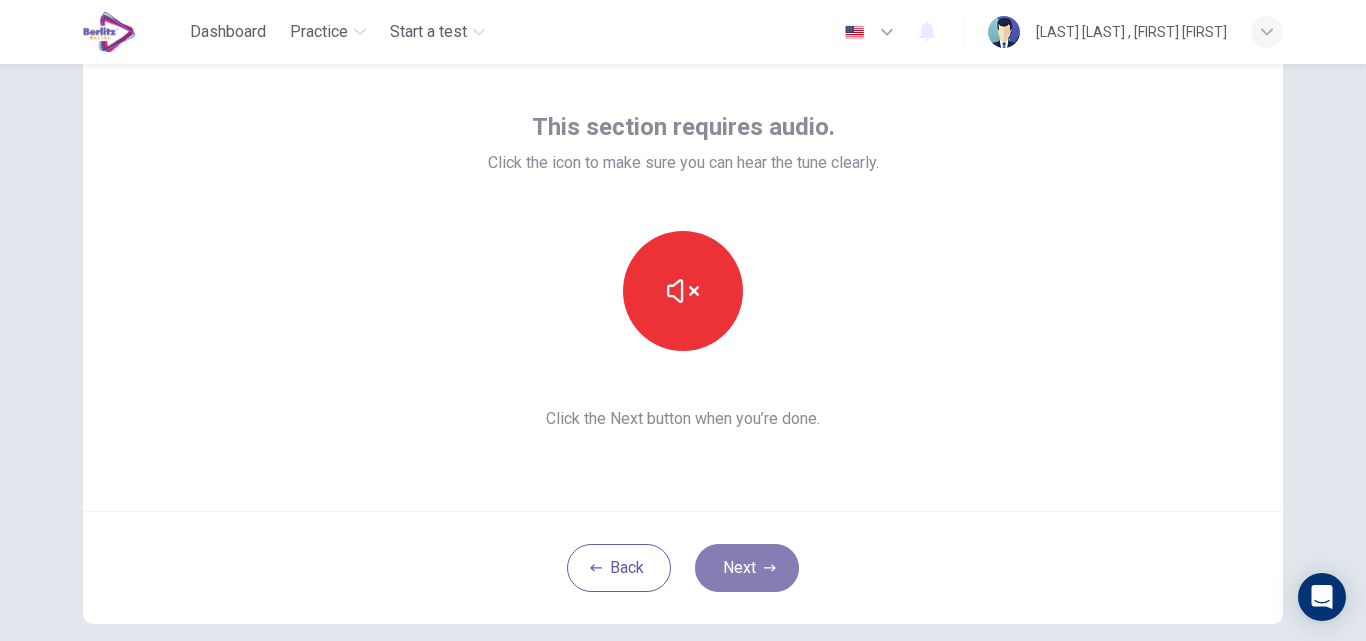 click on "Next" at bounding box center [747, 568] 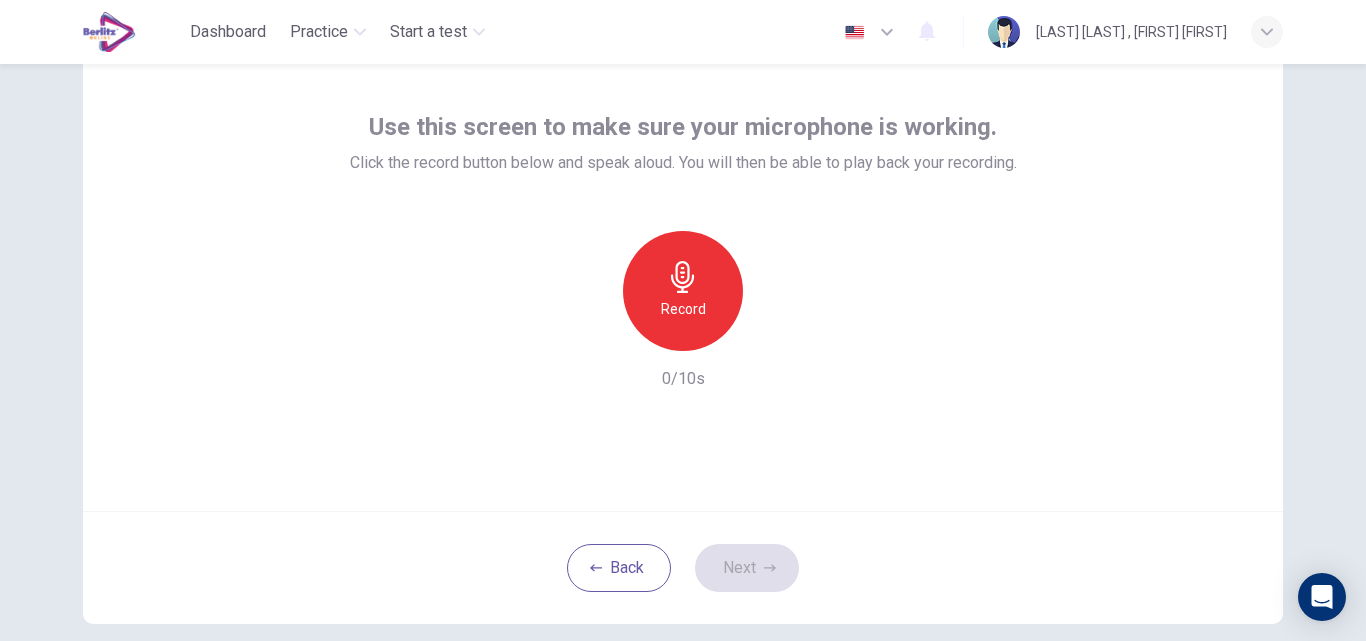click on "Record" at bounding box center (683, 309) 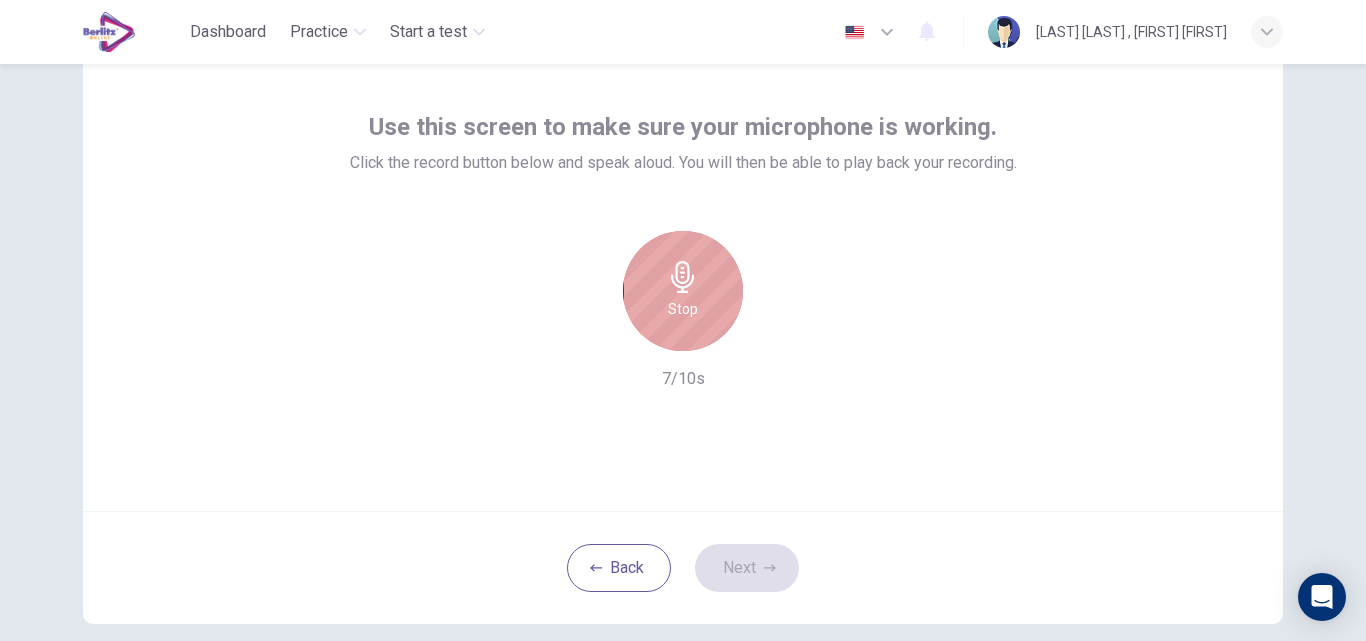 click on "Stop" at bounding box center [683, 291] 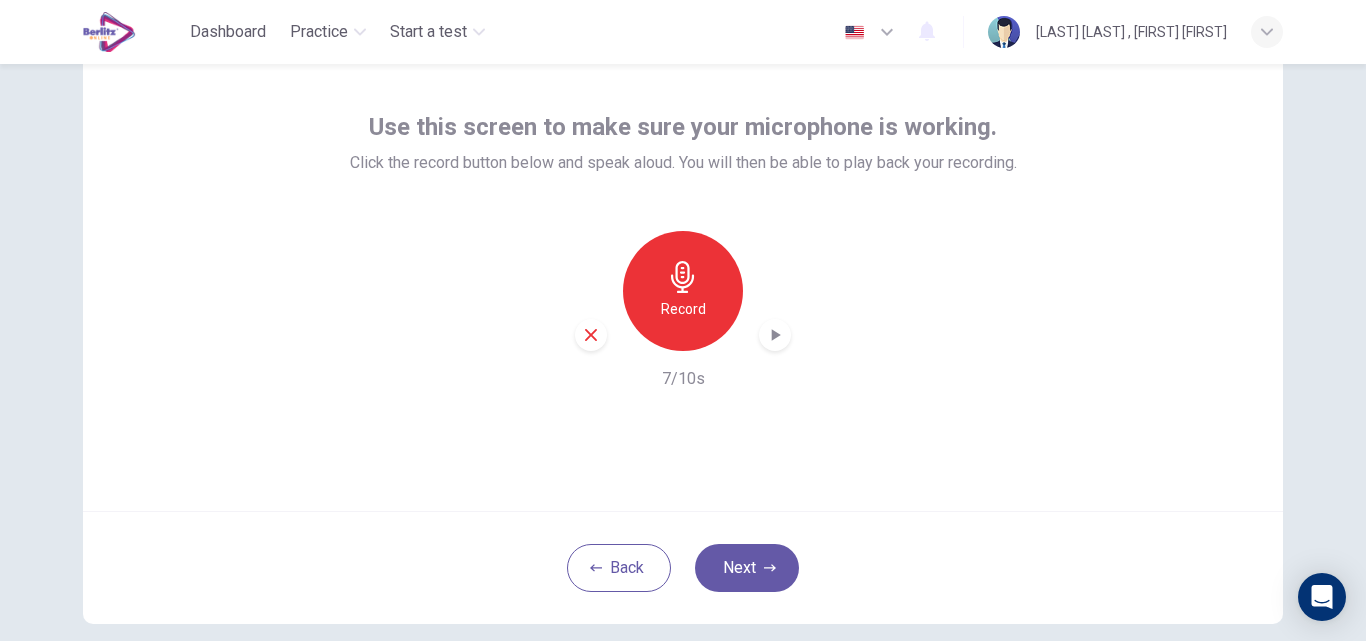 click at bounding box center (775, 335) 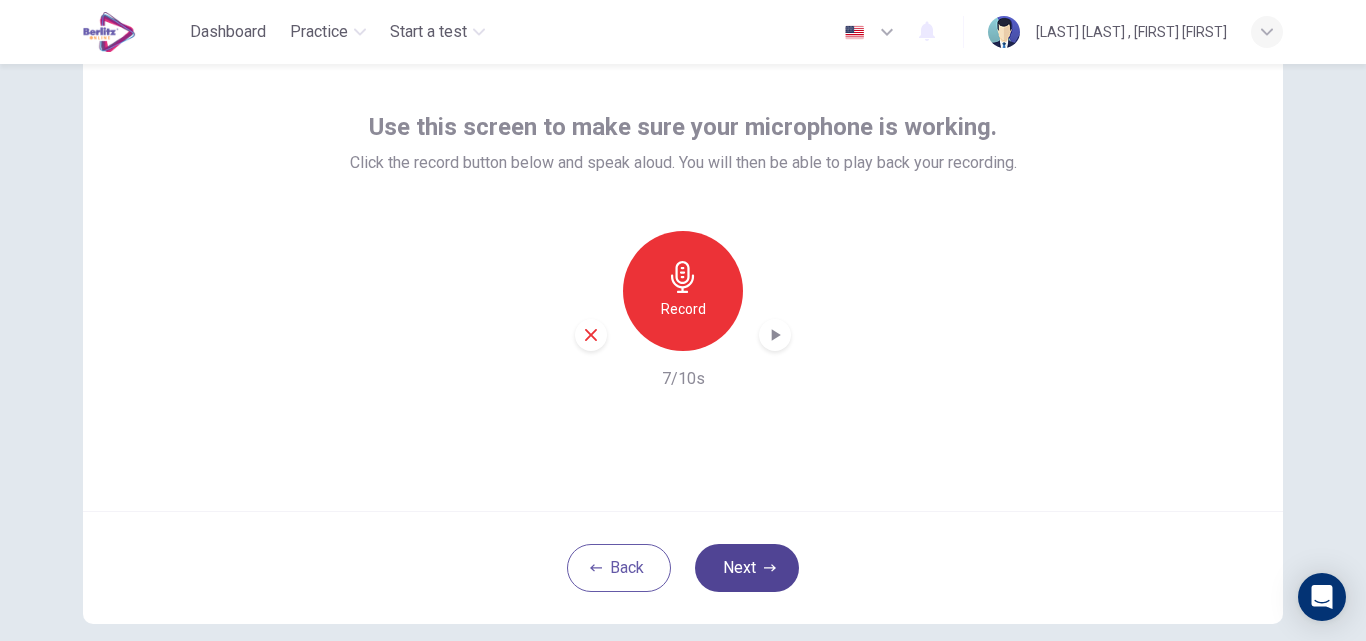 click on "Next" at bounding box center [747, 568] 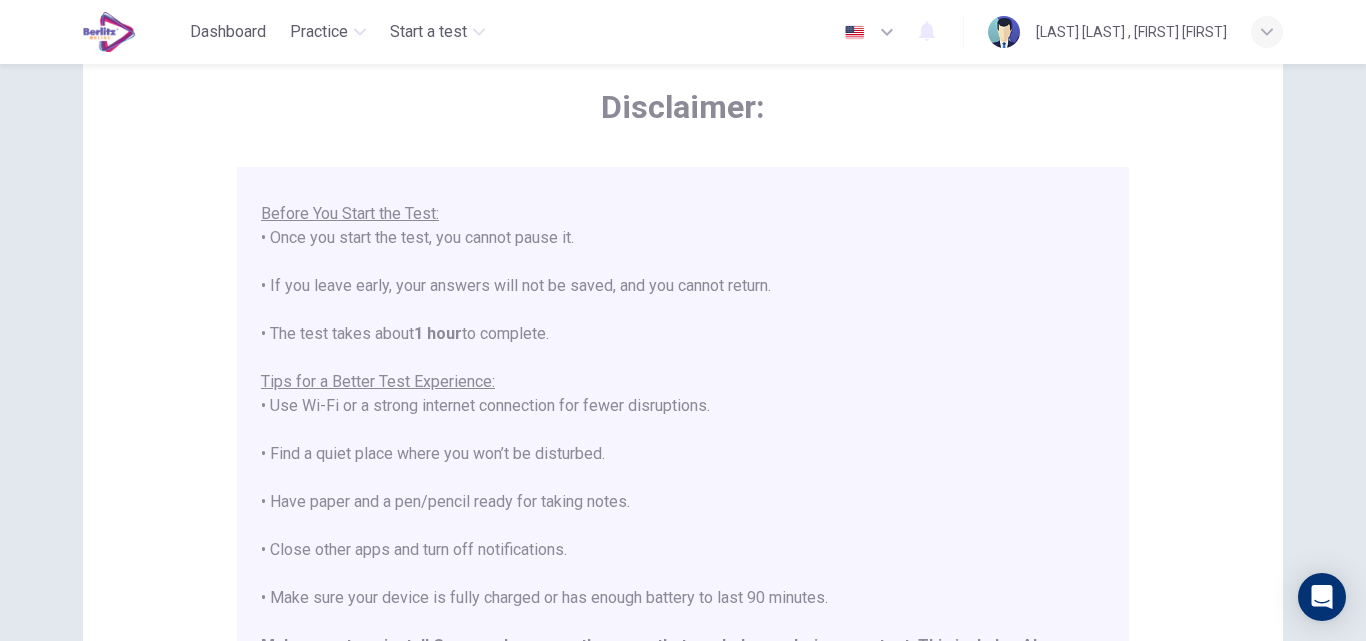 scroll, scrollTop: 191, scrollLeft: 0, axis: vertical 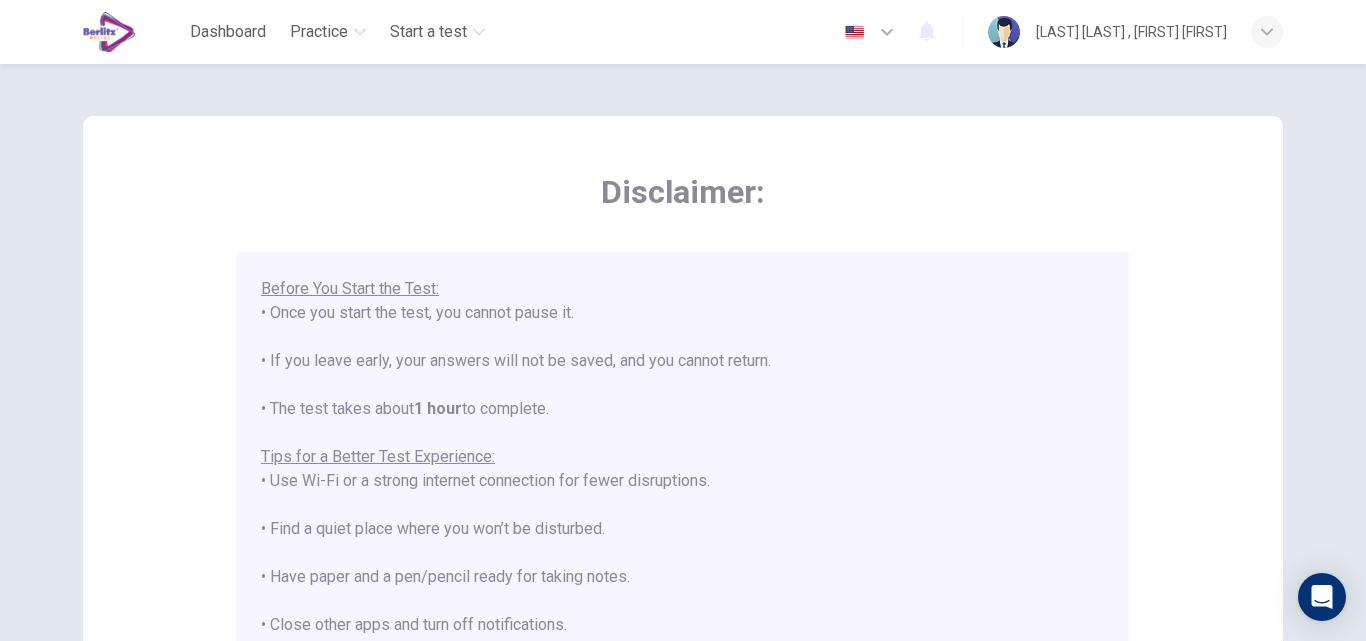 click on "Disclaimer: ****IMPORTANT: You cannot change the language during the test.****
Please choose your language now using the flags at the top of the screen. You must change it before you start the test. Once the test begins, the language will stay the same.
You are about to start a  CEFR Level Test .
Before You Start the Test:
• Once you start the test, you cannot pause it.
• If you leave early, your answers will not be saved, and you cannot return.
• The test takes about  1 hour  to complete.
Tips for a Better Test Experience:
• Use Wi-Fi or a strong internet connection for fewer disruptions.
• Find a quiet place where you won’t be disturbed.
• Have paper and a pen/pencil ready for taking notes.
• Close other apps and turn off notifications.
• Make sure your device is fully charged or has enough battery to last 90 minutes.
Make sure to uninstall Grammarly or any other apps that can help you during your test. This includes AI-powered extensions, ChatGPT, etc." at bounding box center [683, 495] 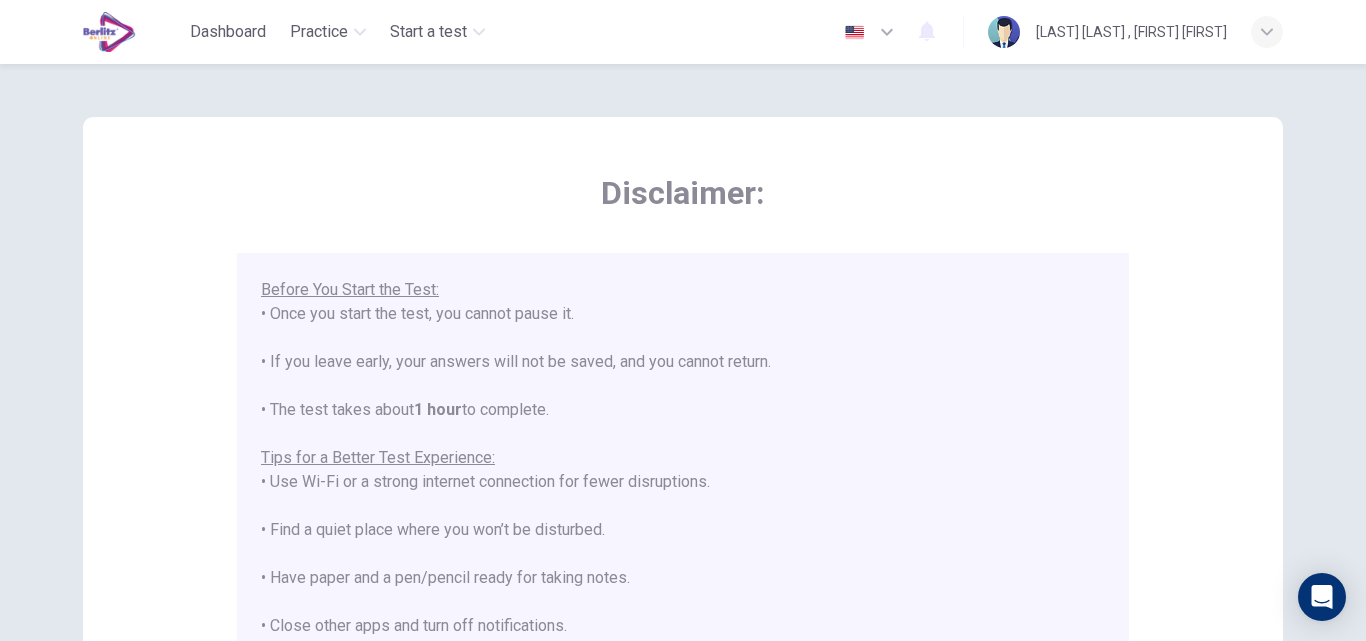 scroll, scrollTop: 0, scrollLeft: 0, axis: both 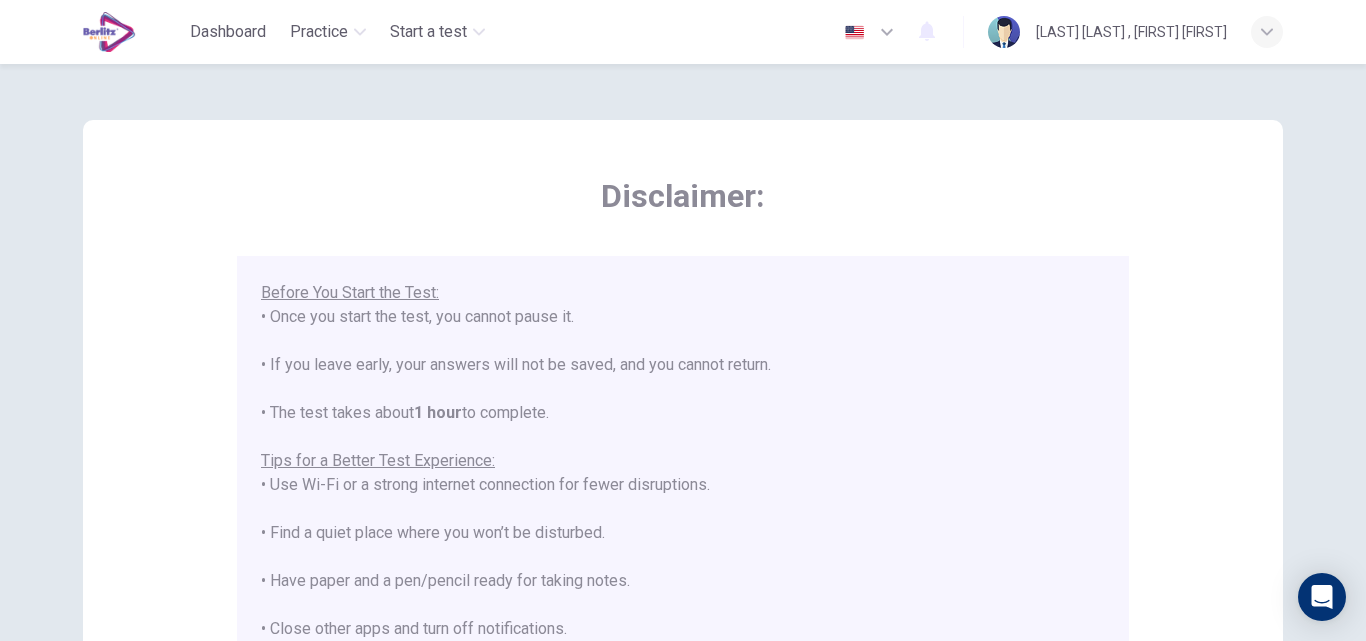 click on "****IMPORTANT: You cannot change the language during the test.****
Please choose your language now using the flags at the top of the screen. You must change it before you start the test. Once the test begins, the language will stay the same.
You are about to start a  CEFR Level Test .
Before You Start the Test:
• Once you start the test, you cannot pause it.
• If you leave early, your answers will not be saved, and you cannot return.
• The test takes about  1 hour  to complete.
Tips for a Better Test Experience:
• Use Wi-Fi or a strong internet connection for fewer disruptions.
• Find a quiet place where you won’t be disturbed.
• Have paper and a pen/pencil ready for taking notes.
• Close other apps and turn off notifications.
• Make sure your device is fully charged or has enough battery to last 90 minutes.
Make sure to uninstall Grammarly or any other apps that can help you during your test. This includes AI-powered extensions, ChatGPT, etc.
Good luck!" at bounding box center (683, 545) 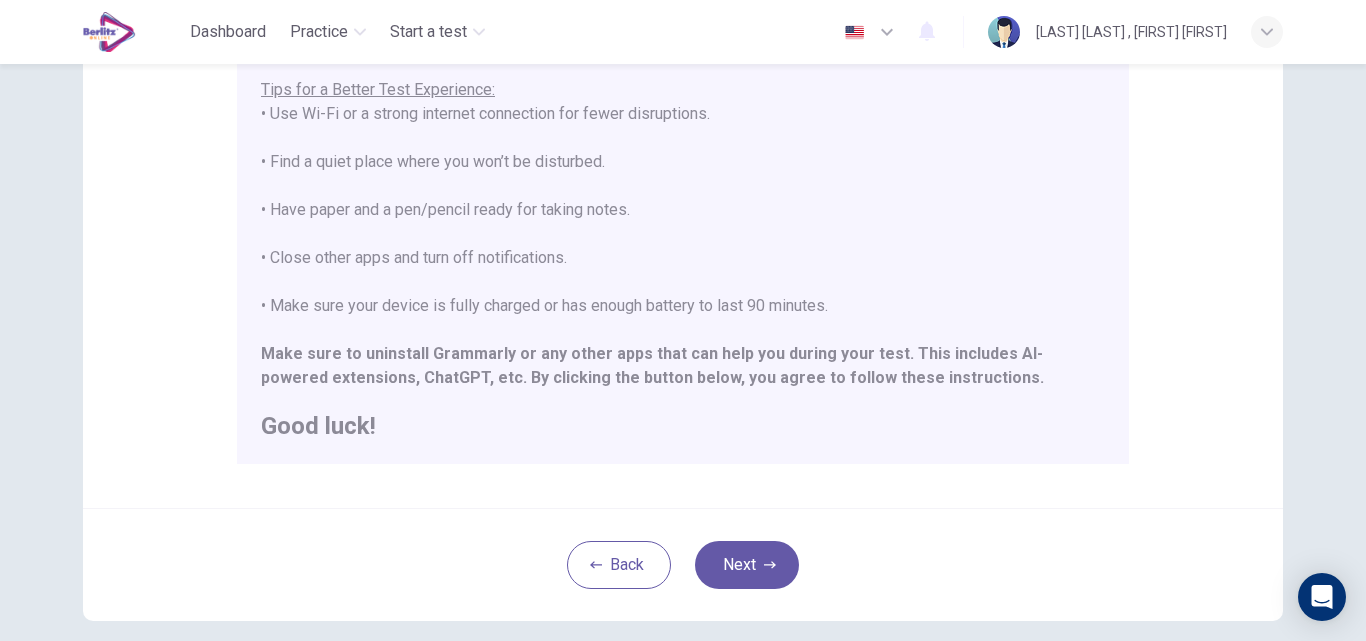 scroll, scrollTop: 375, scrollLeft: 0, axis: vertical 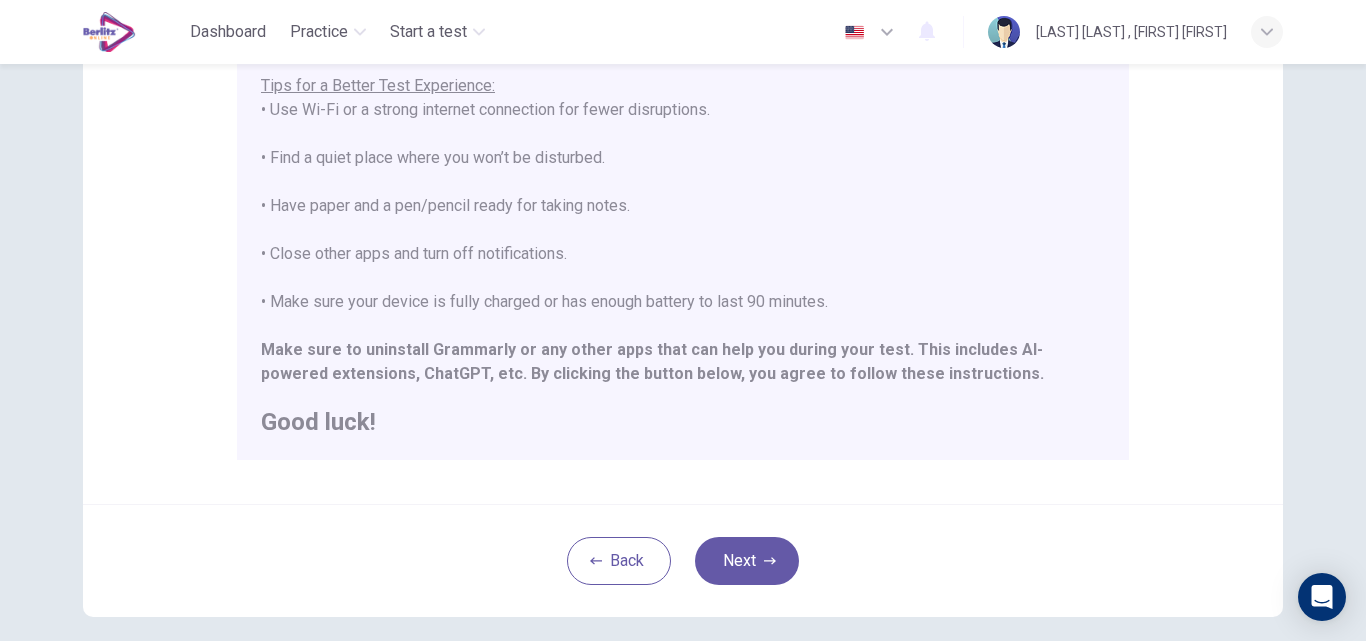 click on "Back Next" at bounding box center (683, 560) 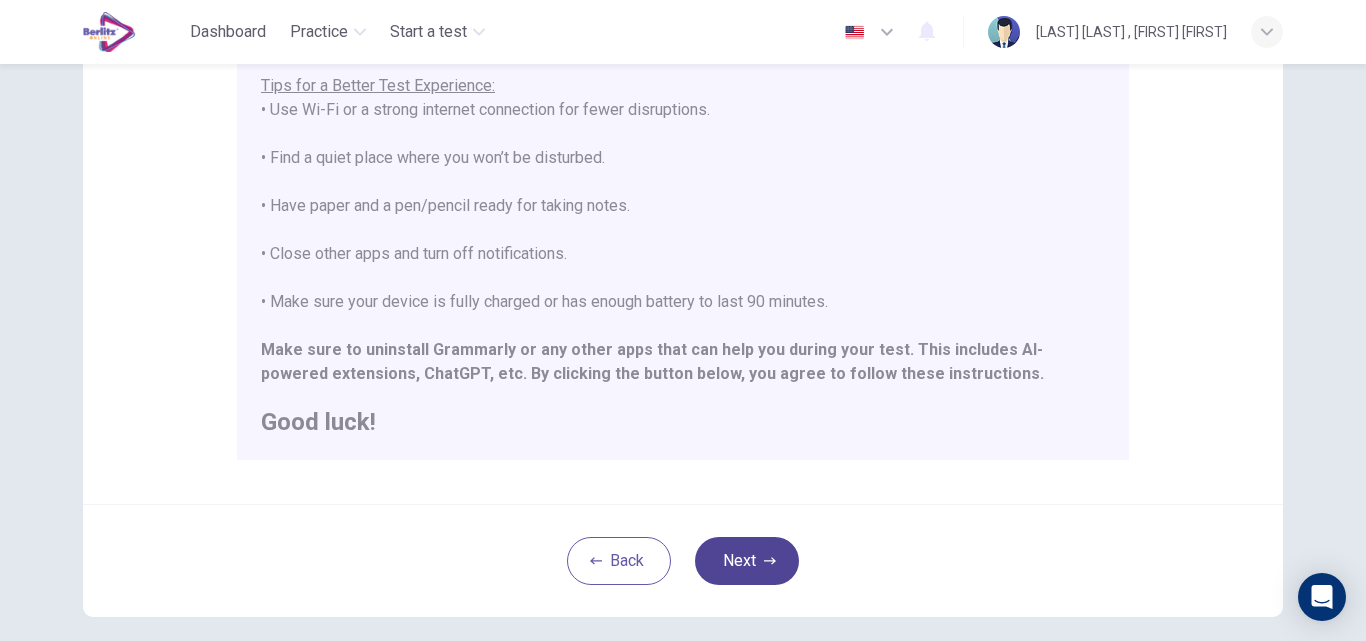 click on "Next" at bounding box center (747, 561) 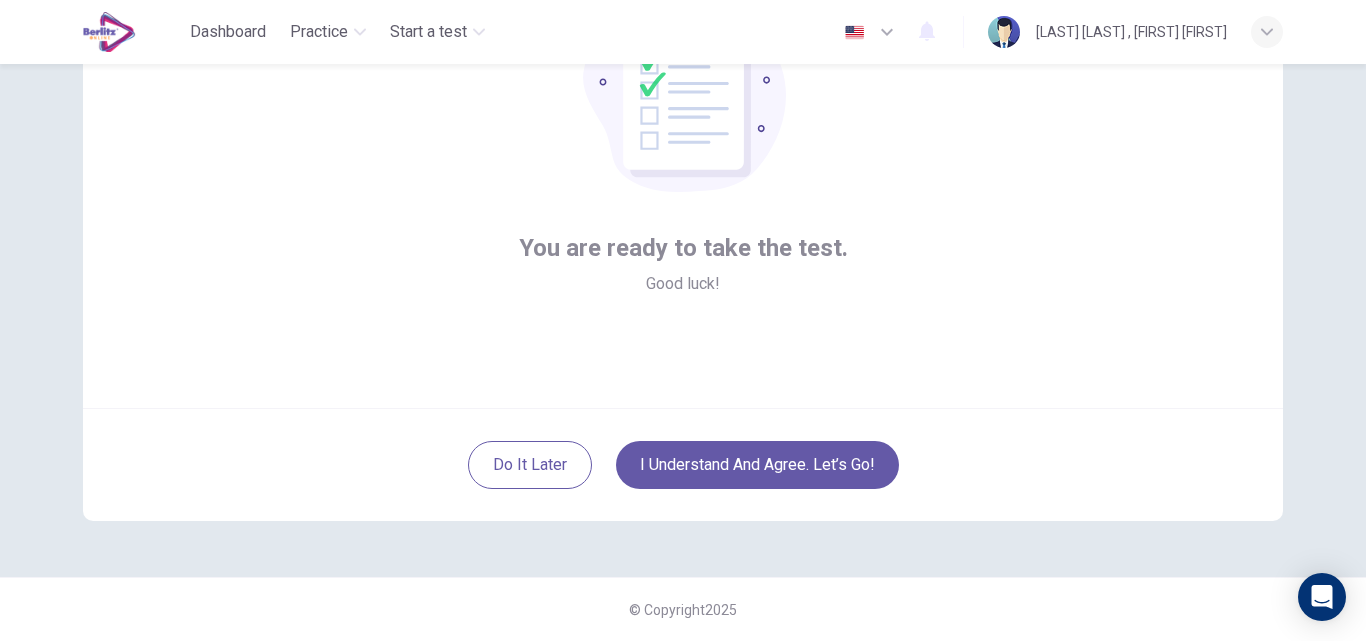 scroll, scrollTop: 192, scrollLeft: 0, axis: vertical 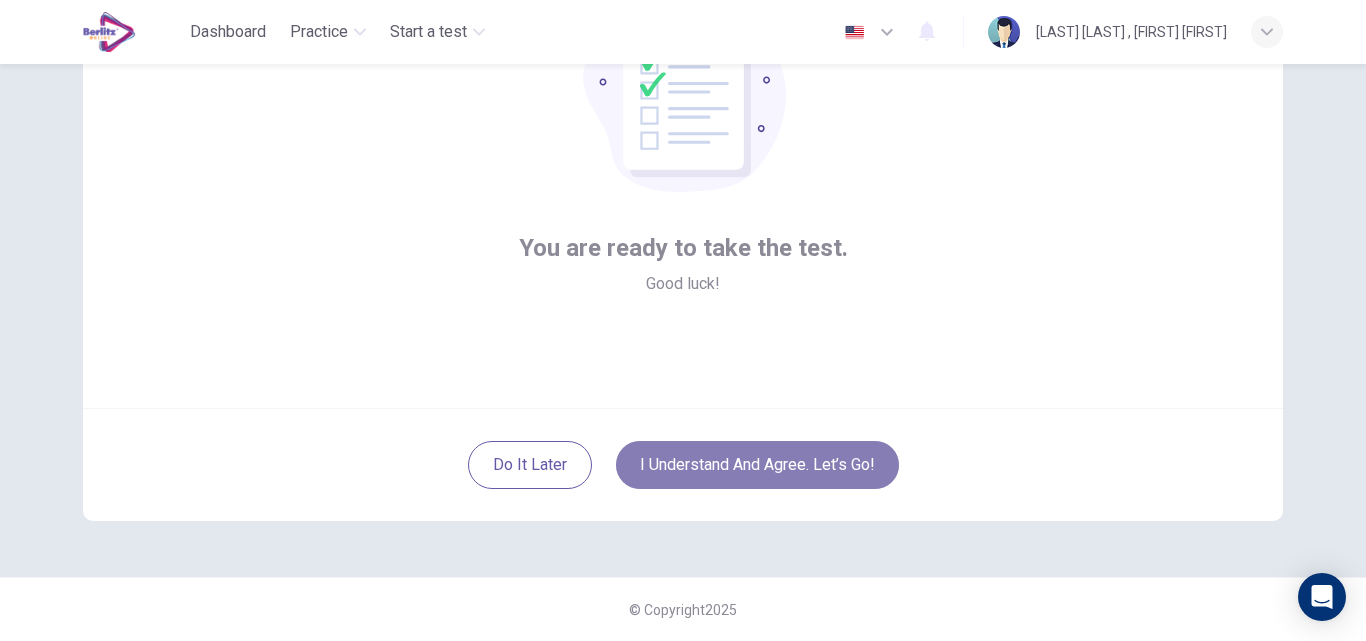 click on "I understand and agree. Let’s go!" at bounding box center (757, 465) 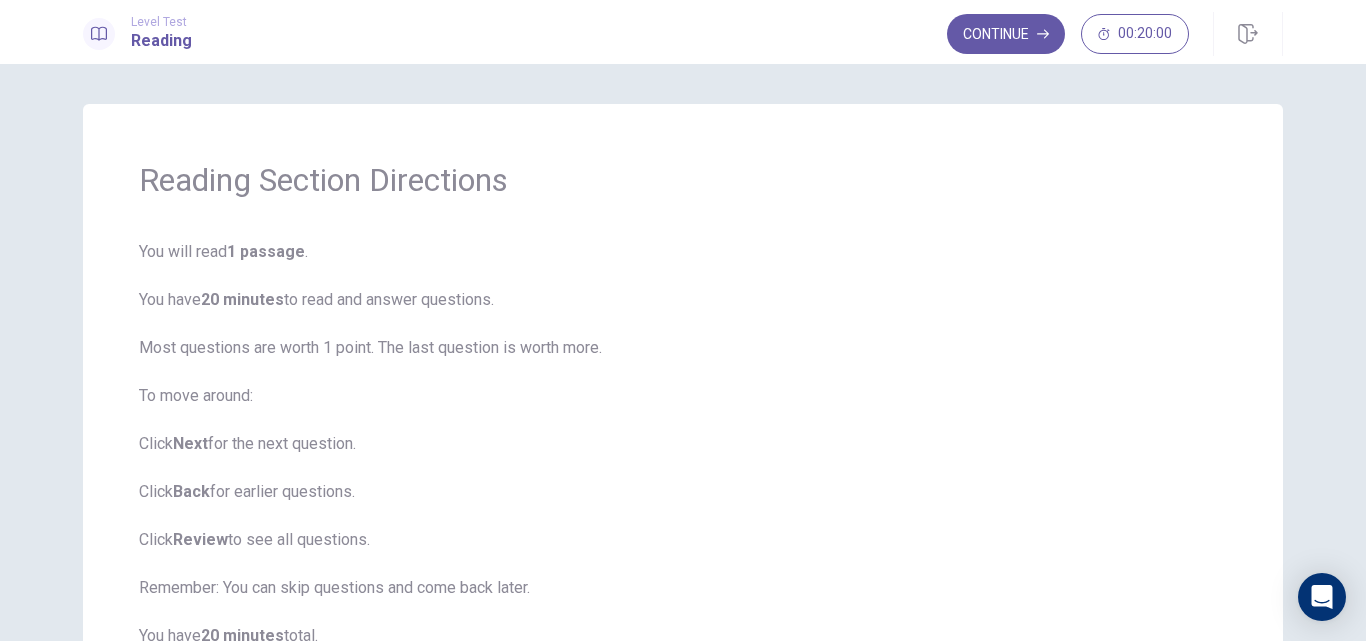 click on "Reading Section Directions You will read  1 passage .
You have  20 minutes  to read and answer questions.
Most questions are worth 1 point. The last question is worth more.
To move around:
Click  Next  for the next question.
Click  Back  for earlier questions.
Click  Review  to see all questions.
Remember: You can skip questions and come back later.
You have  20 minutes  total.
Click  Continue  to start." at bounding box center [683, 428] 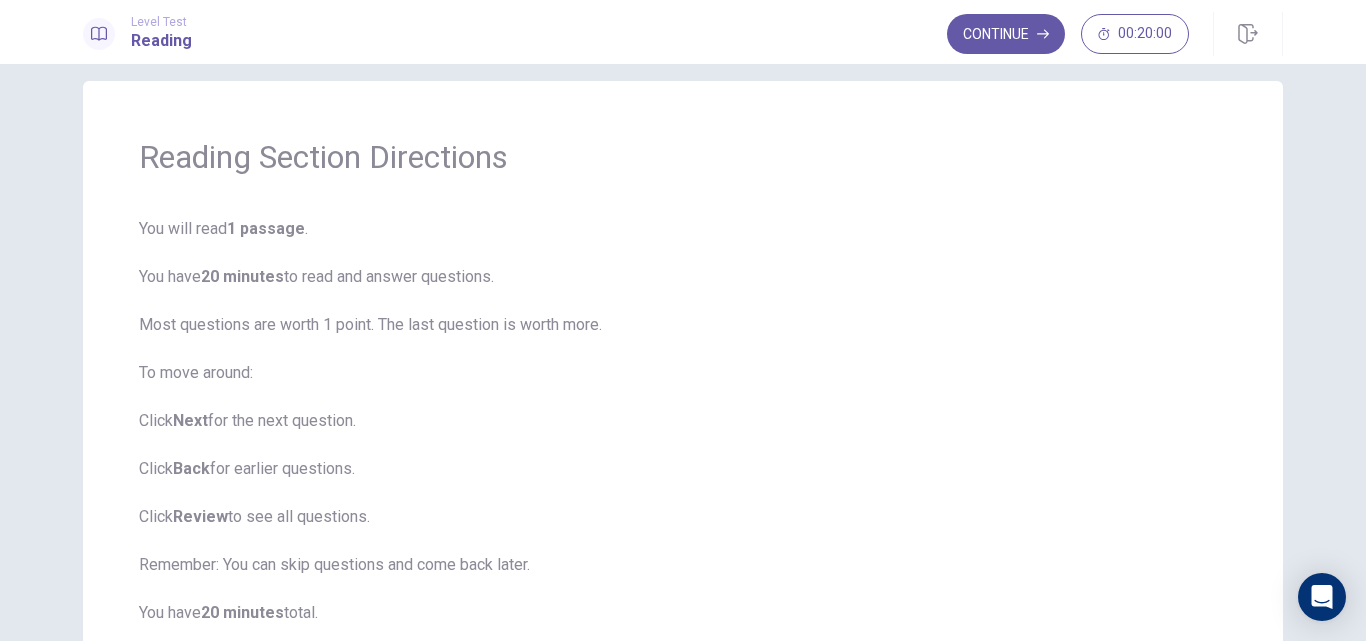 scroll, scrollTop: 25, scrollLeft: 0, axis: vertical 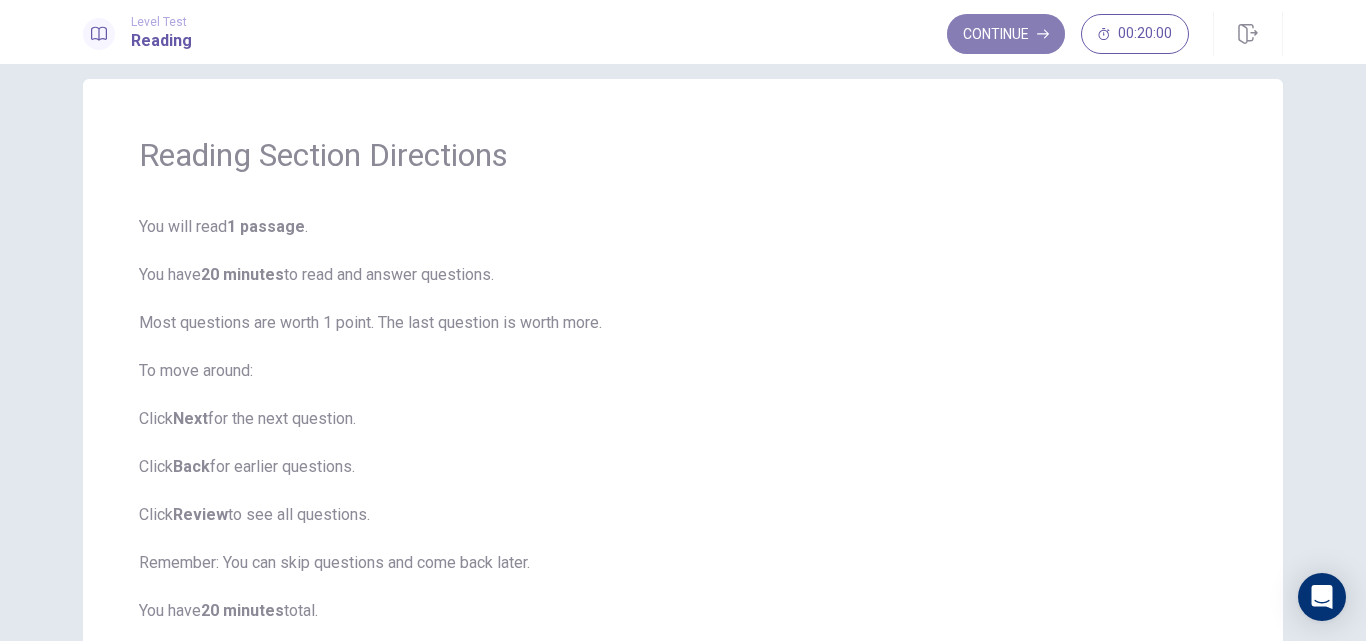 click on "Continue" at bounding box center (1006, 34) 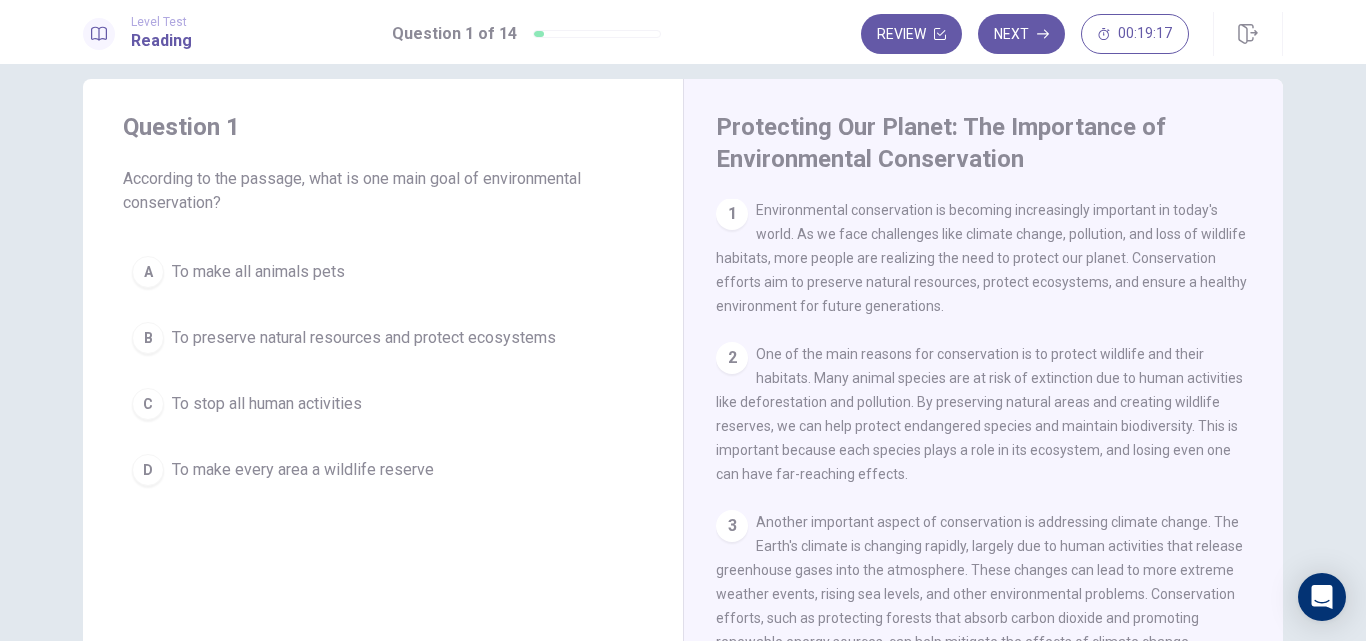 scroll, scrollTop: 0, scrollLeft: 0, axis: both 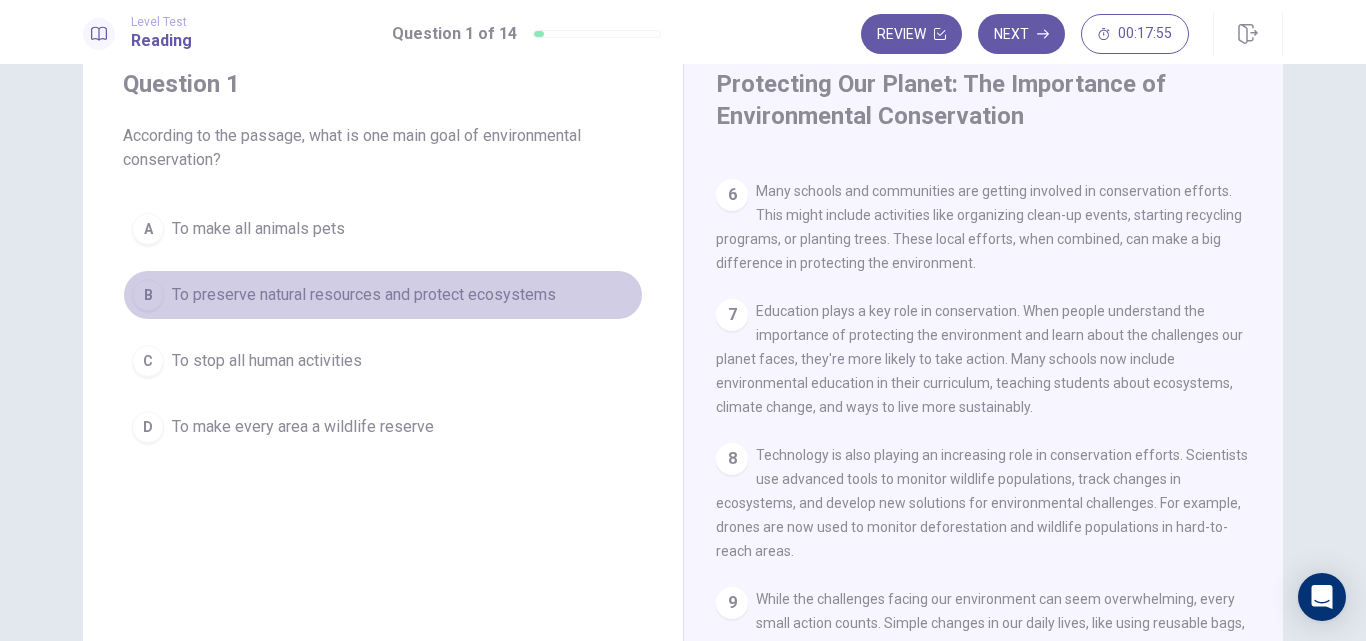 click on "To preserve natural resources and protect ecosystems" at bounding box center (258, 229) 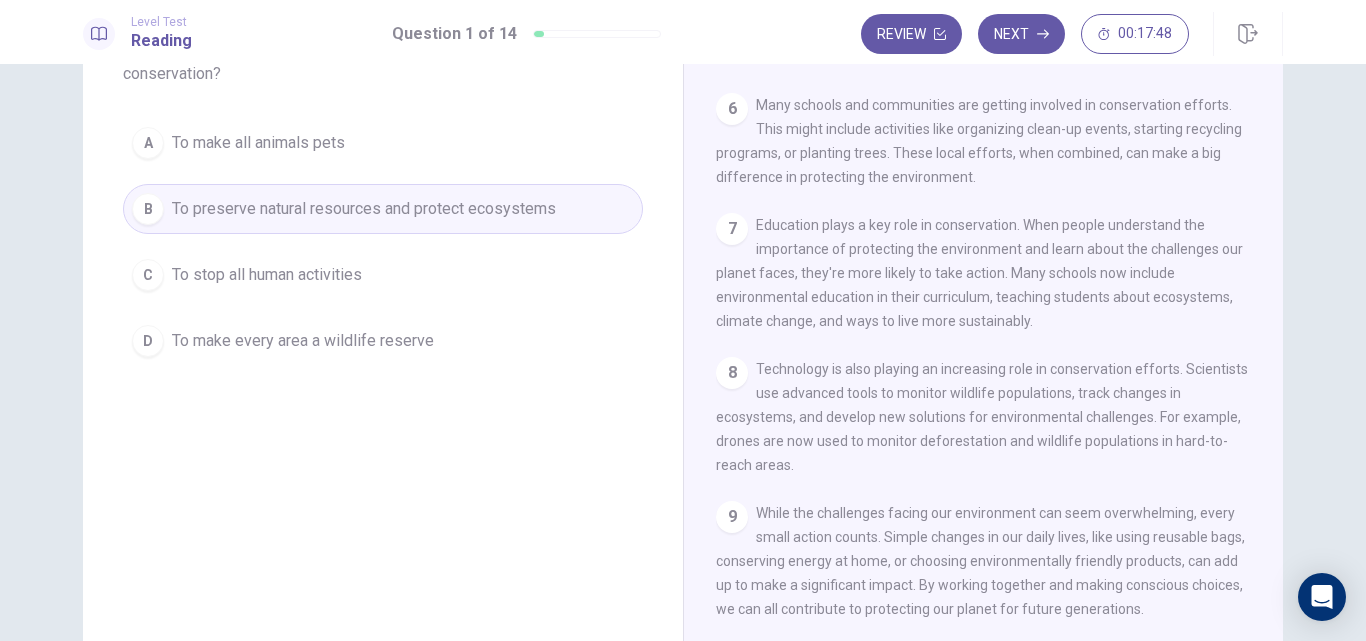 scroll, scrollTop: 167, scrollLeft: 0, axis: vertical 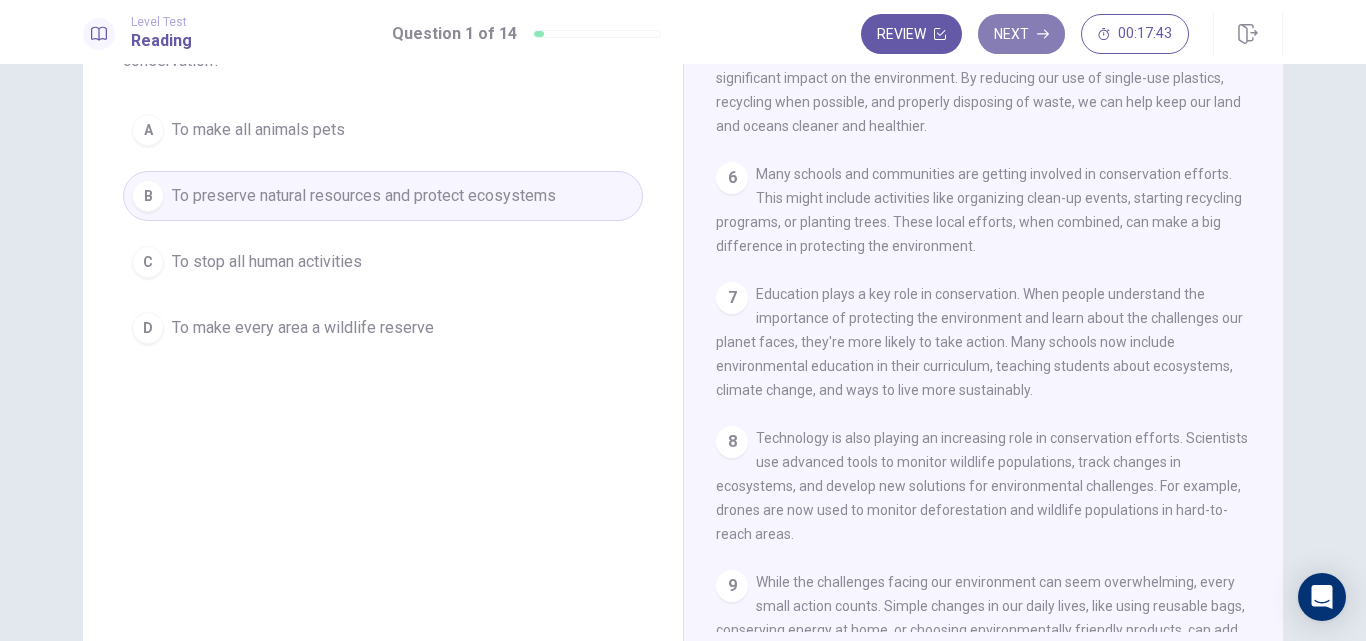 click on "Next" at bounding box center (1021, 34) 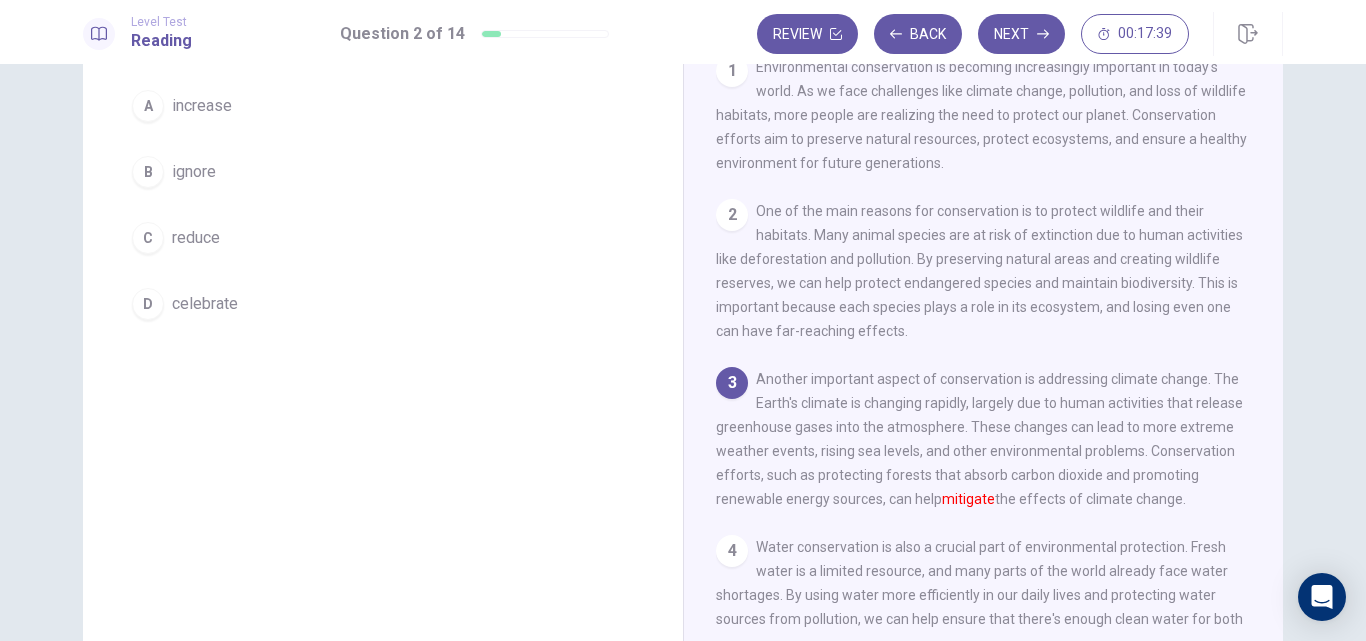scroll, scrollTop: 0, scrollLeft: 0, axis: both 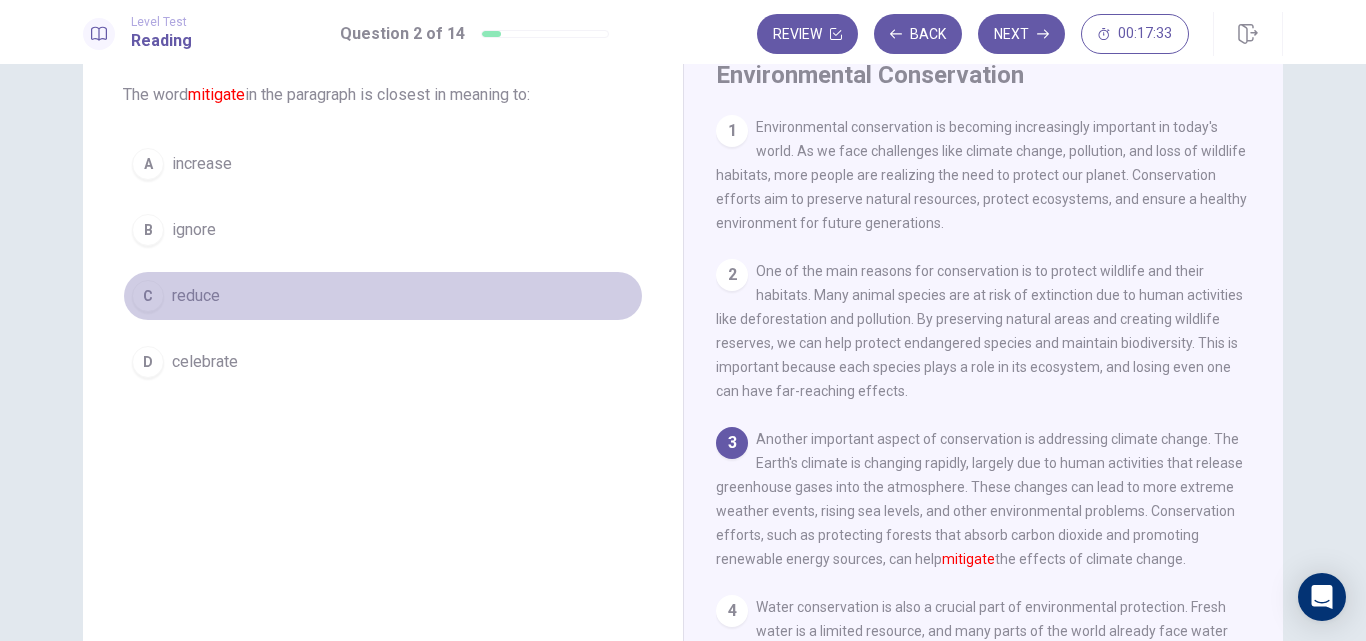 click on "reduce" at bounding box center (202, 164) 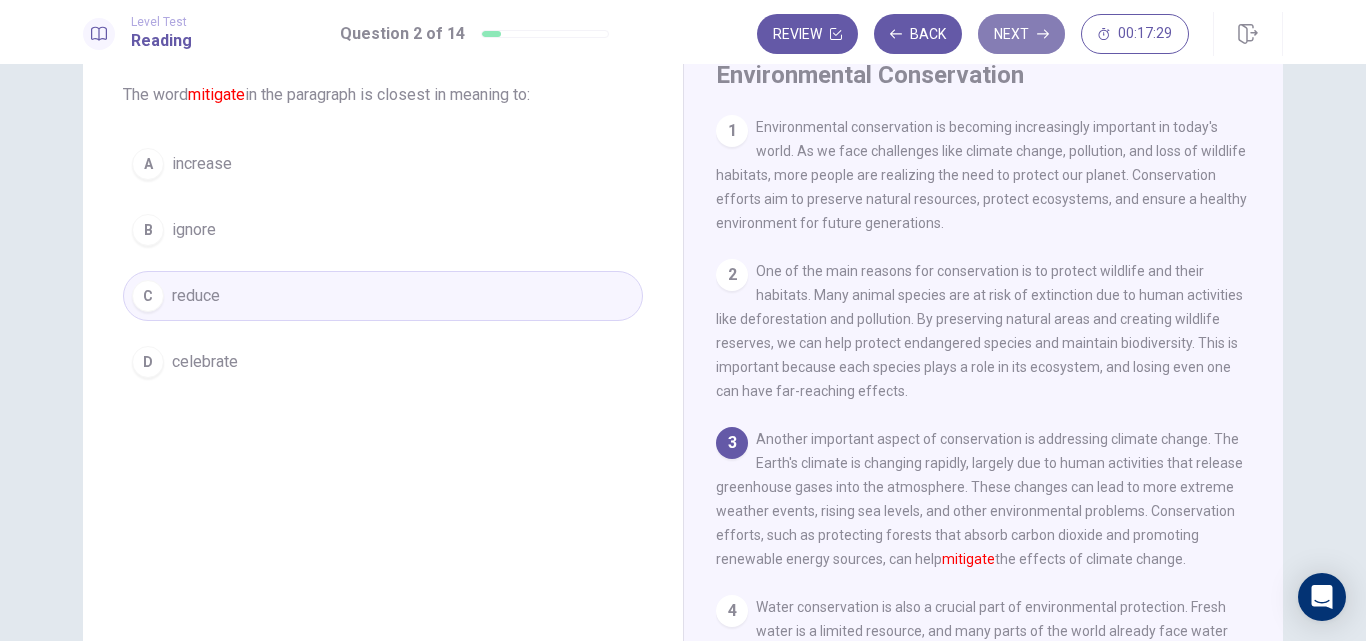 click on "Next" at bounding box center [1021, 34] 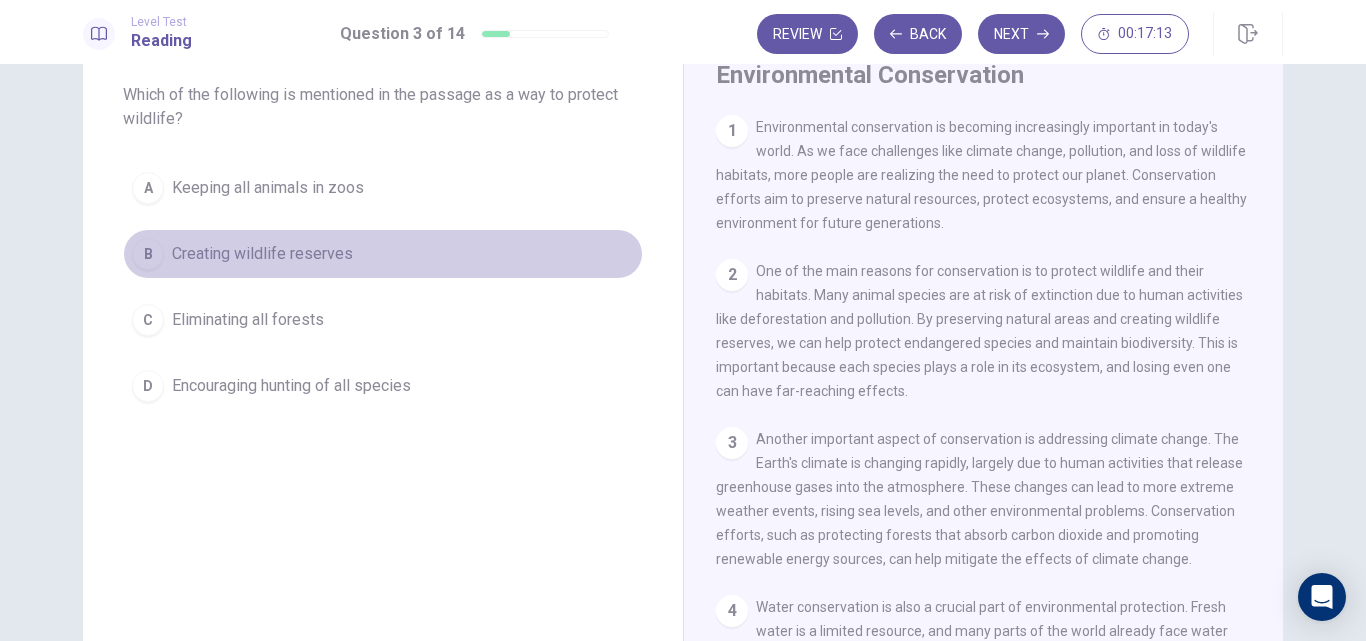 click on "Creating wildlife reserves" at bounding box center (268, 188) 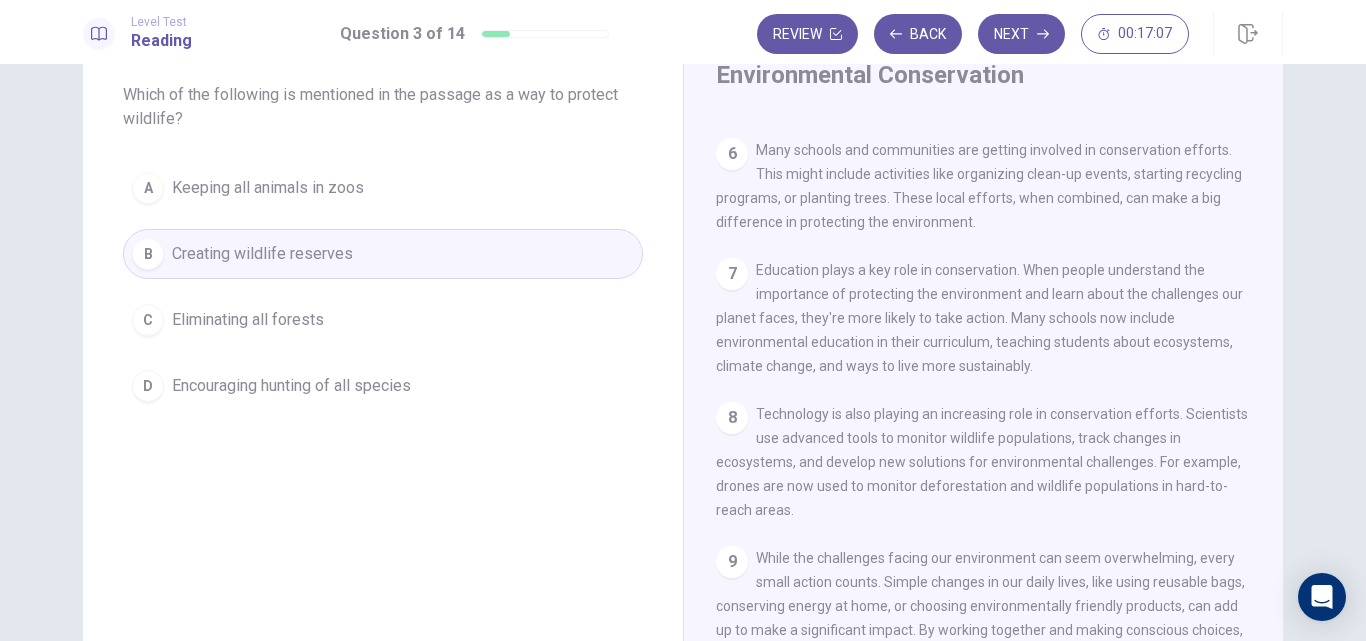 scroll, scrollTop: 791, scrollLeft: 0, axis: vertical 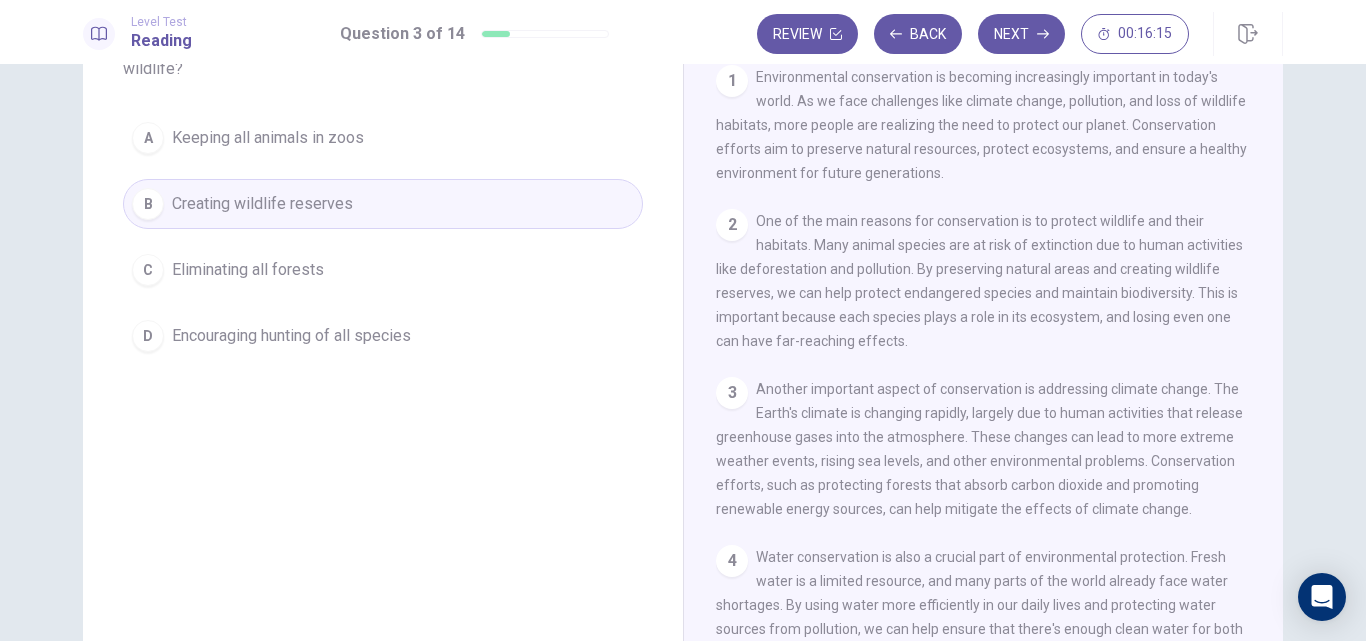 click on "Creating wildlife reserves" at bounding box center [262, 204] 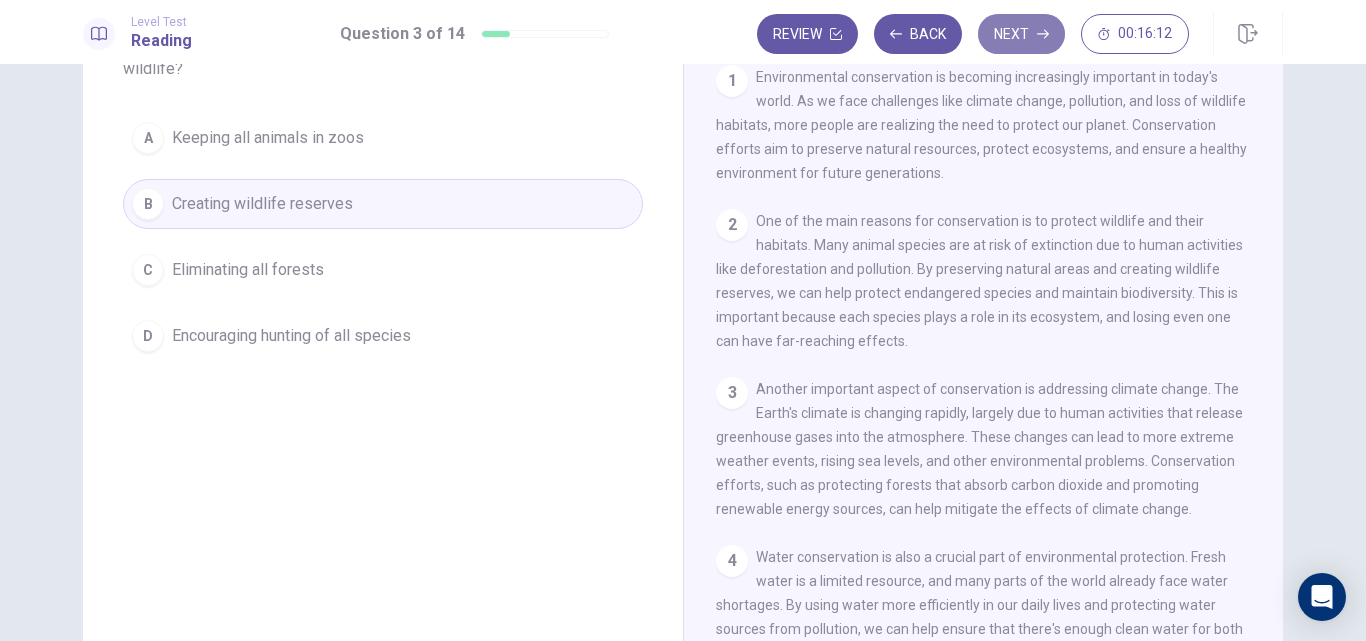 click on "Next" at bounding box center [1021, 34] 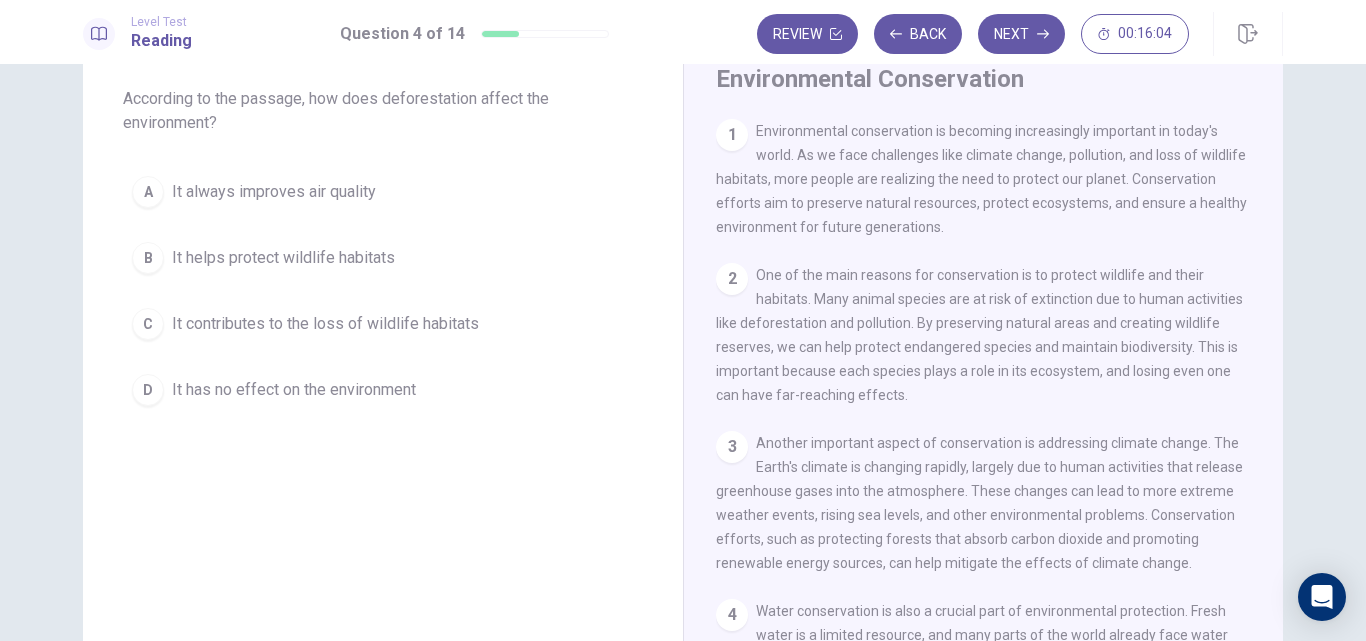 scroll, scrollTop: 106, scrollLeft: 0, axis: vertical 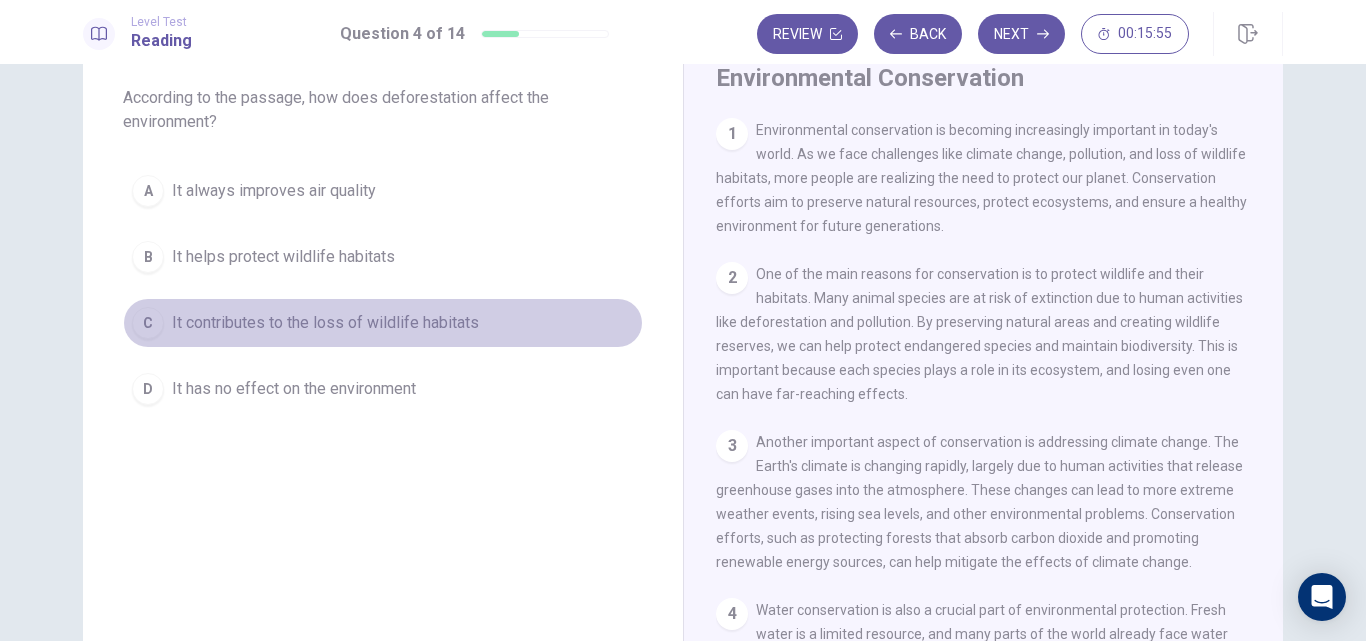 click on "C It contributes to the loss of wildlife habitats" at bounding box center [383, 323] 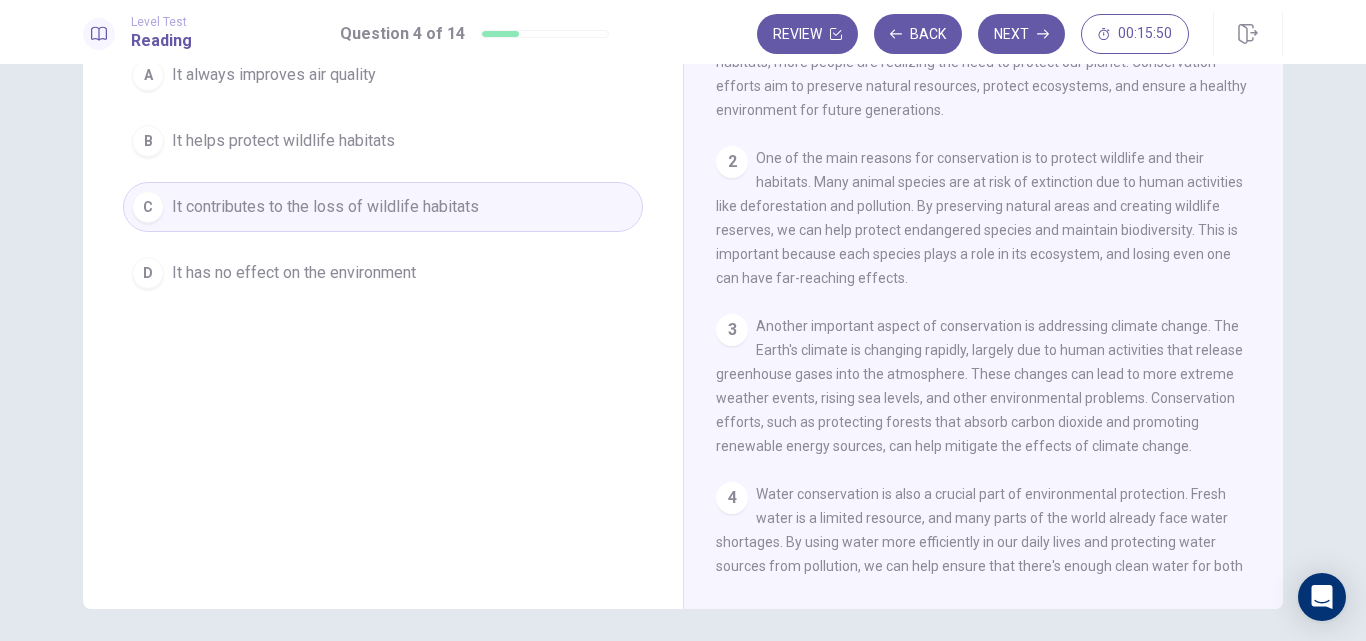 scroll, scrollTop: 223, scrollLeft: 0, axis: vertical 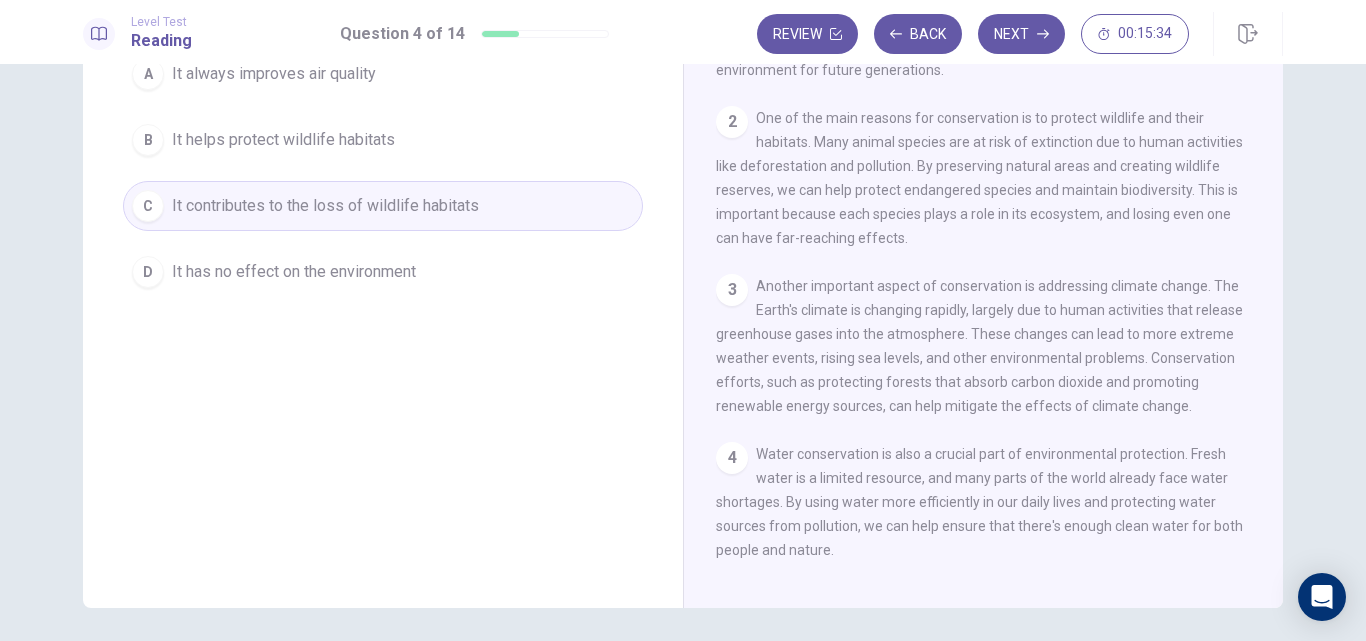 drag, startPoint x: 1009, startPoint y: 32, endPoint x: 403, endPoint y: 423, distance: 721.19135 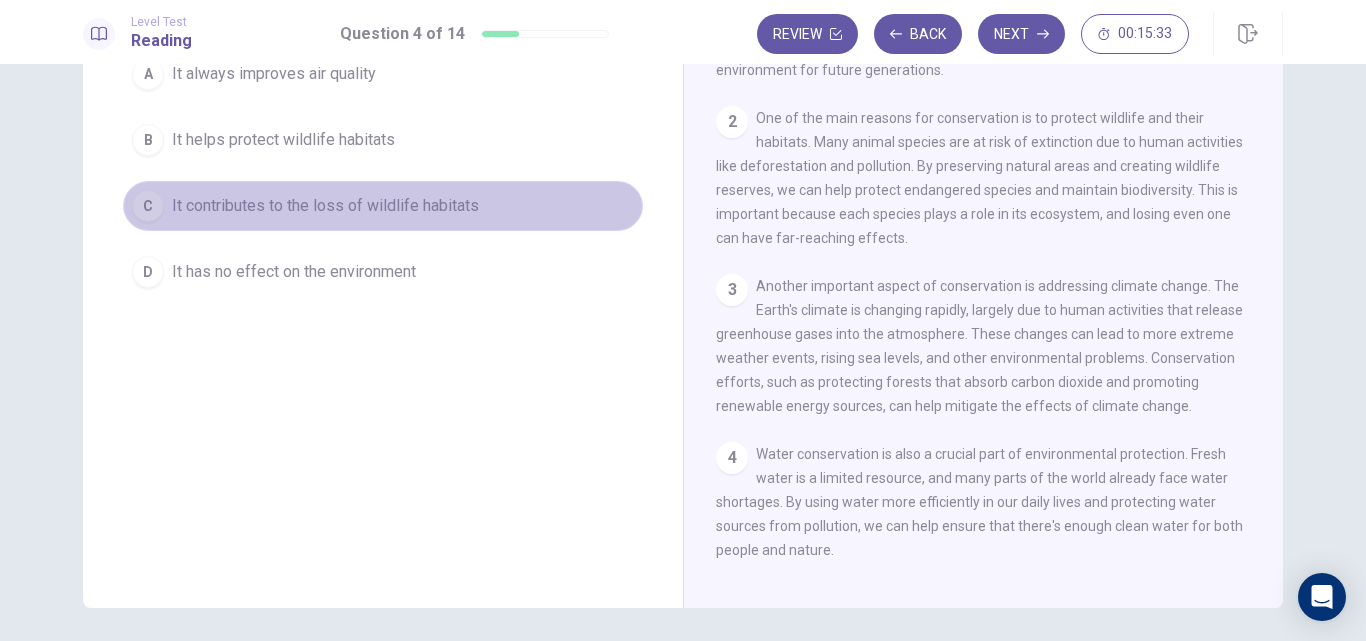 click on "It contributes to the loss of wildlife habitats" at bounding box center (325, 206) 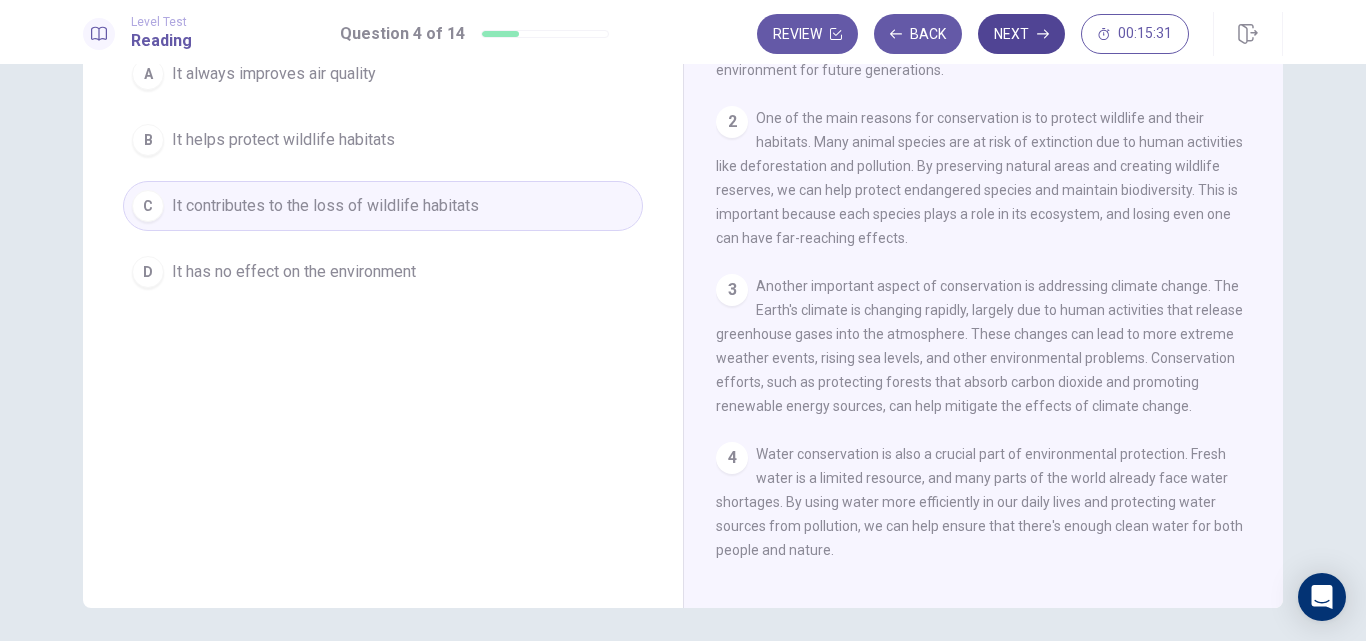 click on "Next" at bounding box center (1021, 34) 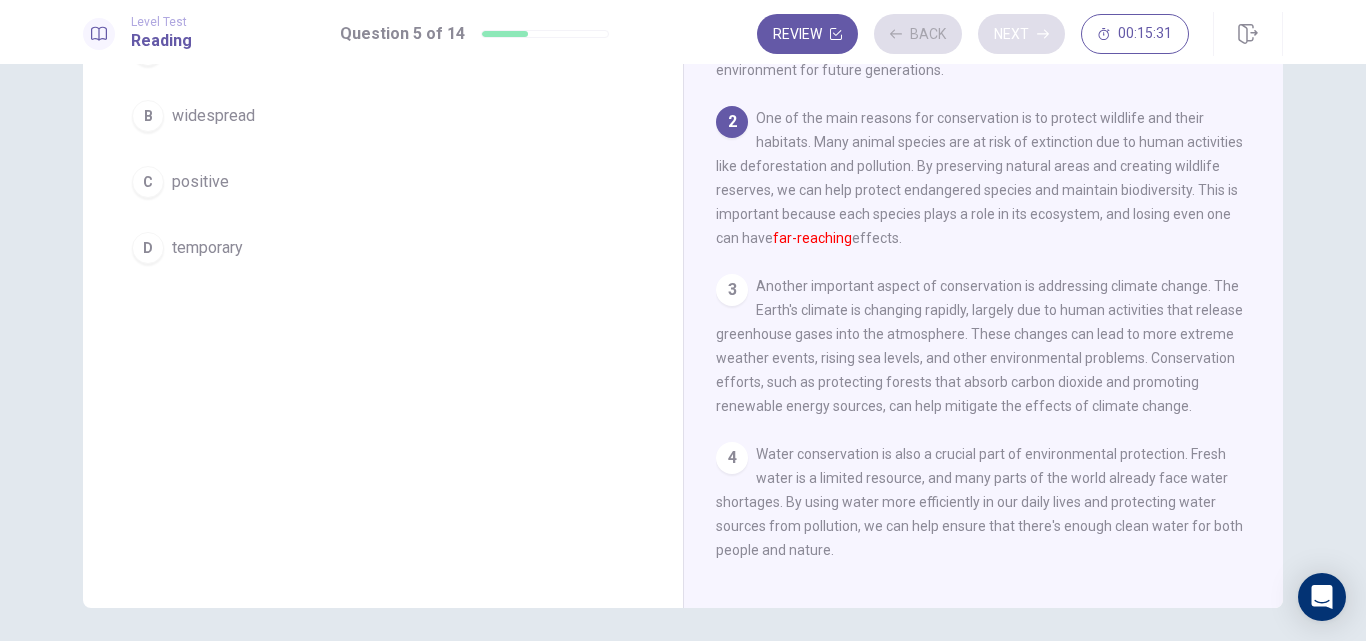 scroll, scrollTop: 199, scrollLeft: 0, axis: vertical 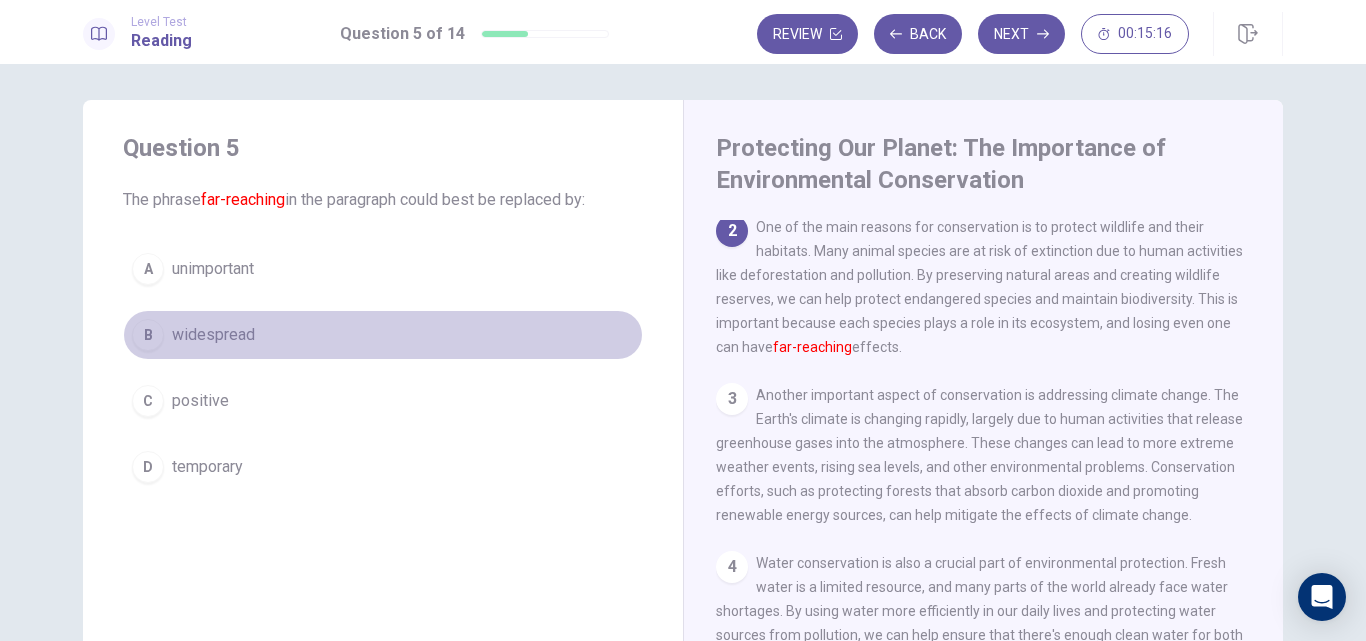 click on "B widespread" at bounding box center (383, 335) 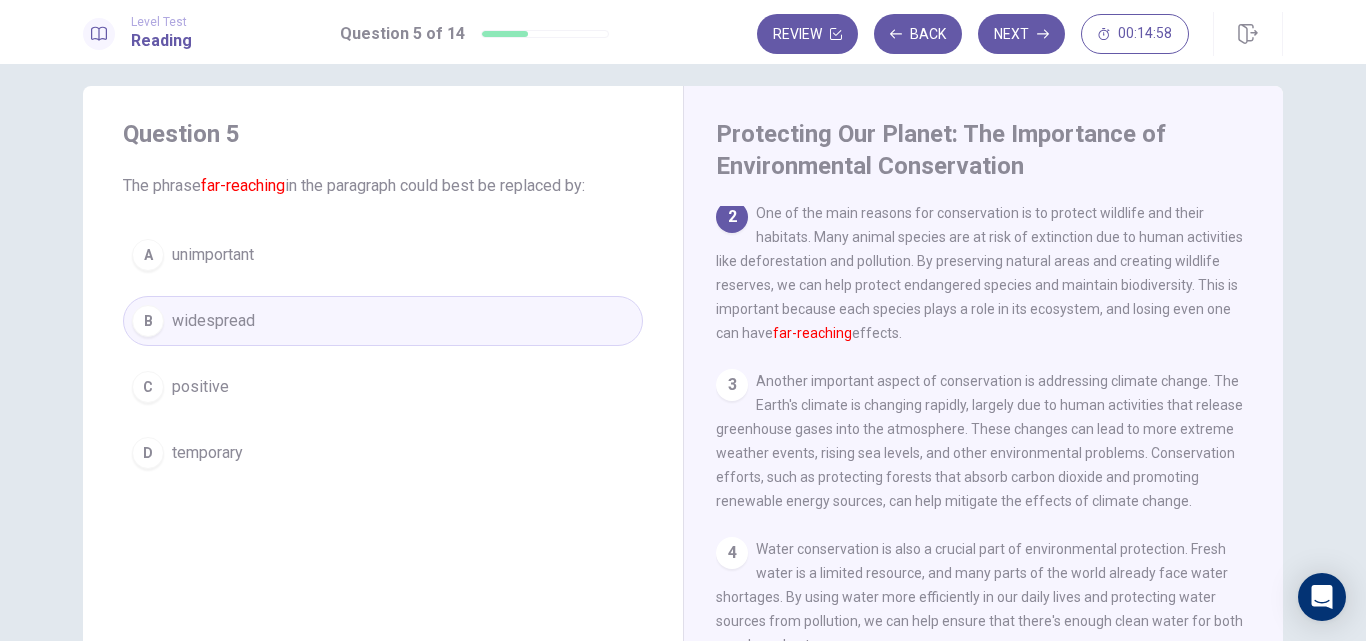 scroll, scrollTop: 29, scrollLeft: 0, axis: vertical 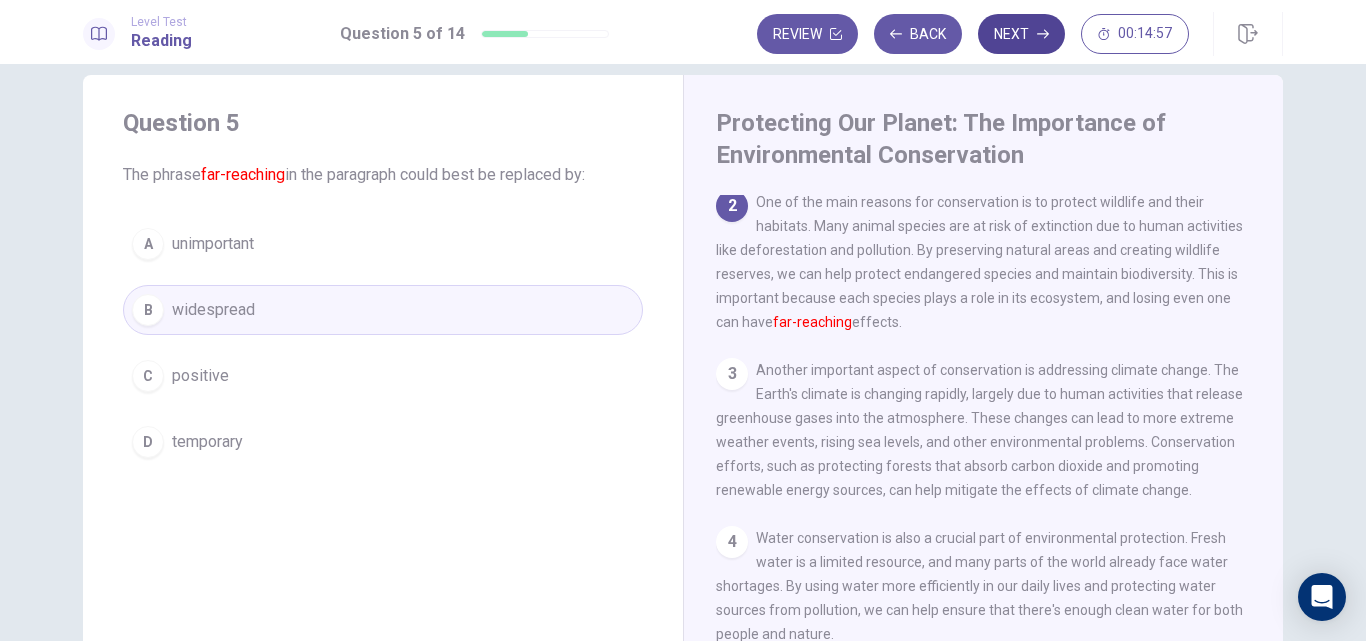 click on "Next" at bounding box center (1021, 34) 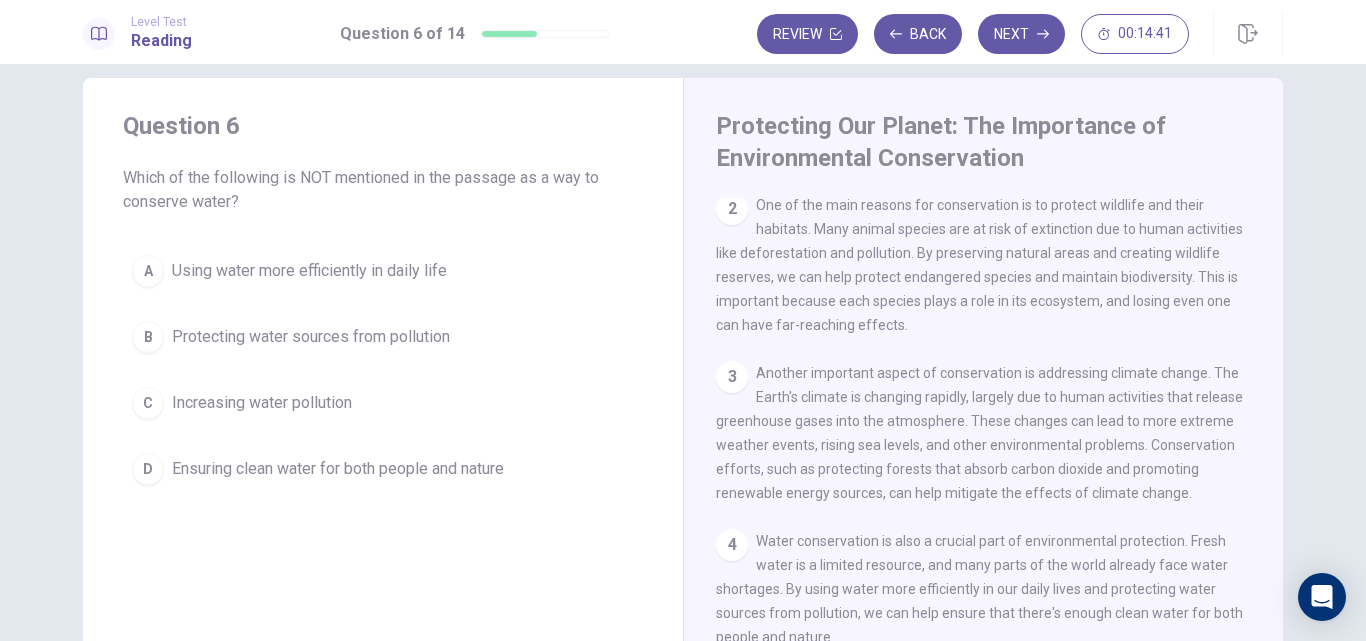 scroll, scrollTop: 25, scrollLeft: 0, axis: vertical 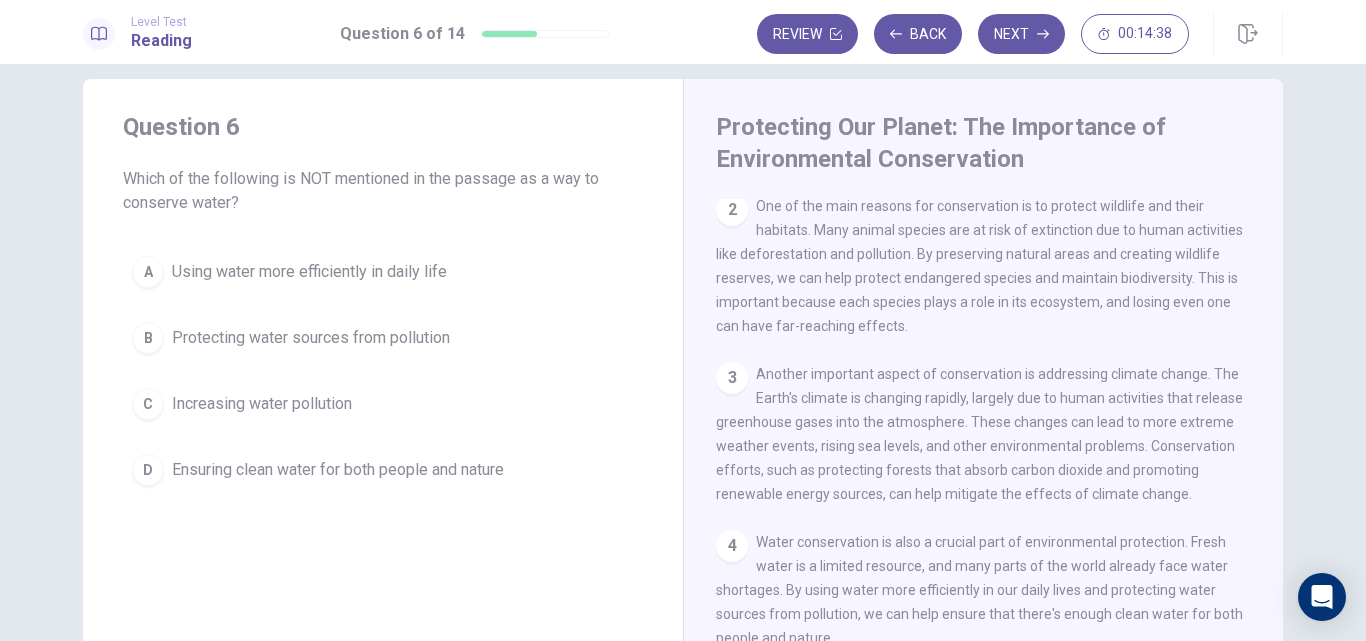 click on "Which of the following is NOT mentioned in the passage as a way to conserve water?" at bounding box center [383, 191] 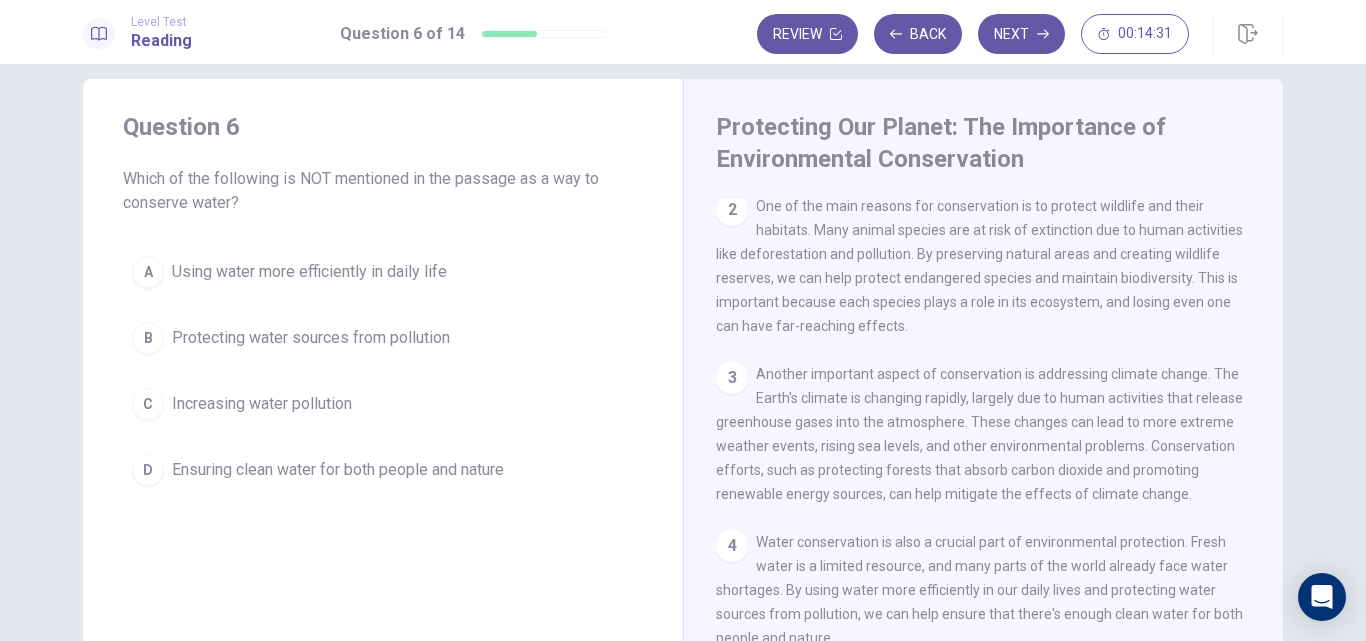 click on "Increasing water pollution" at bounding box center (309, 272) 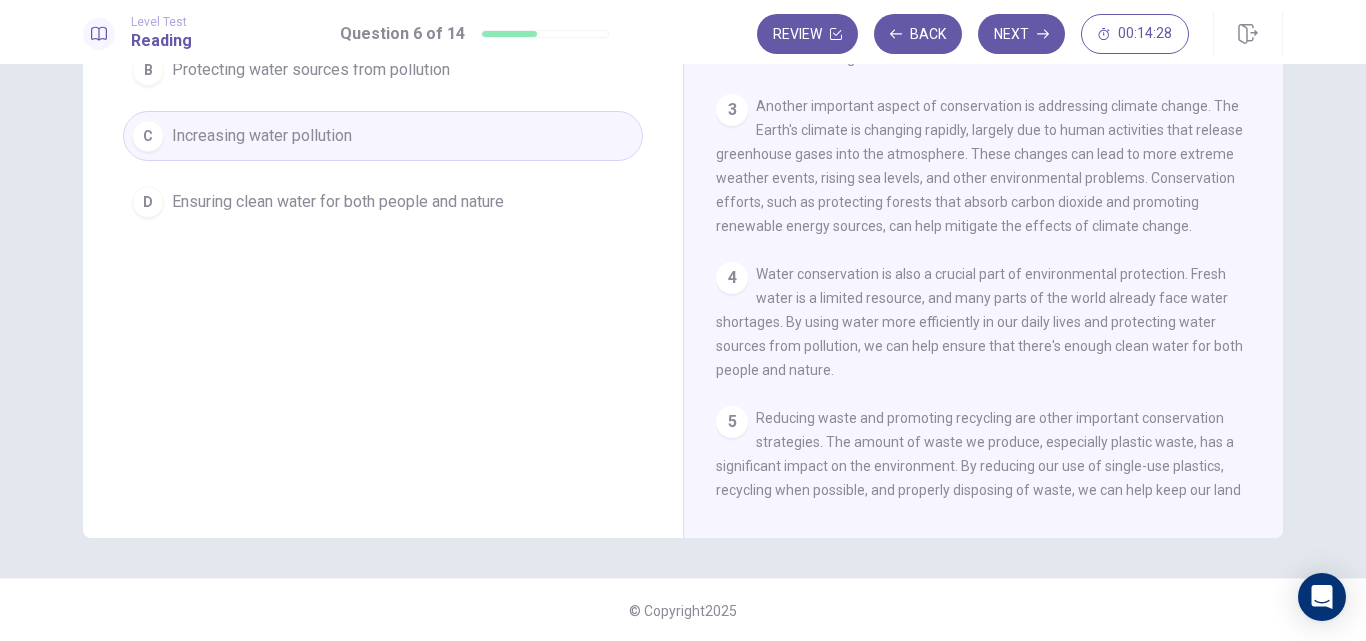 scroll, scrollTop: 294, scrollLeft: 0, axis: vertical 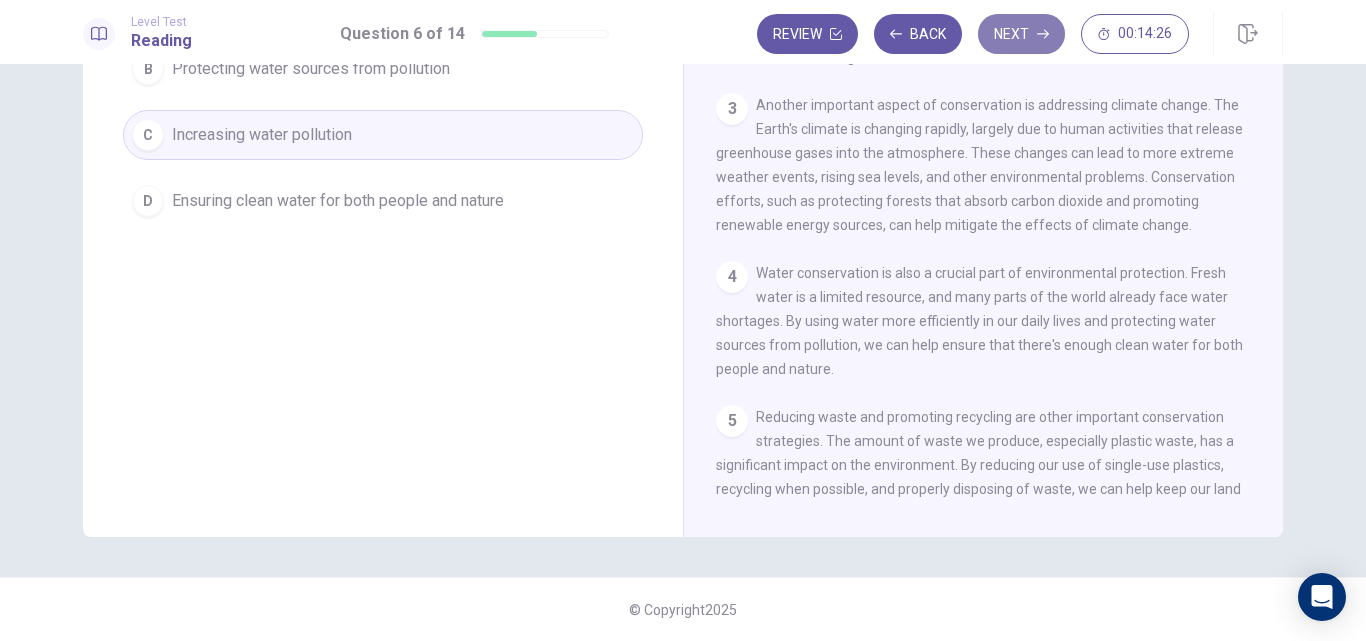 click on "Next" at bounding box center [1021, 34] 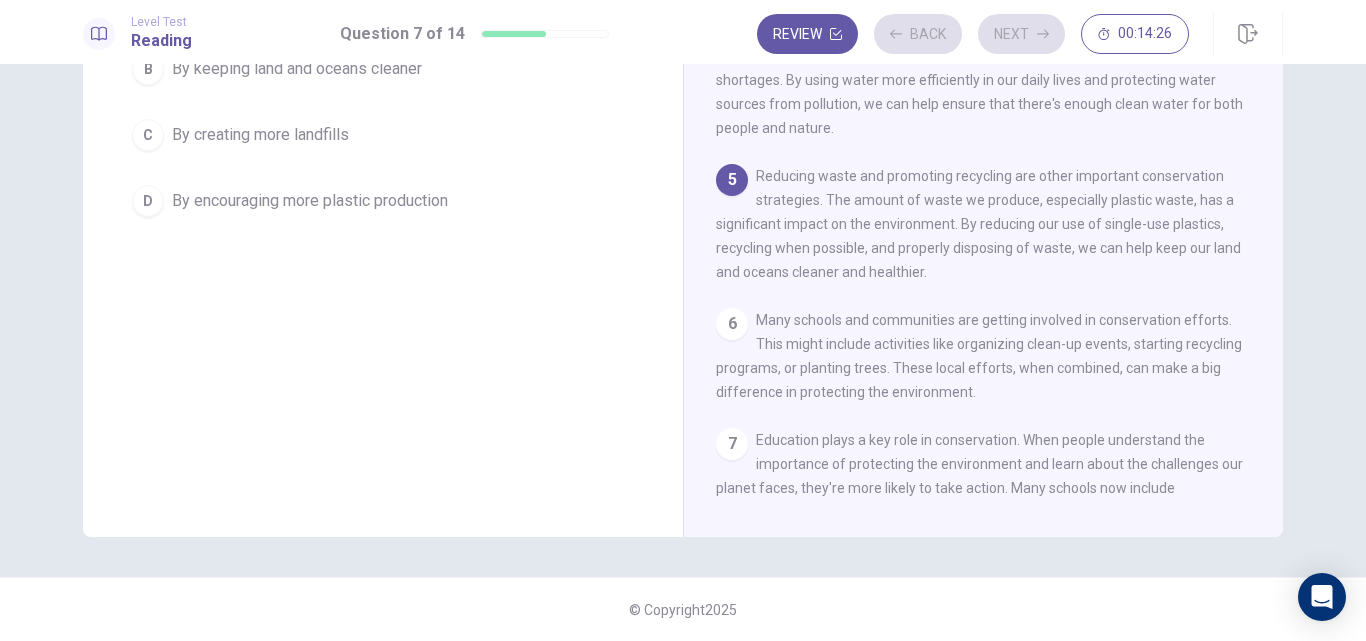 scroll, scrollTop: 396, scrollLeft: 0, axis: vertical 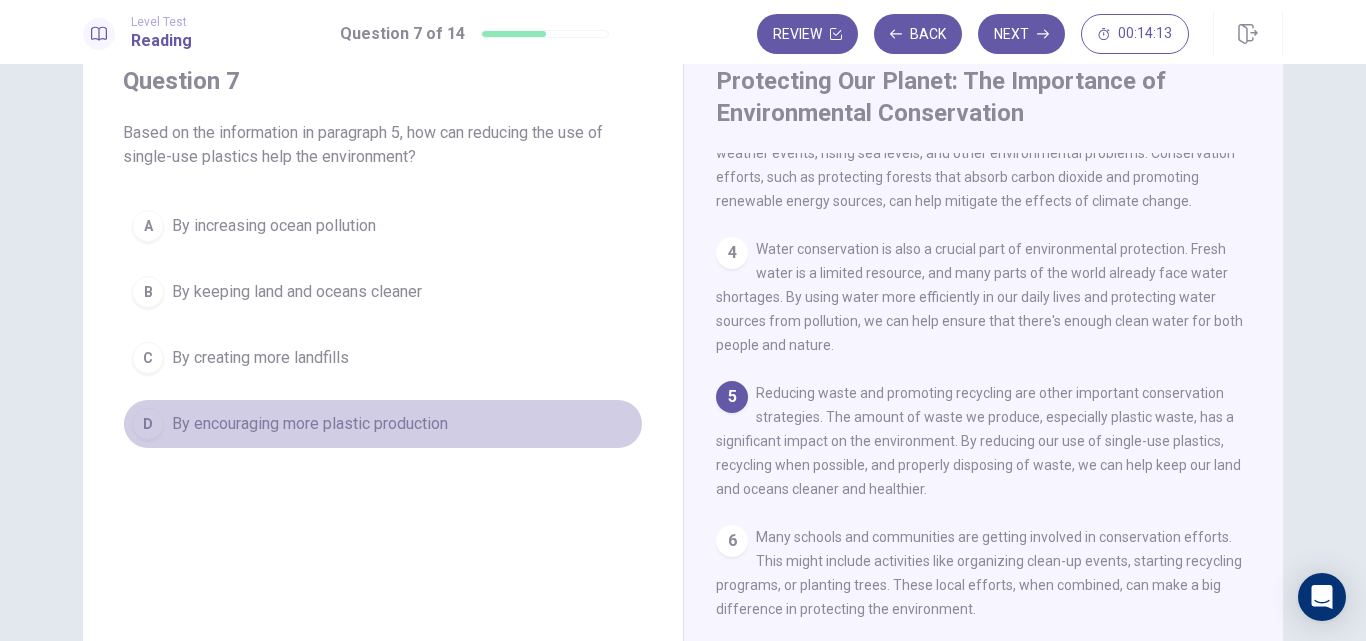 click on "By encouraging more plastic production" at bounding box center [274, 226] 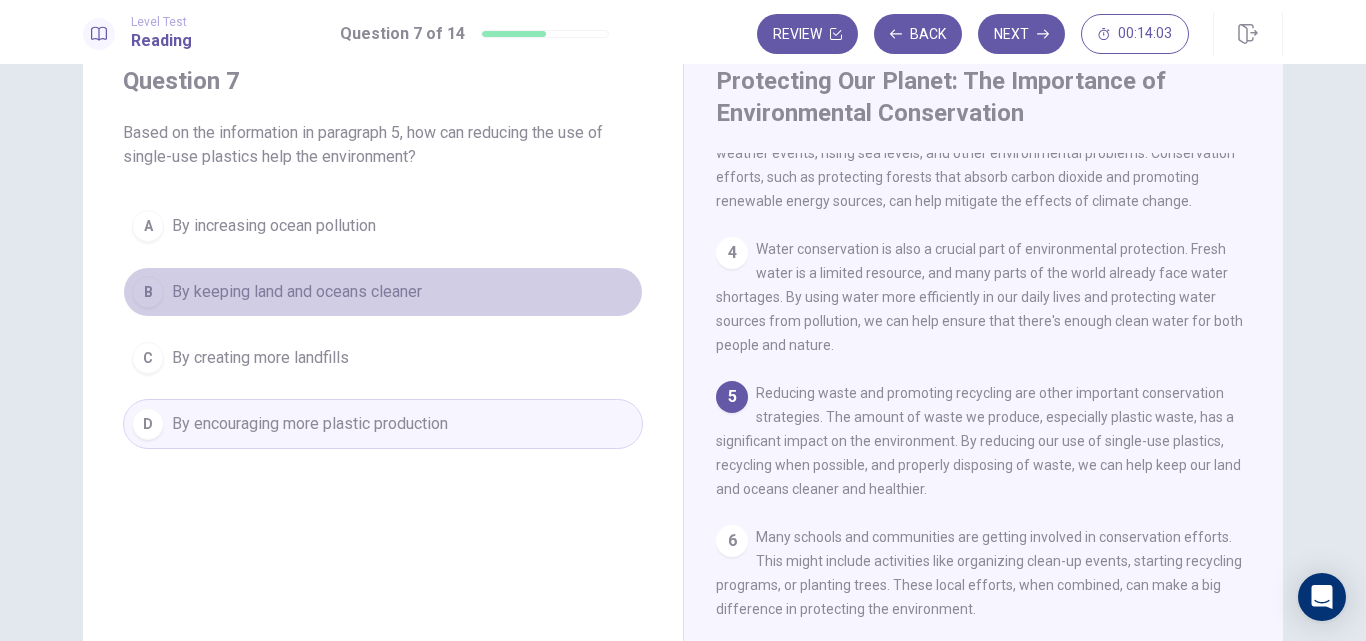 click on "By keeping land and oceans cleaner" at bounding box center [274, 226] 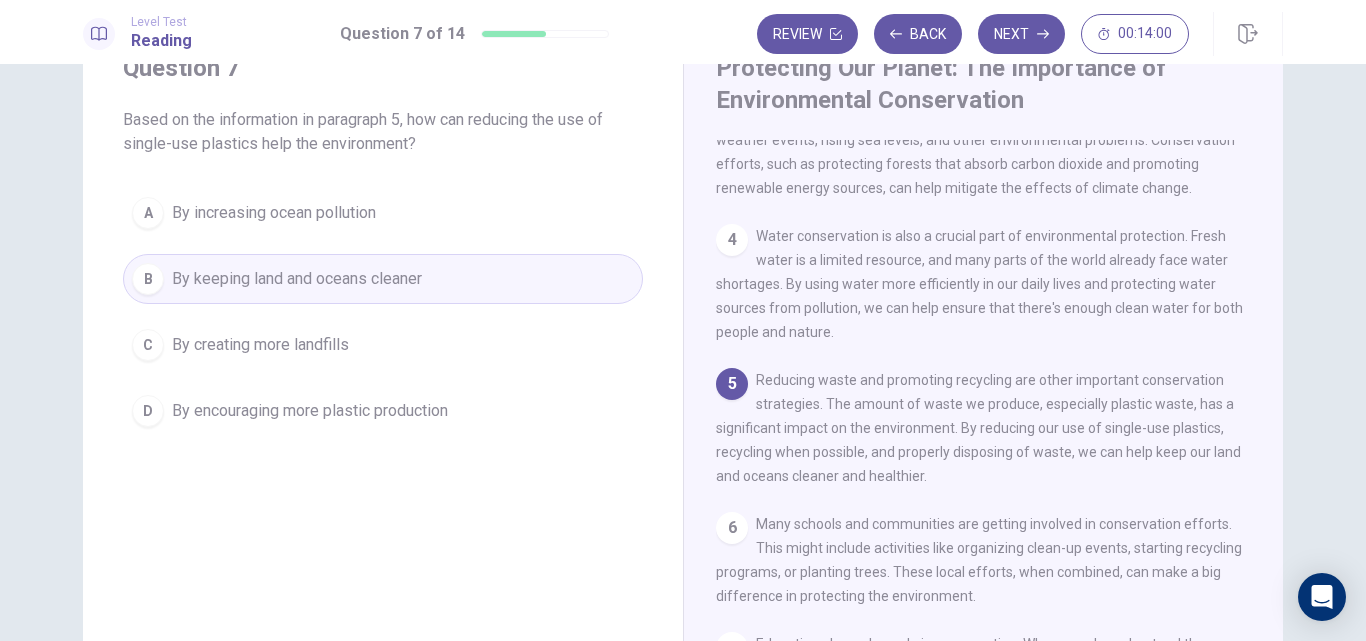 scroll, scrollTop: 85, scrollLeft: 0, axis: vertical 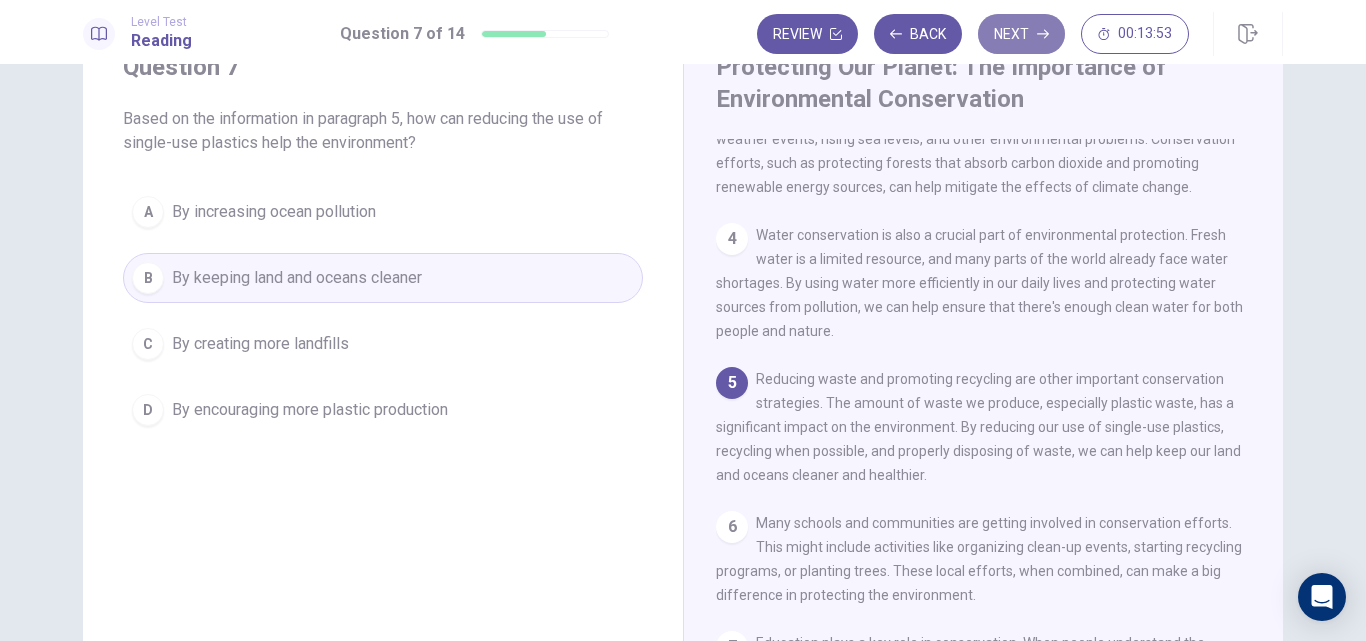 click on "Next" at bounding box center [1021, 34] 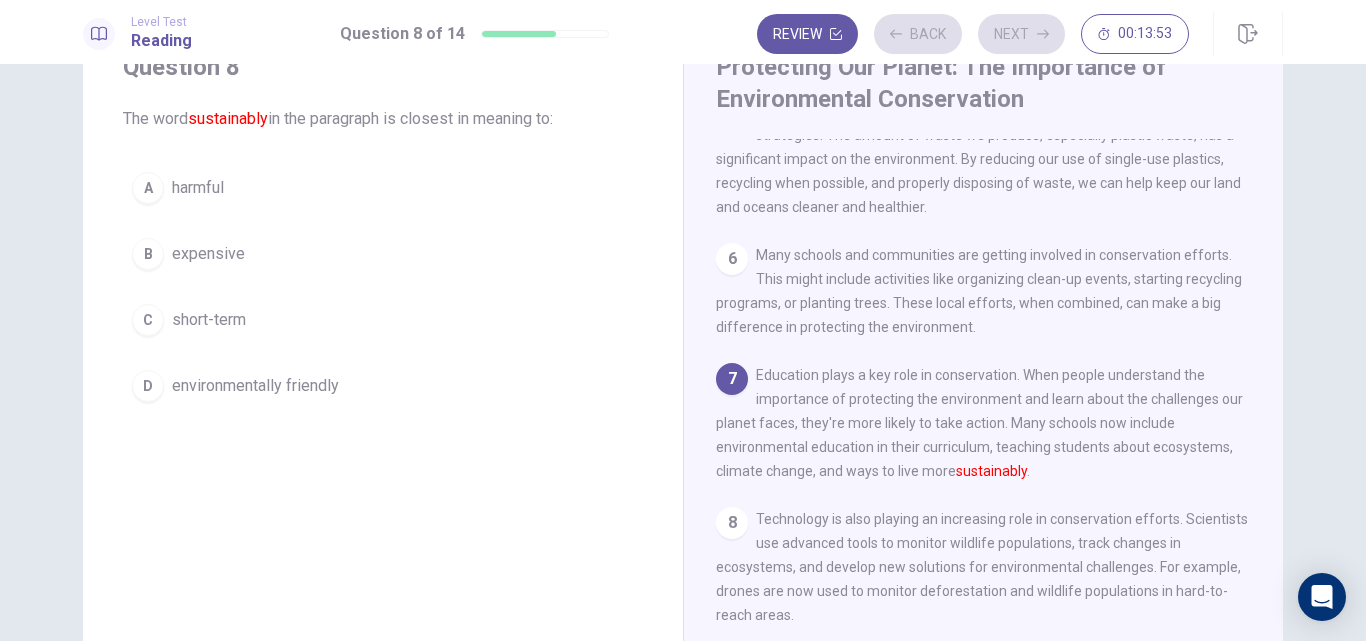 scroll, scrollTop: 669, scrollLeft: 0, axis: vertical 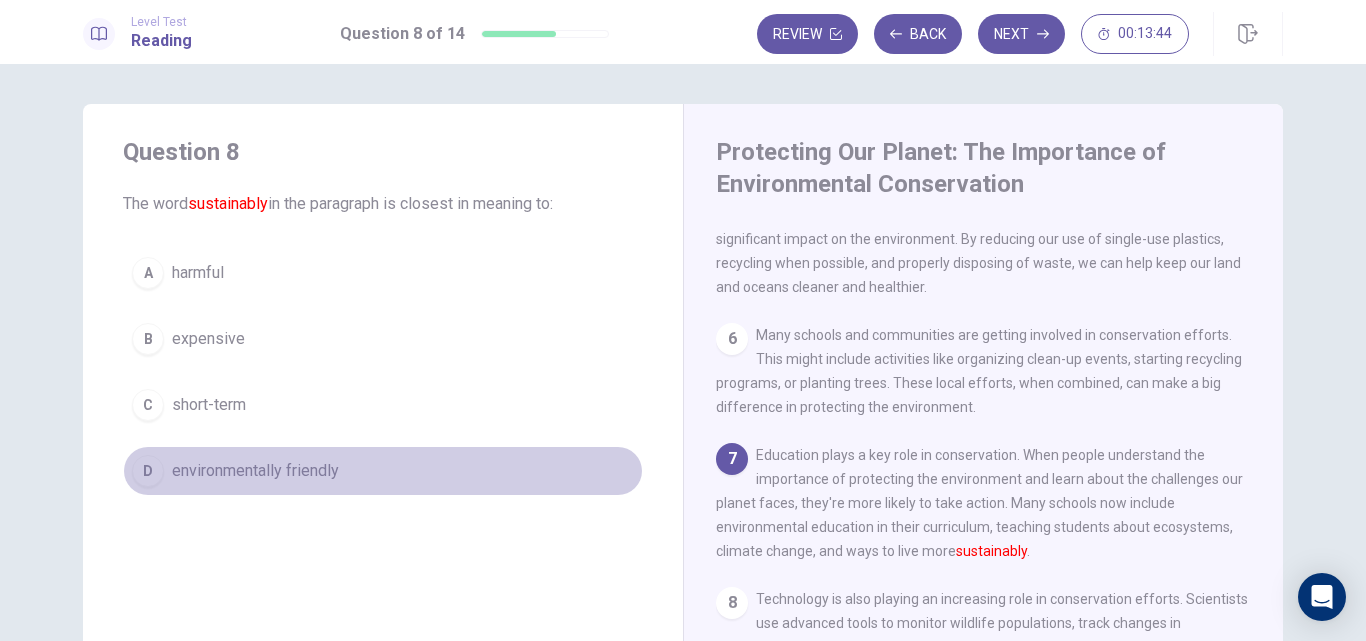 click on "environmentally friendly" at bounding box center (198, 273) 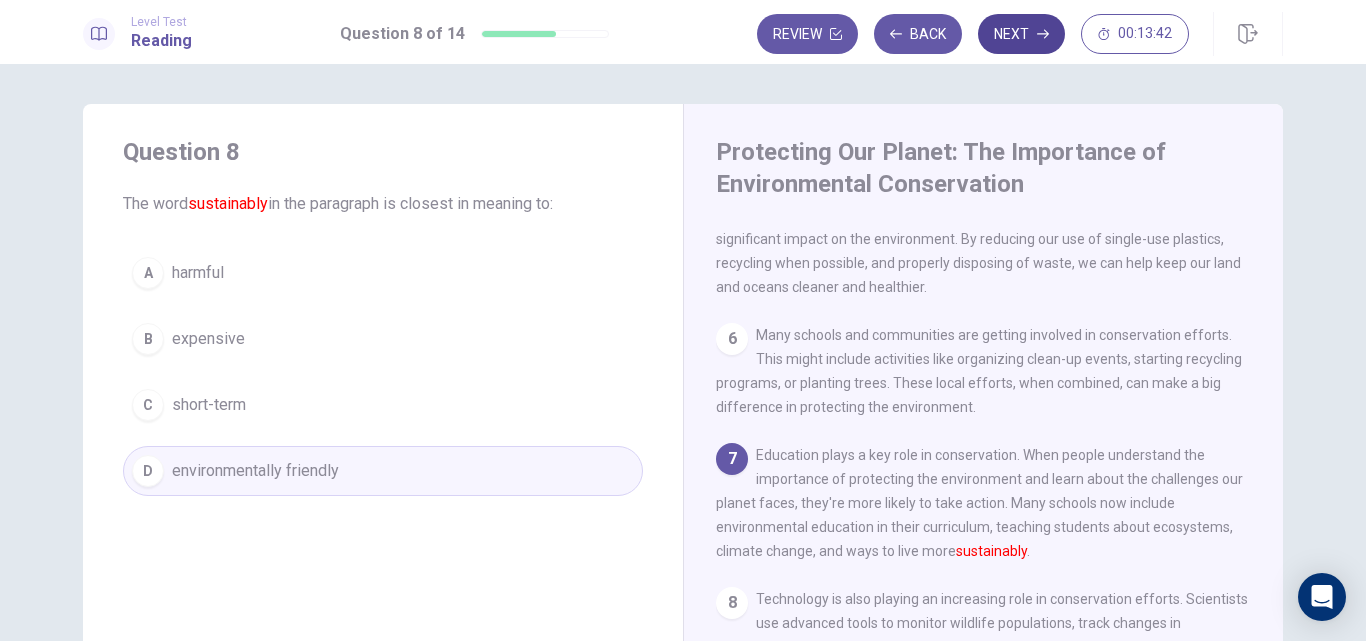 click at bounding box center [836, 34] 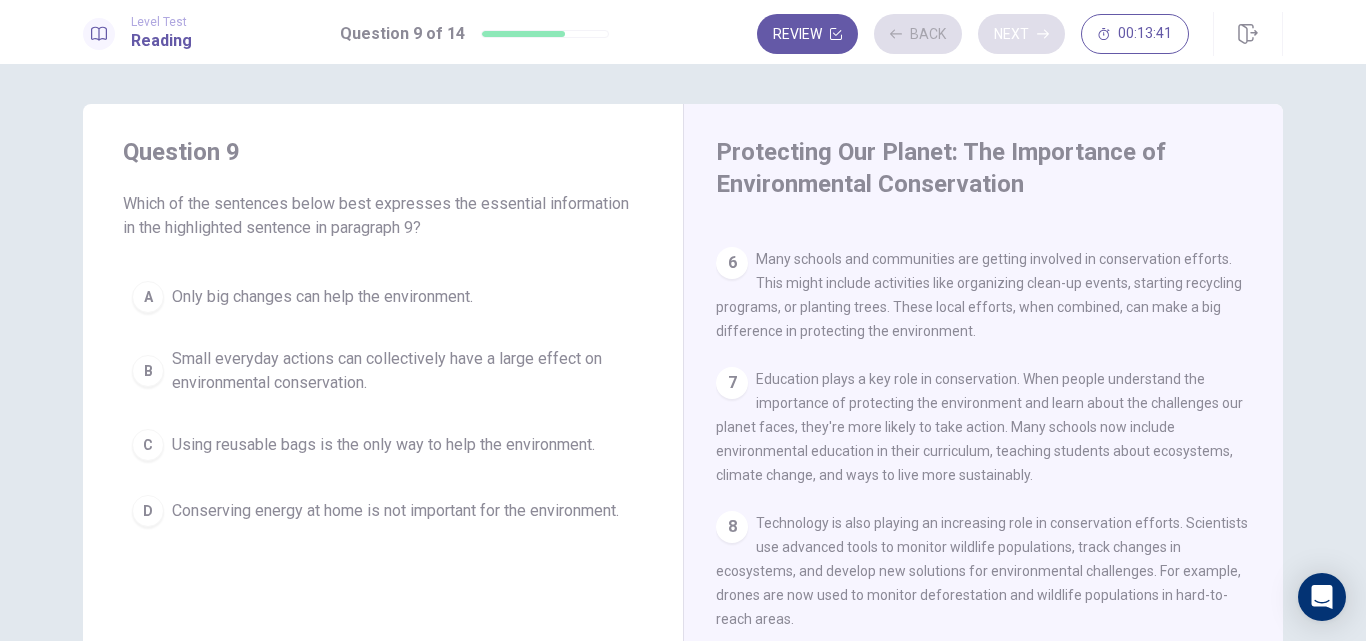 scroll, scrollTop: 791, scrollLeft: 0, axis: vertical 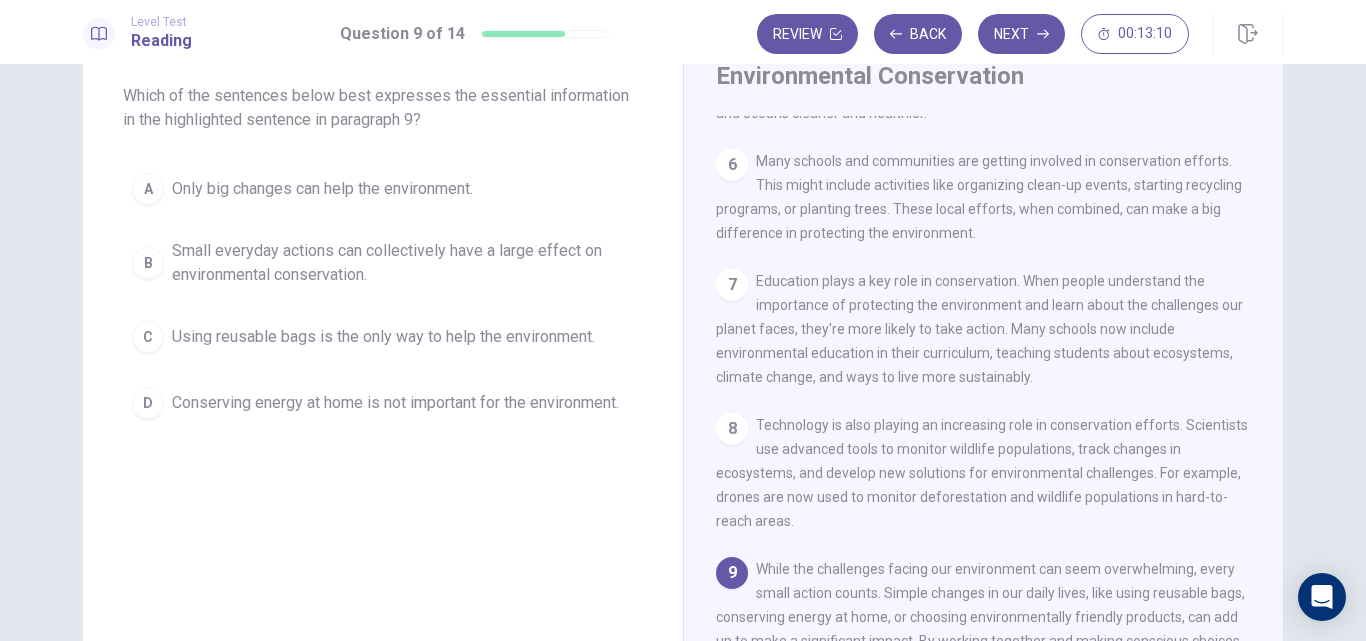 click on "Small everyday actions can collectively have a large effect on environmental conservation." at bounding box center (322, 189) 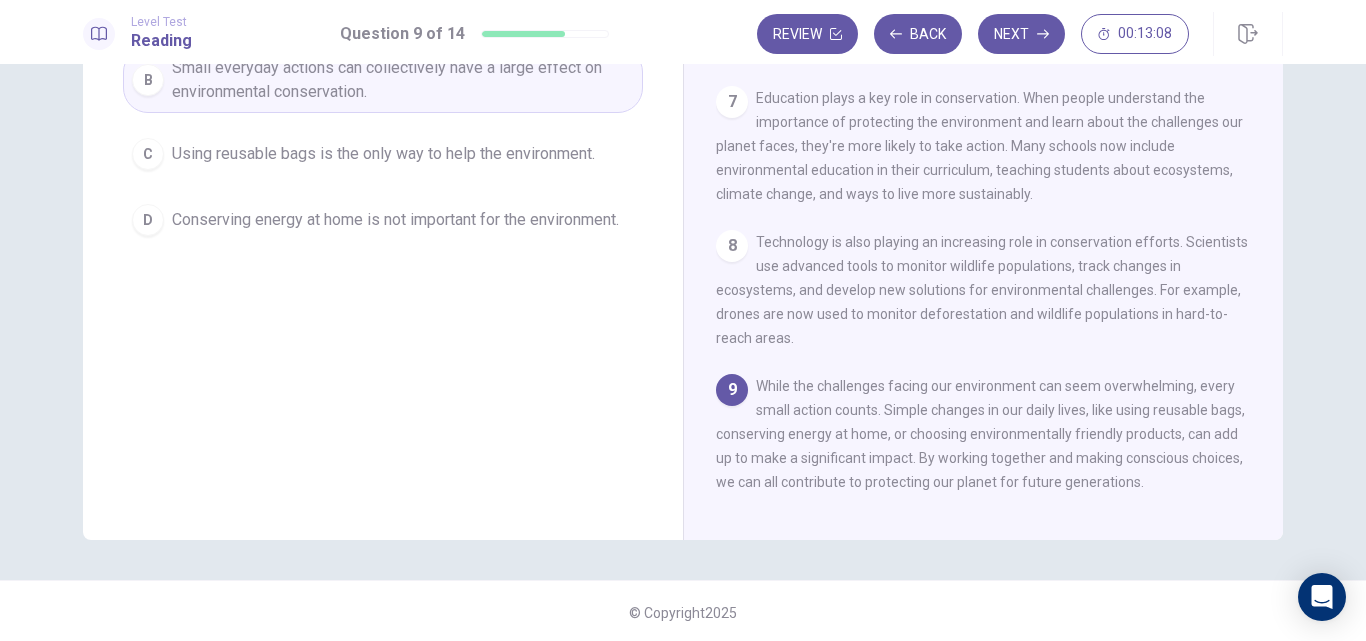 scroll, scrollTop: 294, scrollLeft: 0, axis: vertical 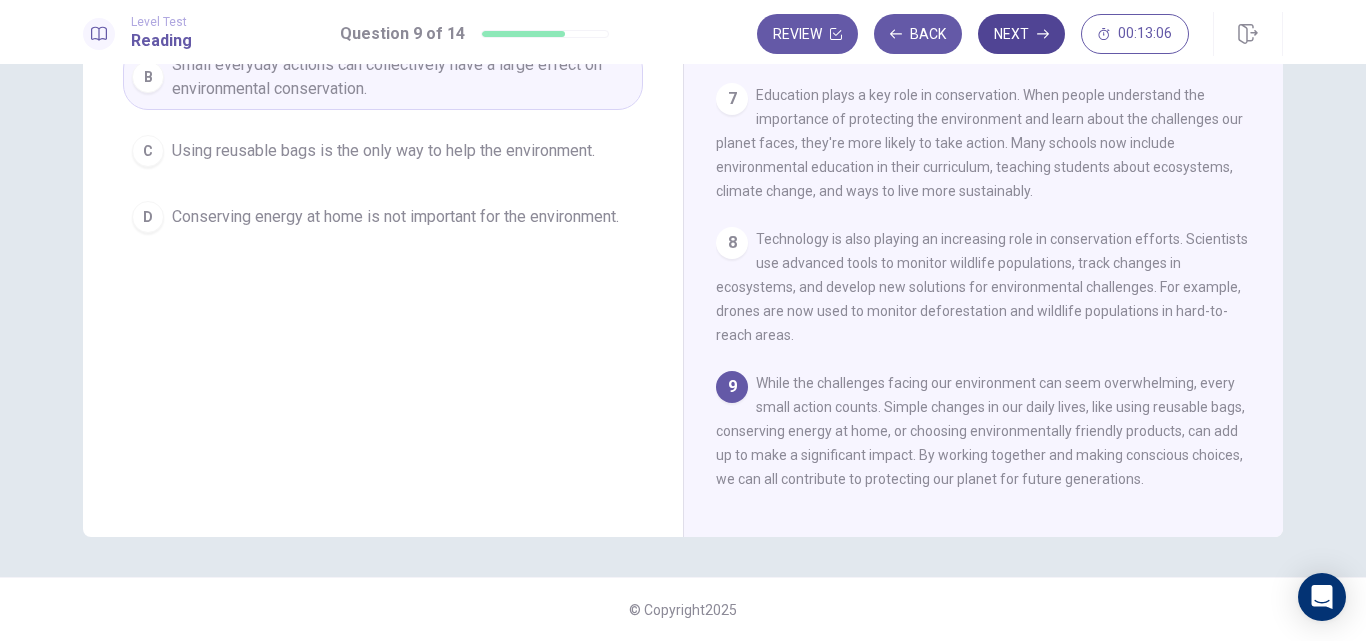 click on "Next" at bounding box center (1021, 34) 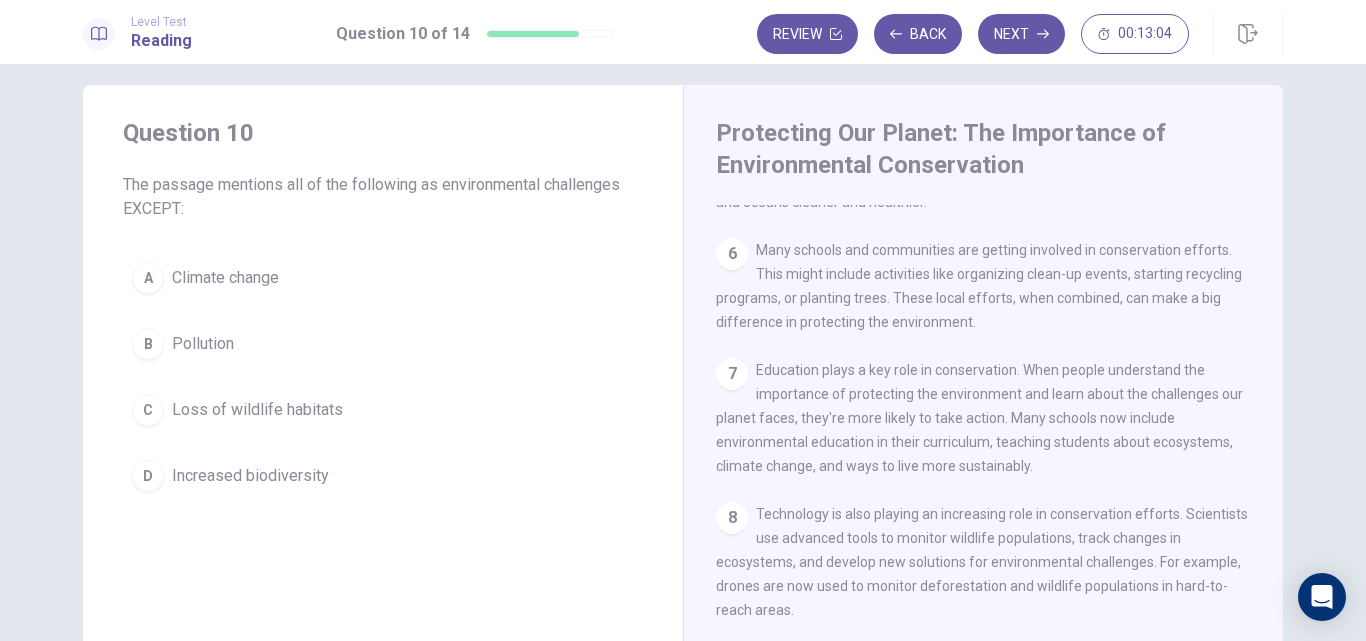 scroll, scrollTop: 0, scrollLeft: 0, axis: both 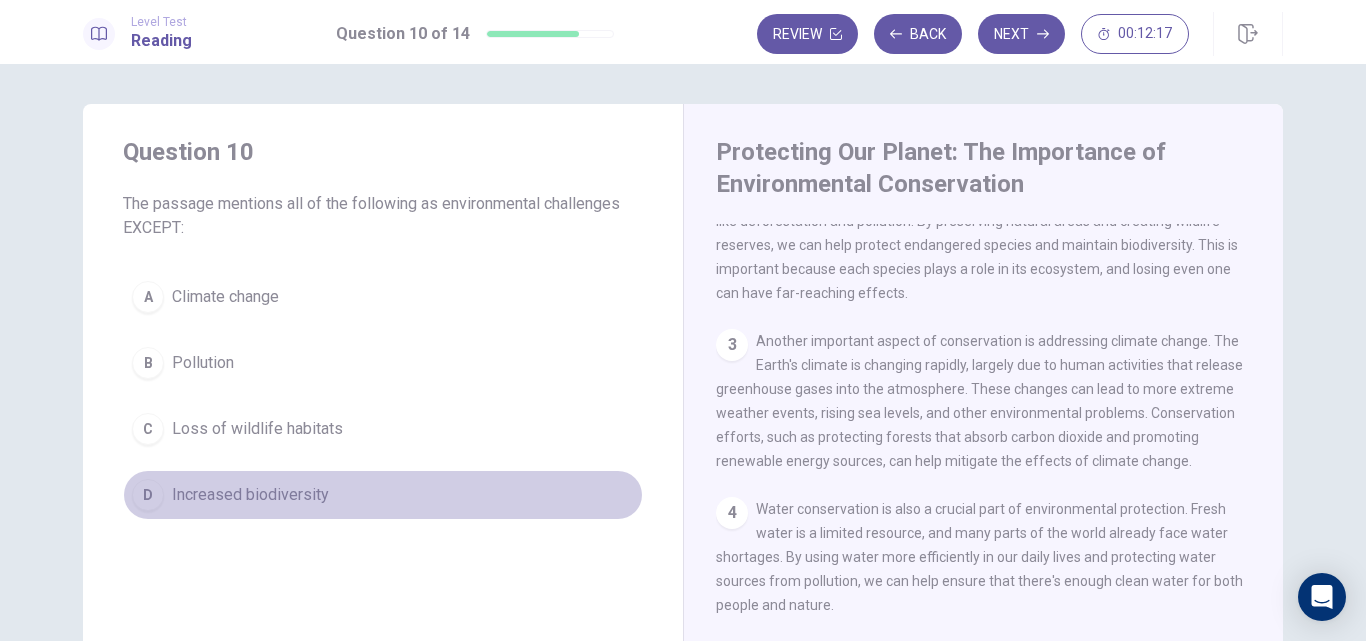 click on "Increased biodiversity" at bounding box center (225, 297) 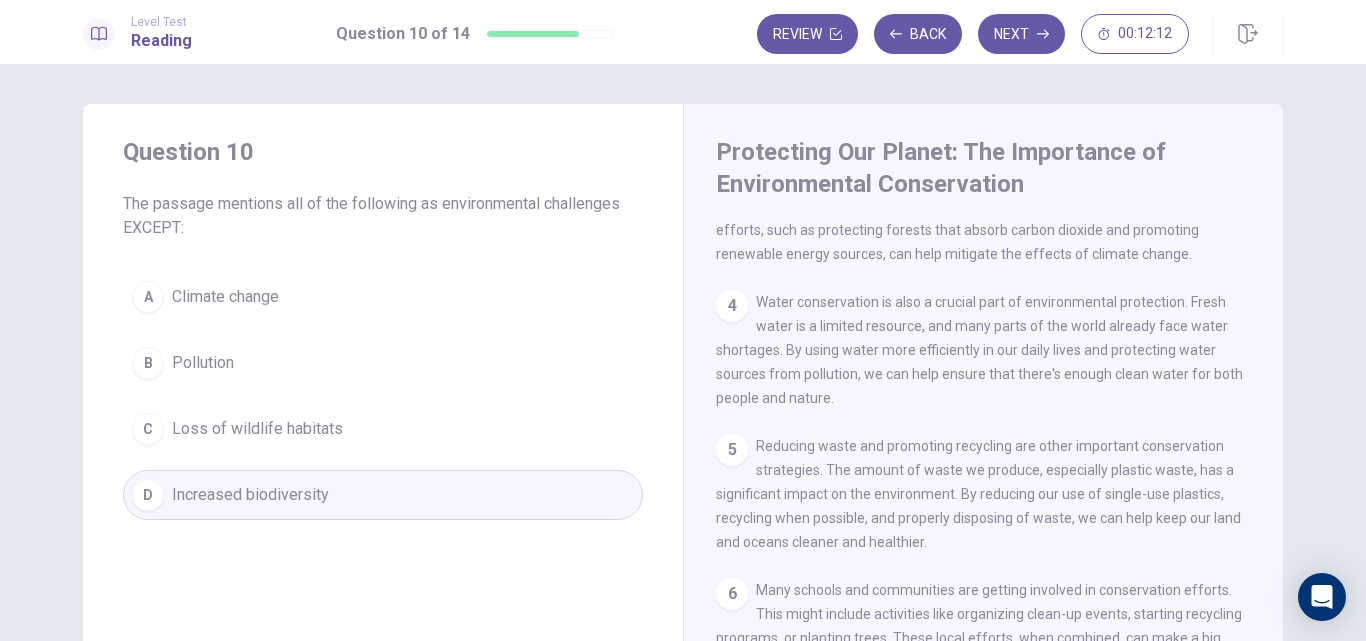 scroll, scrollTop: 416, scrollLeft: 0, axis: vertical 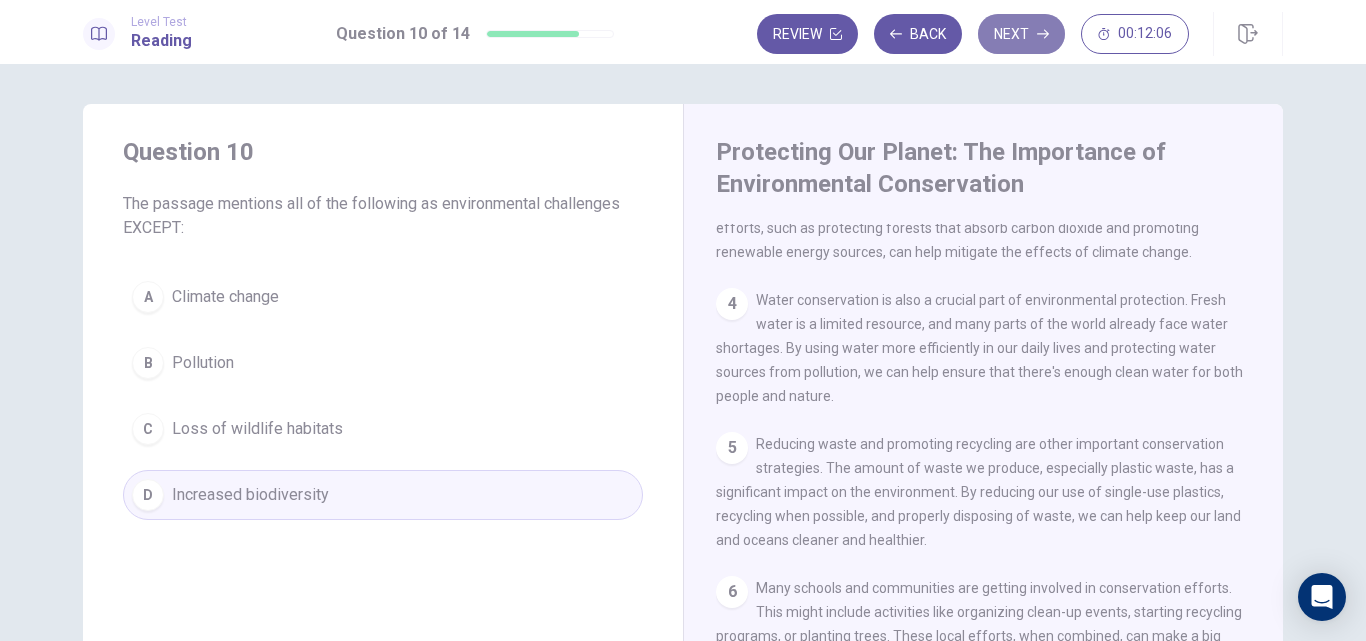 click on "Next" at bounding box center (1021, 34) 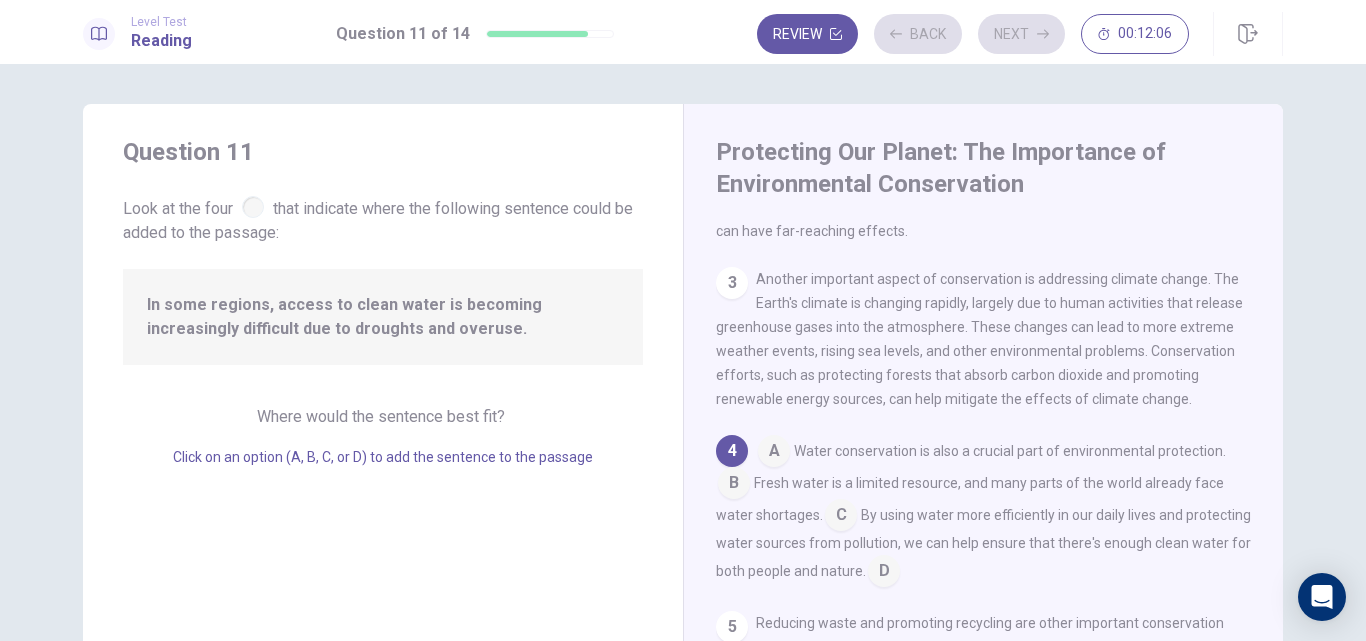scroll, scrollTop: 274, scrollLeft: 0, axis: vertical 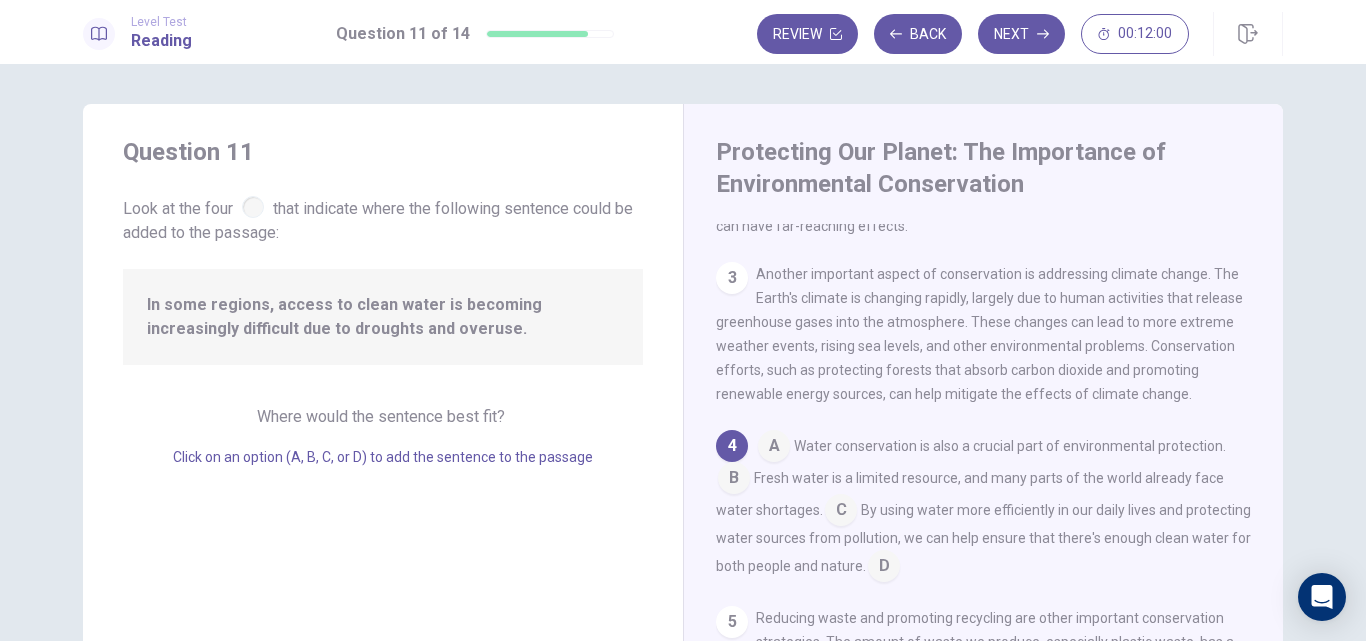 click at bounding box center [253, 207] 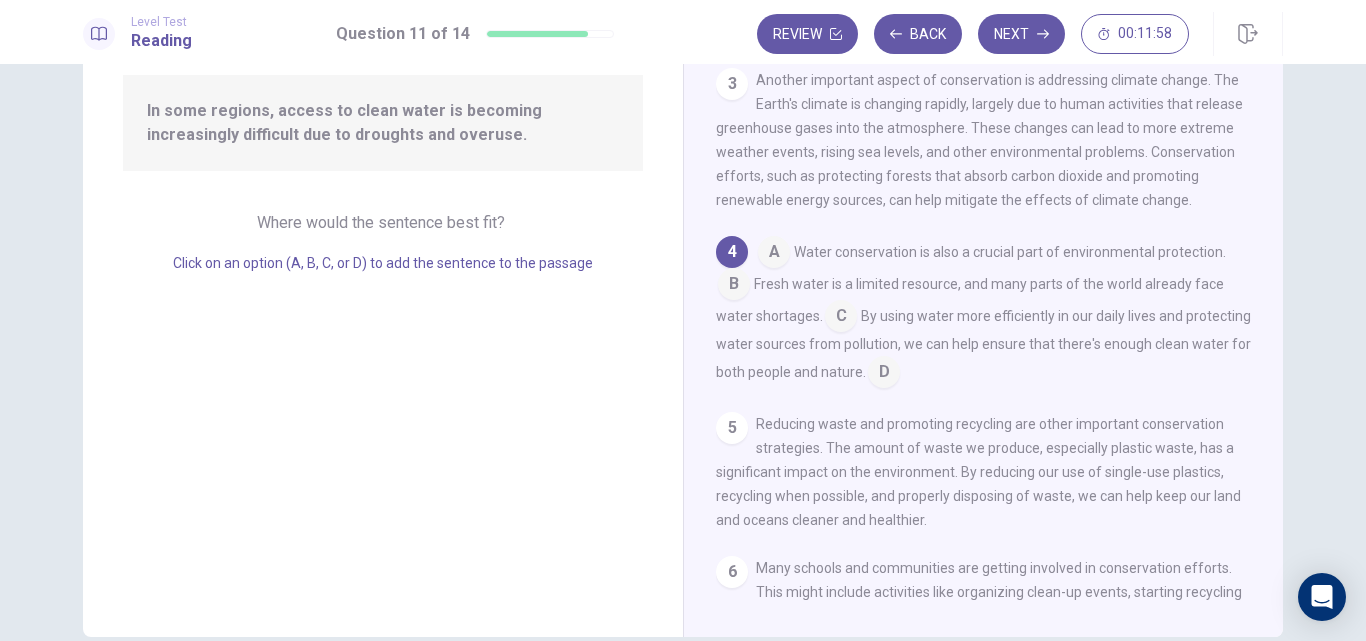 scroll, scrollTop: 280, scrollLeft: 0, axis: vertical 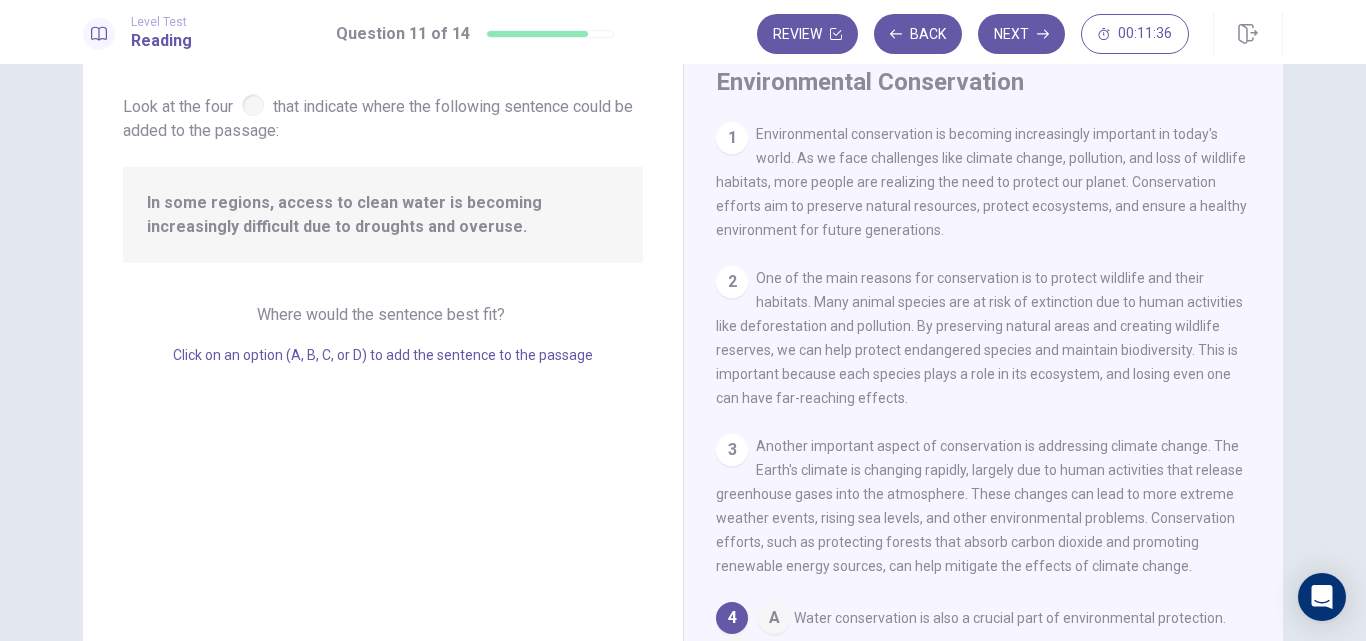 click on "In some regions, access to clean water is becoming increasingly difficult due to droughts and overuse." at bounding box center [383, 215] 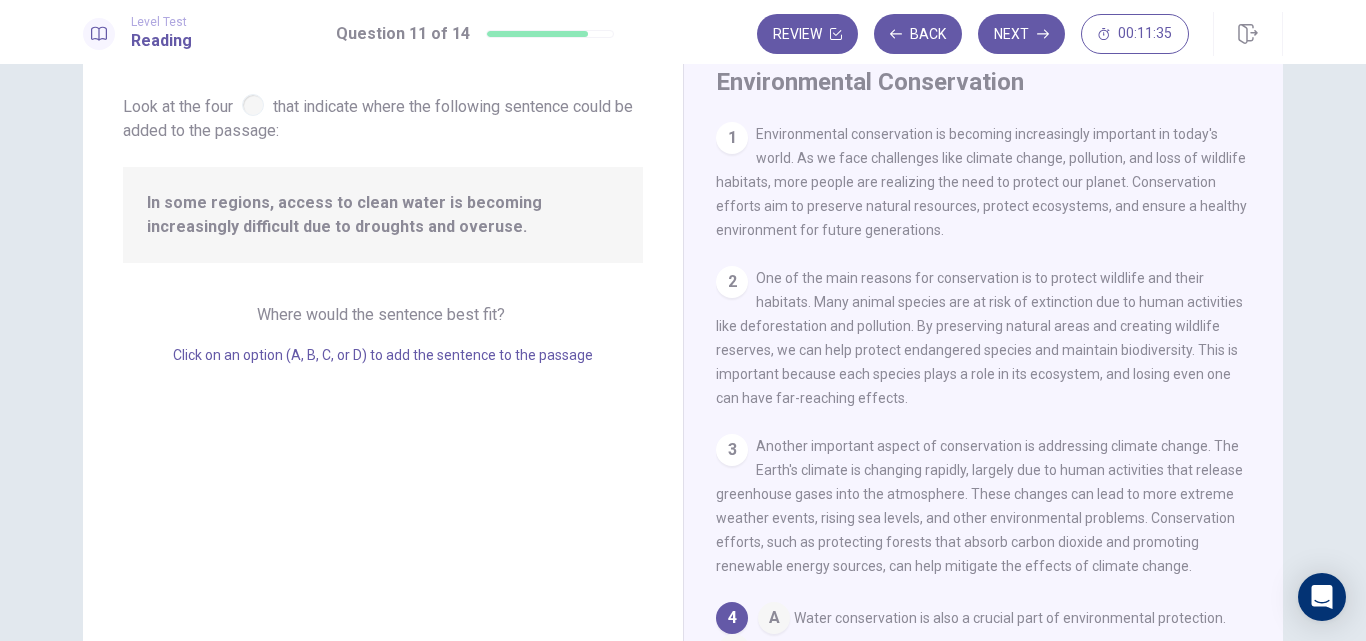 click on "In some regions, access to clean water is becoming increasingly difficult due to droughts and overuse." at bounding box center [383, 215] 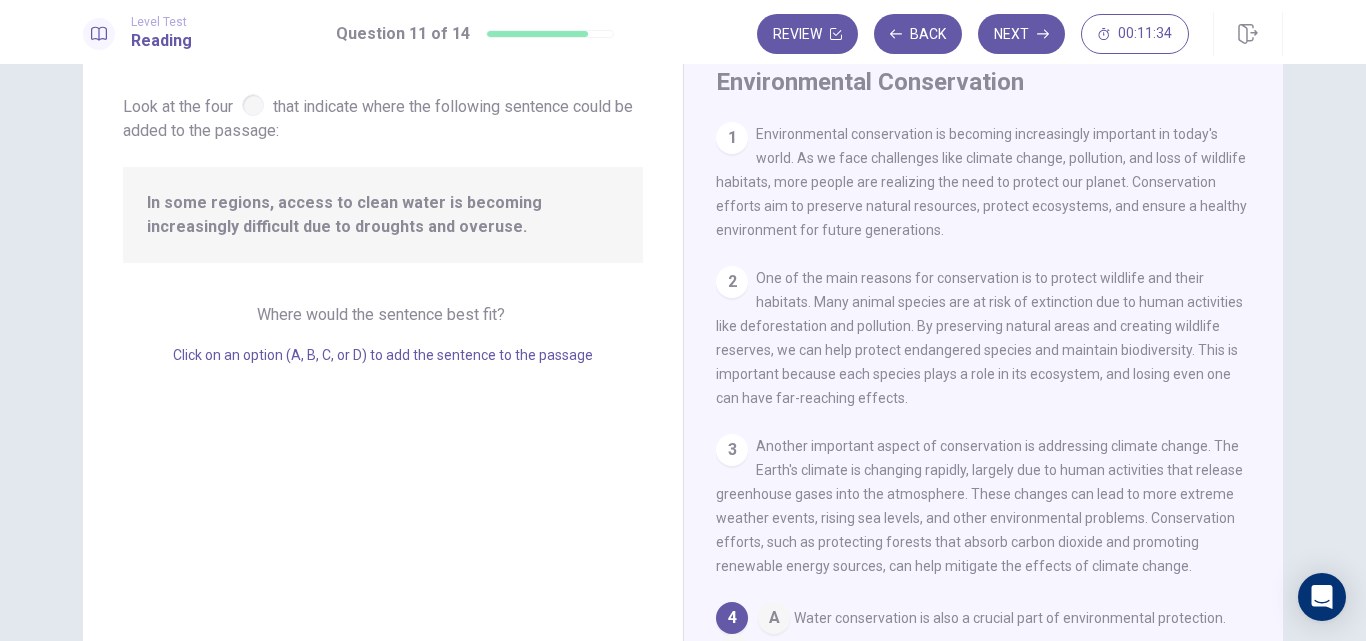 click on "In some regions, access to clean water is becoming increasingly difficult due to droughts and overuse." at bounding box center [383, 215] 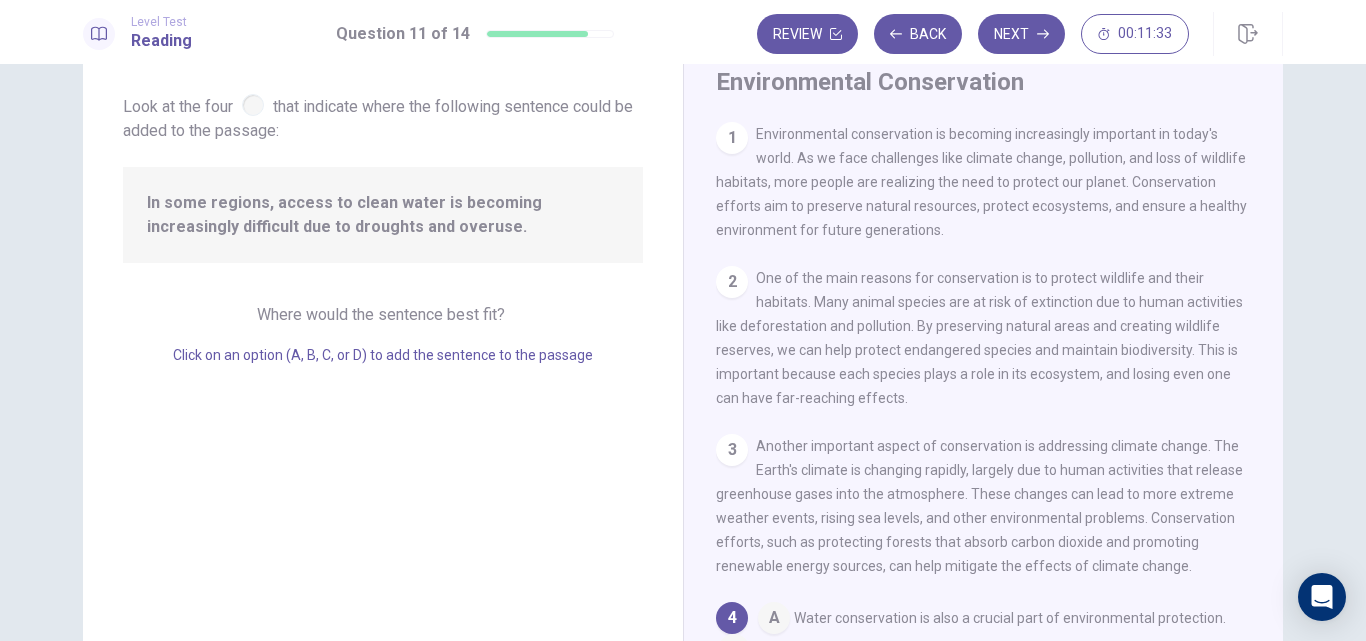 click on "In some regions, access to clean water is becoming increasingly difficult due to droughts and overuse." at bounding box center (383, 215) 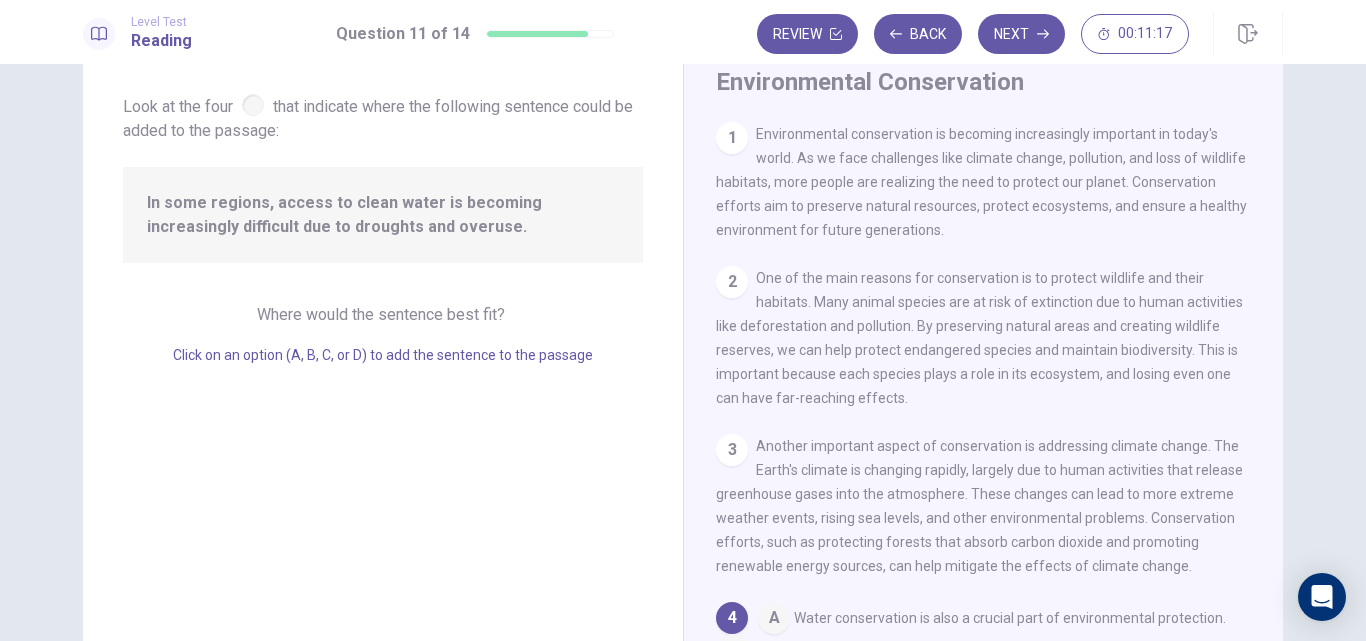 click on "Where would the sentence best fit?" at bounding box center (383, 314) 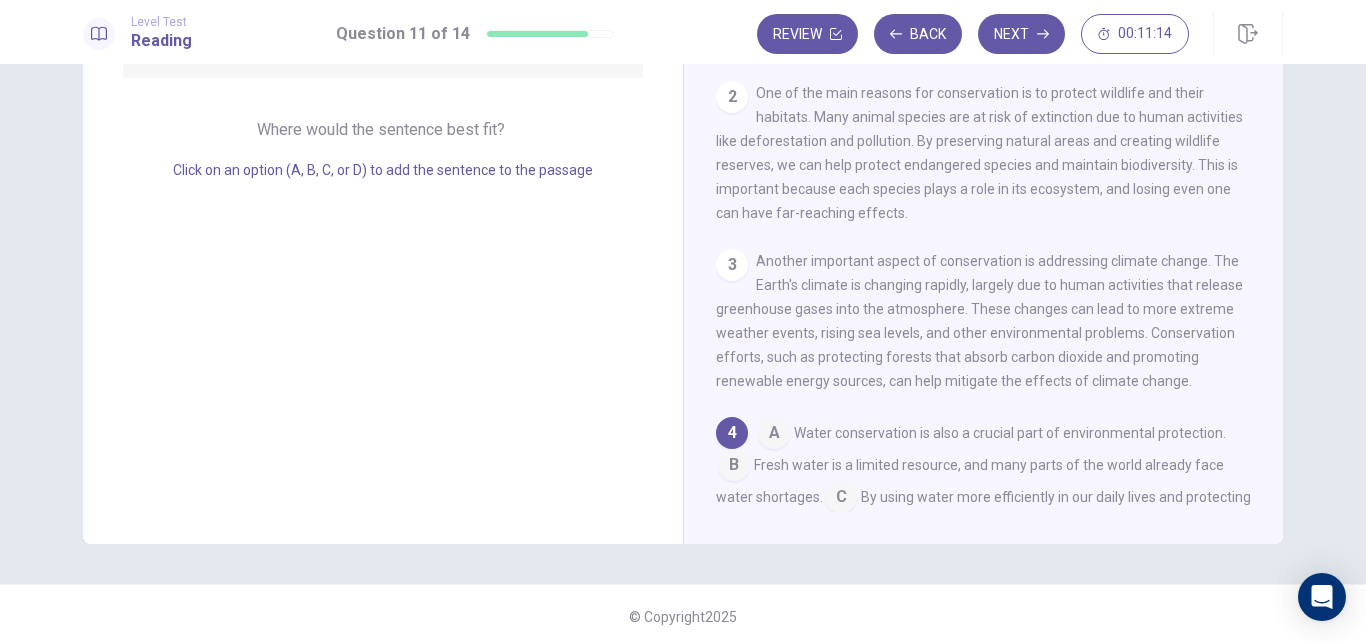 scroll, scrollTop: 294, scrollLeft: 0, axis: vertical 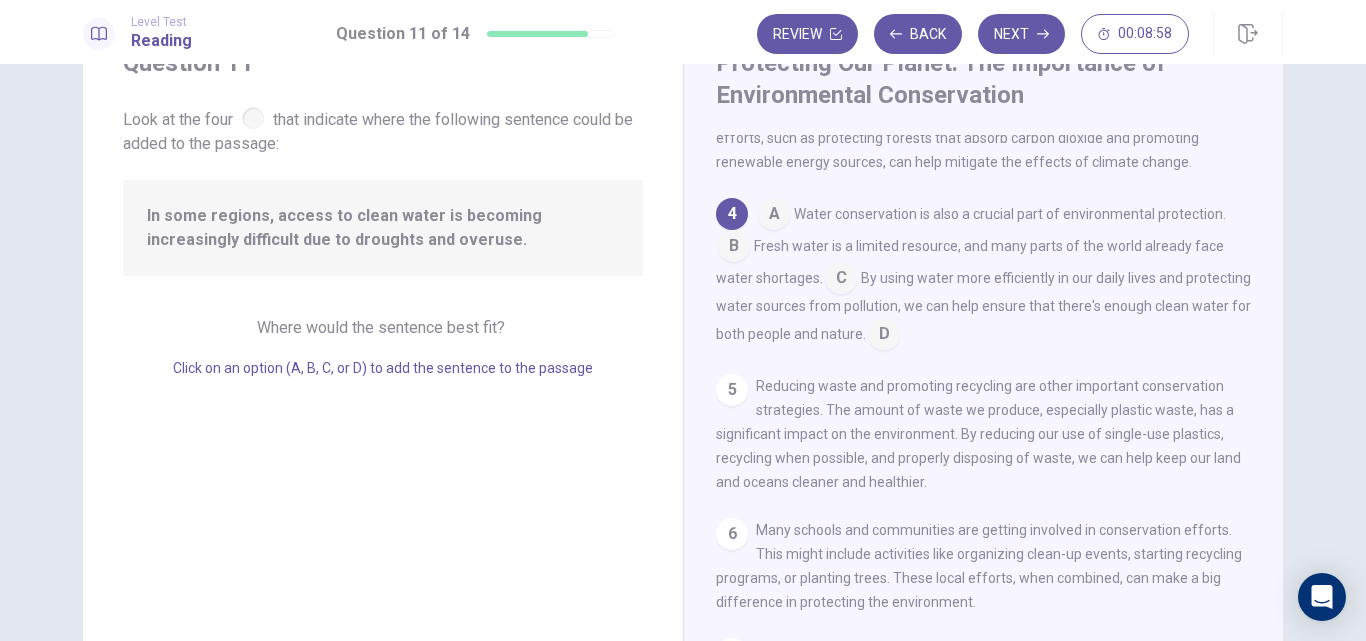 click at bounding box center [774, 216] 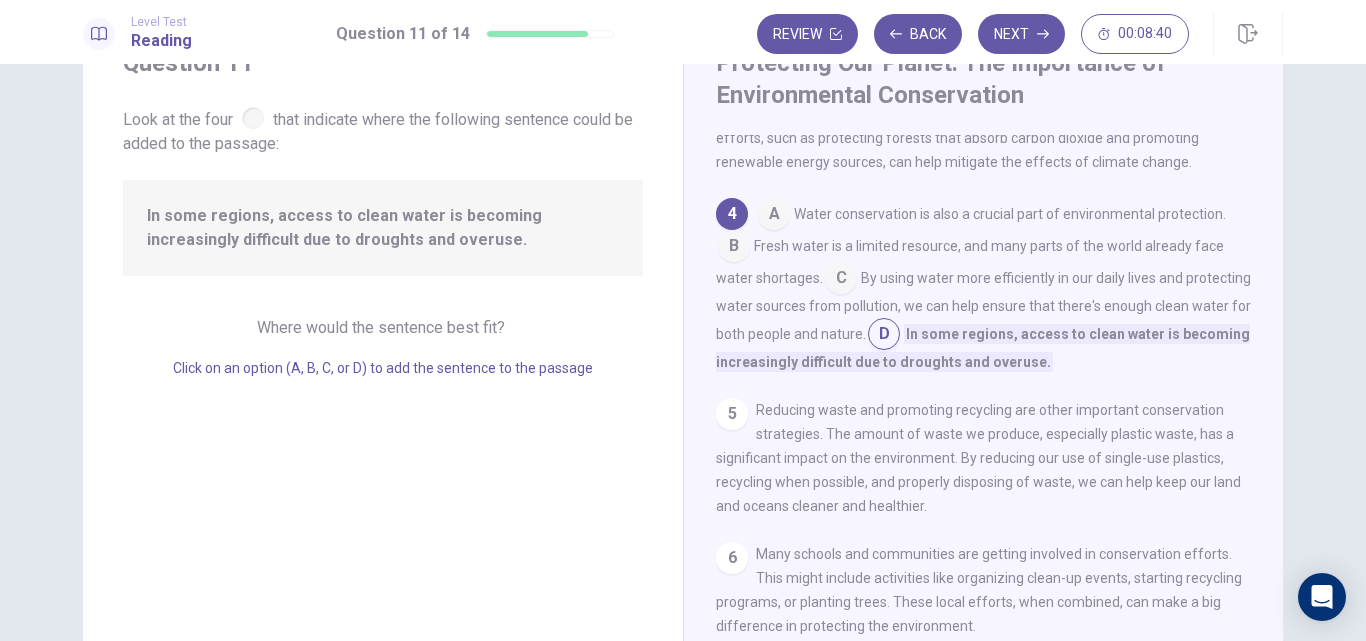 click at bounding box center (774, 216) 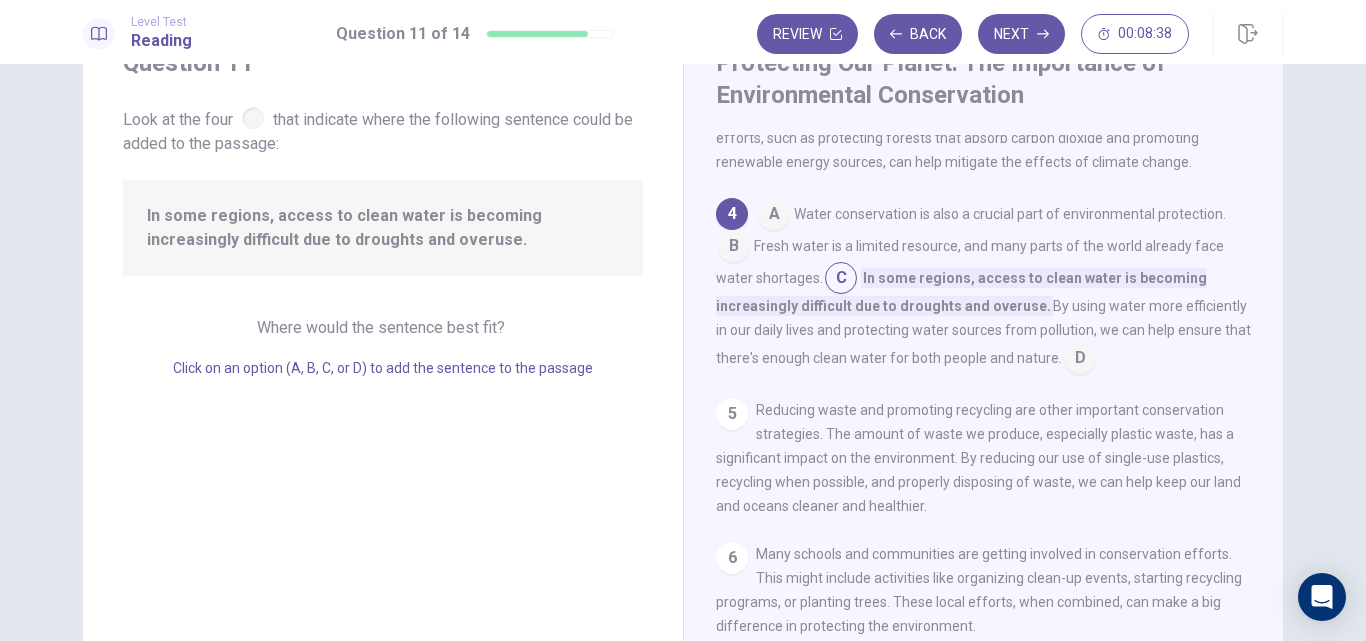 click at bounding box center [774, 216] 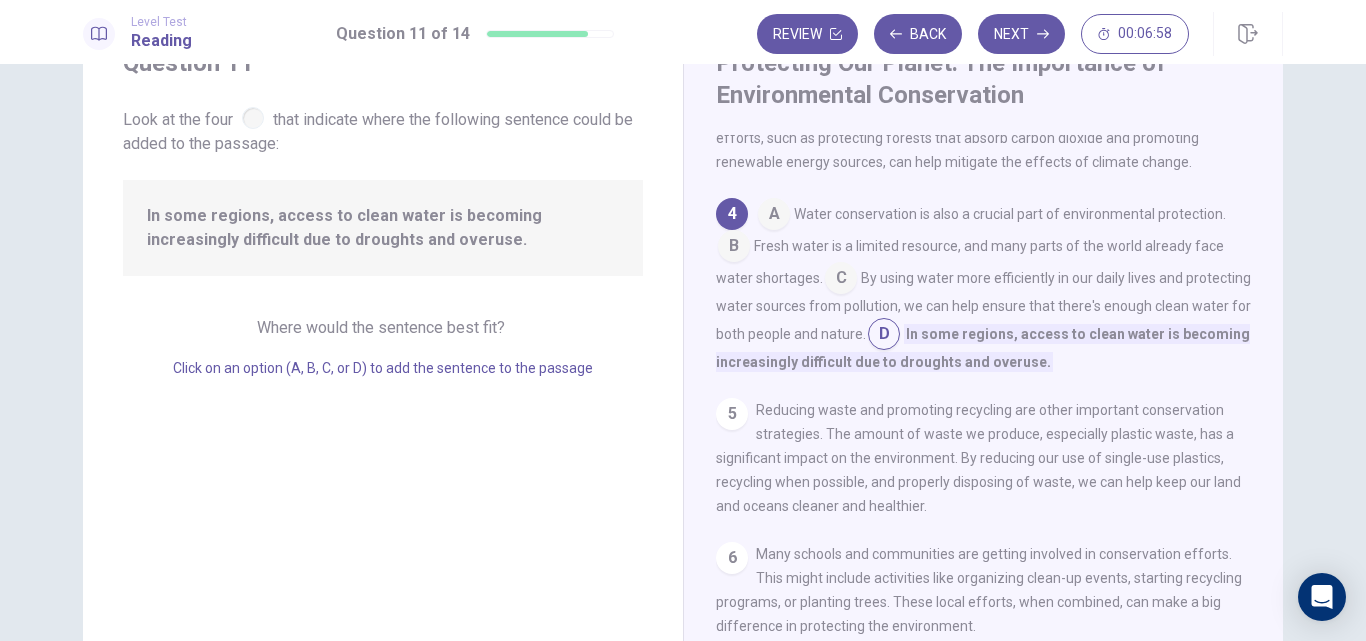 click at bounding box center [774, 216] 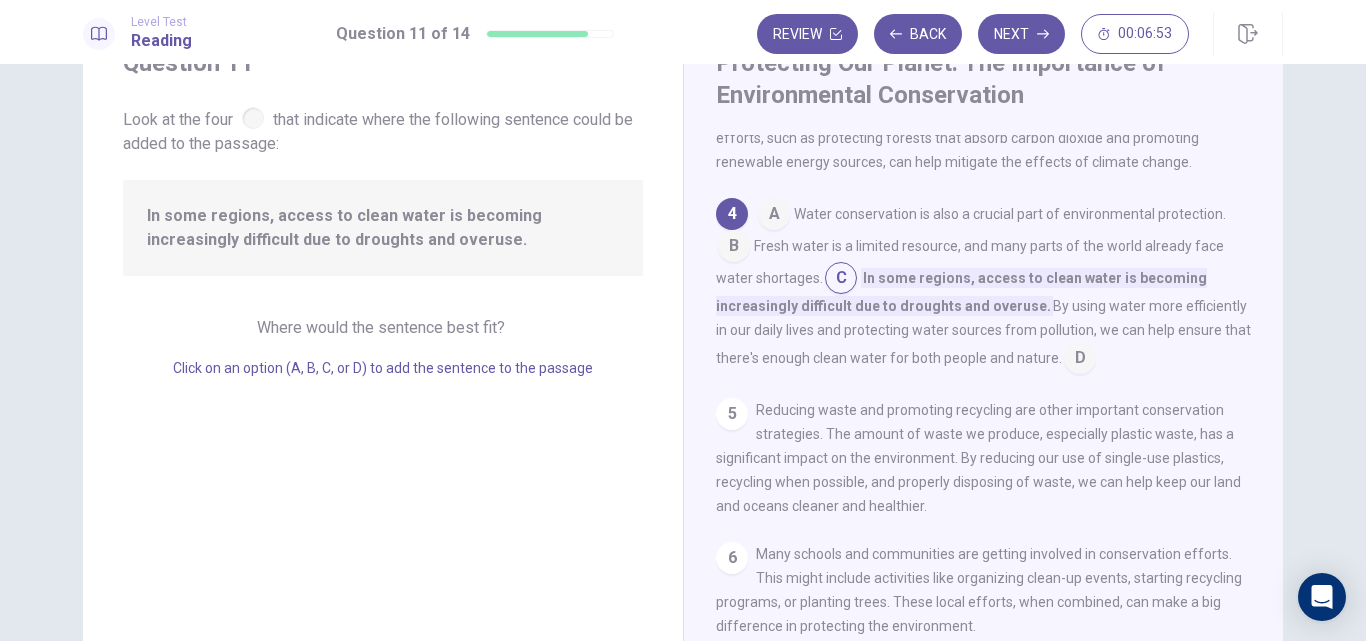 click on "By using water more efficiently in our daily lives and protecting water sources from pollution, we can help ensure that there's enough clean water for both people and nature." at bounding box center (983, 332) 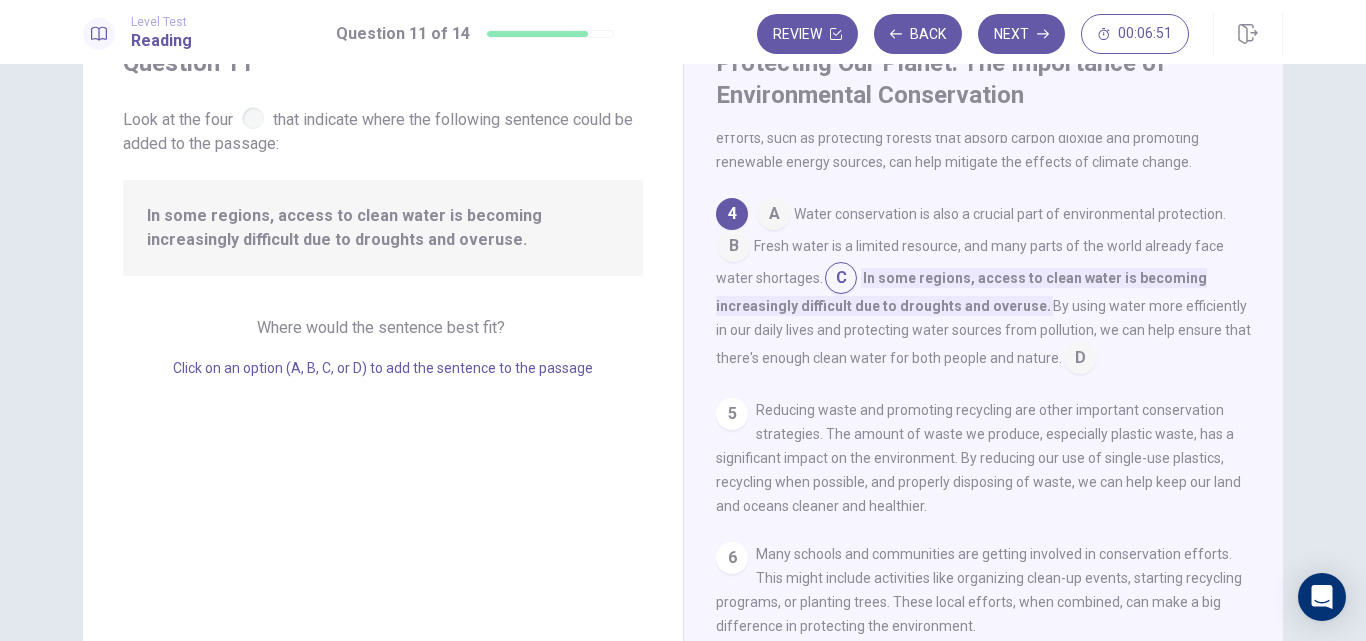 click at bounding box center (774, 216) 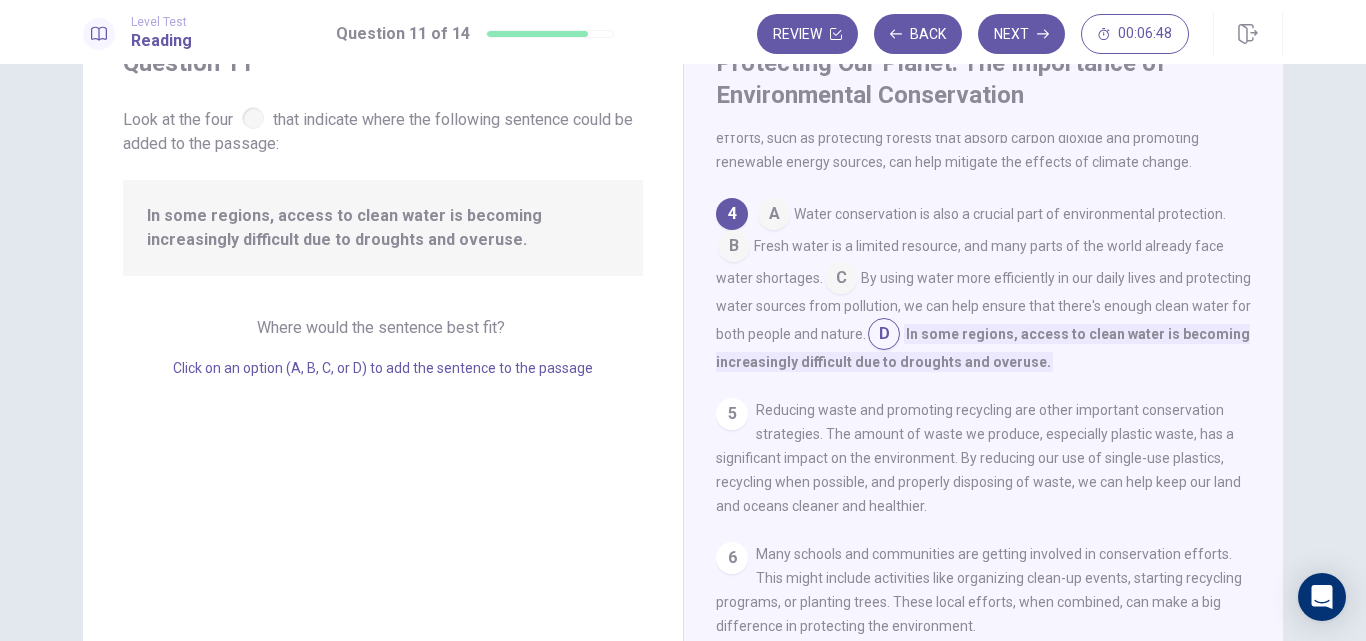 click at bounding box center (774, 216) 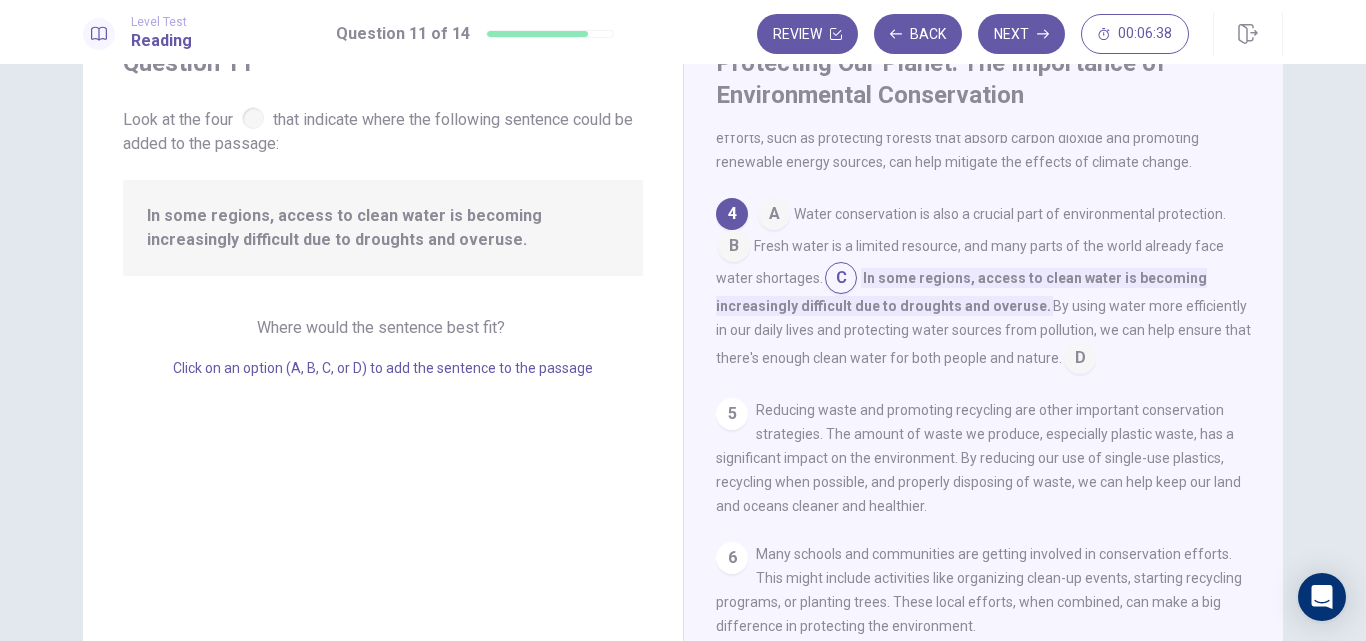 click at bounding box center (774, 216) 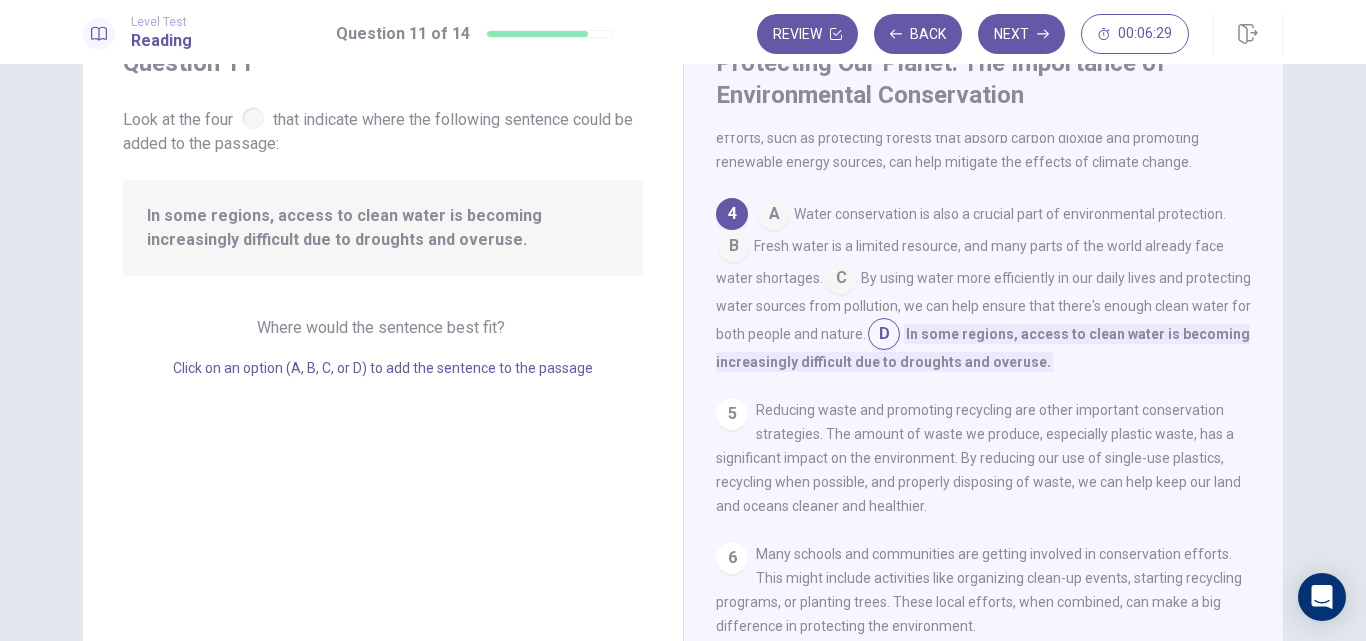 click at bounding box center [774, 216] 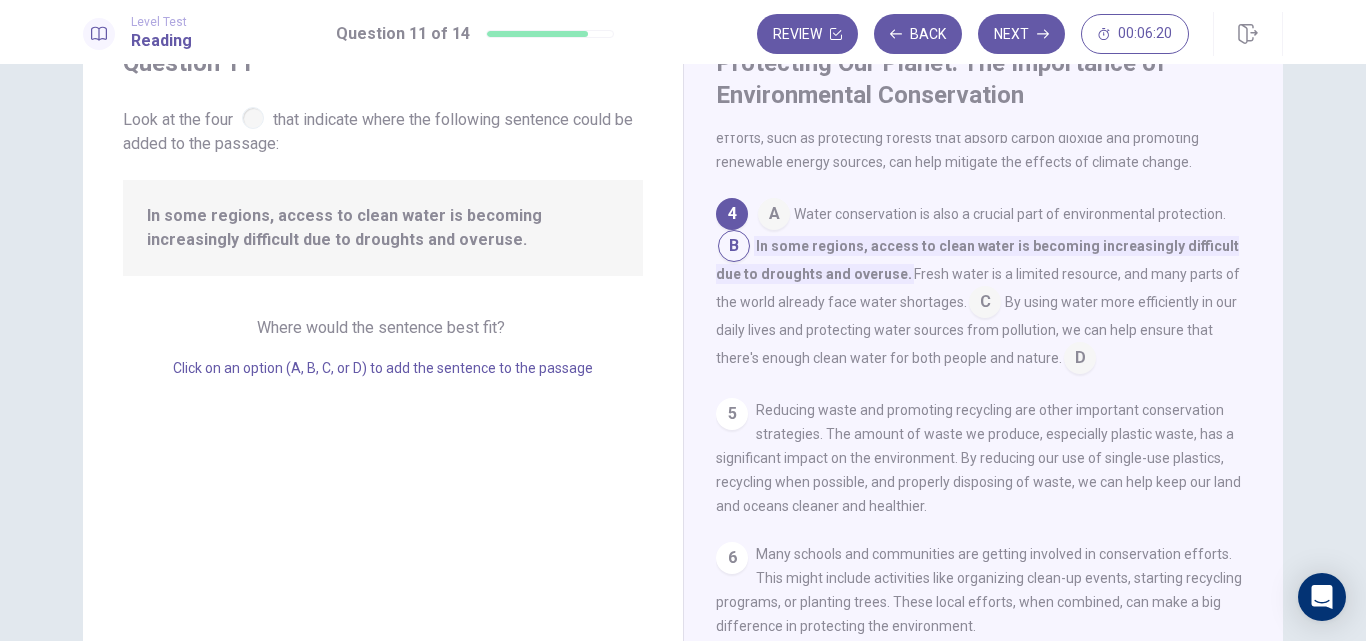 click at bounding box center [774, 216] 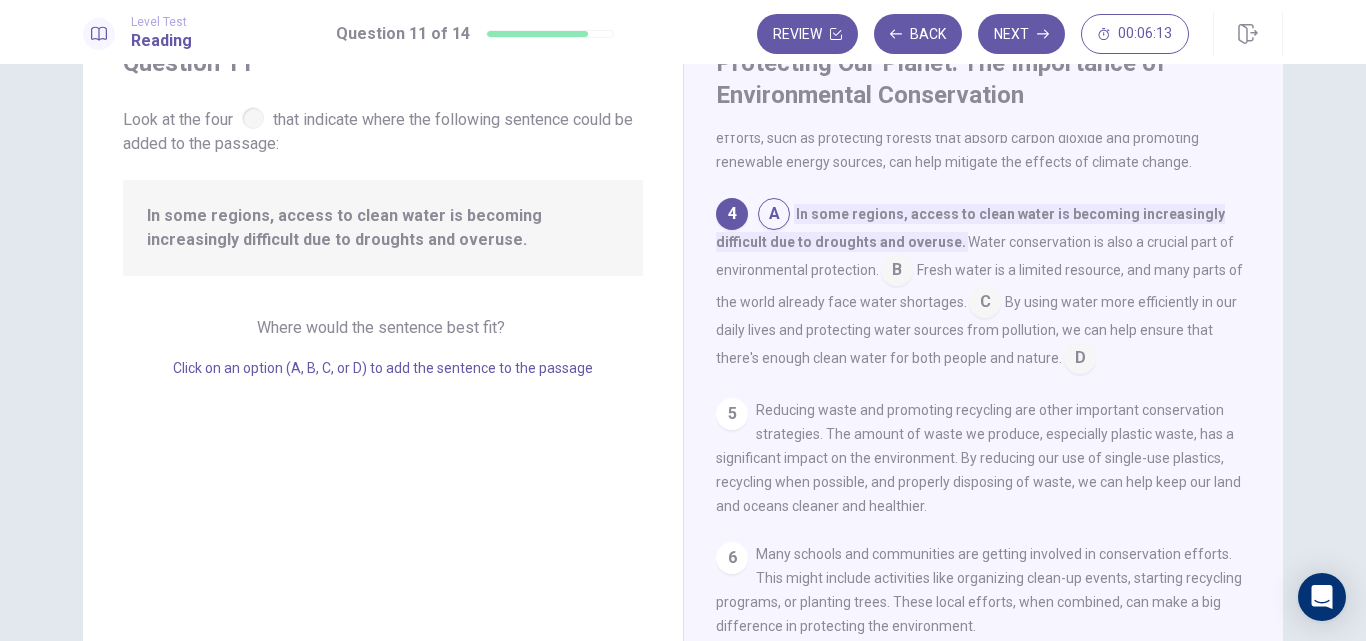 click at bounding box center [774, 216] 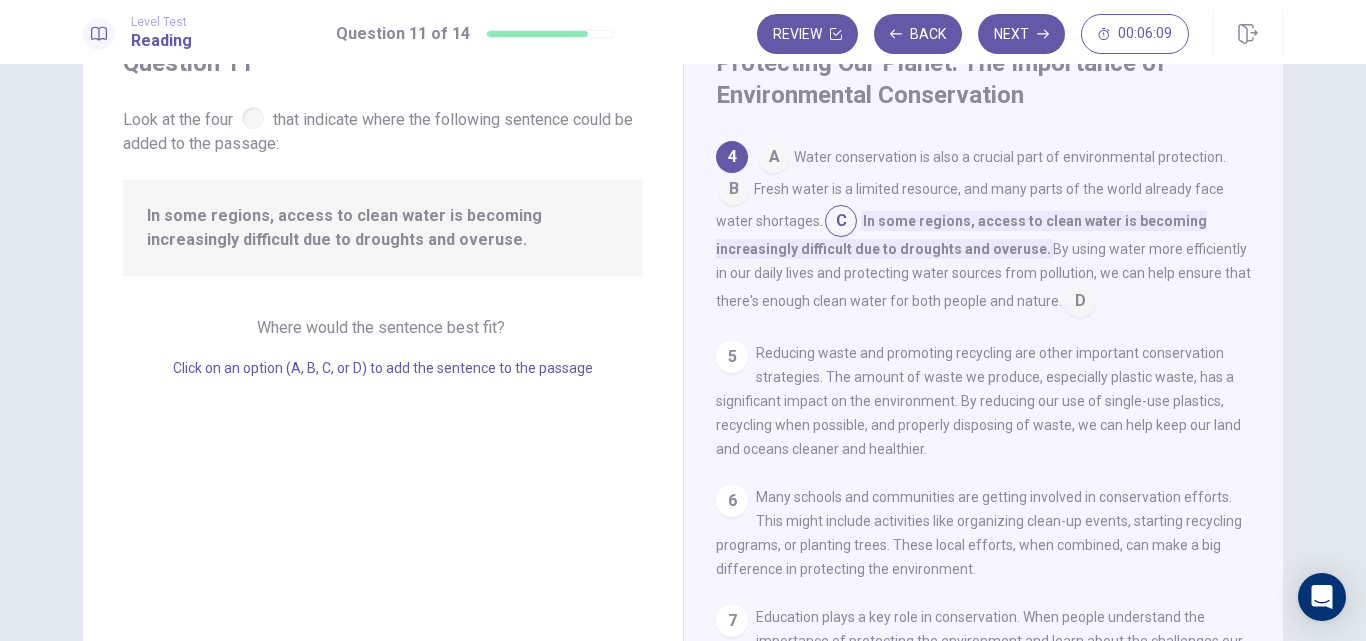scroll, scrollTop: 475, scrollLeft: 0, axis: vertical 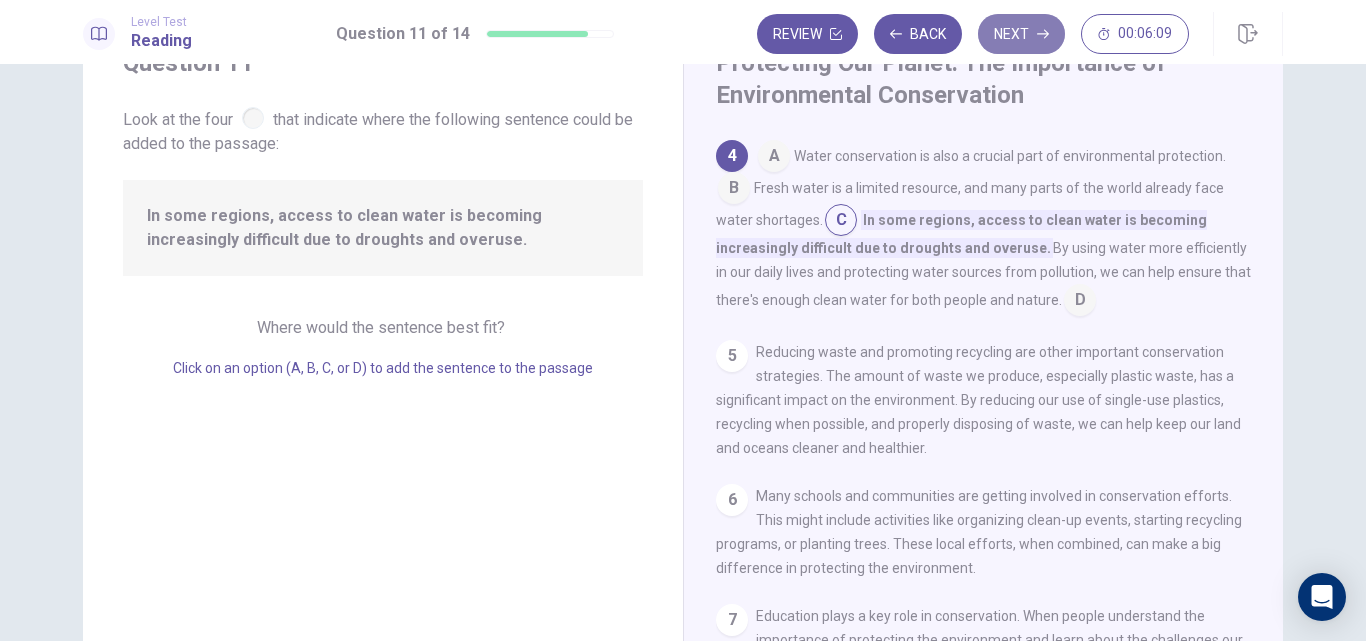 click on "Next" at bounding box center (1021, 34) 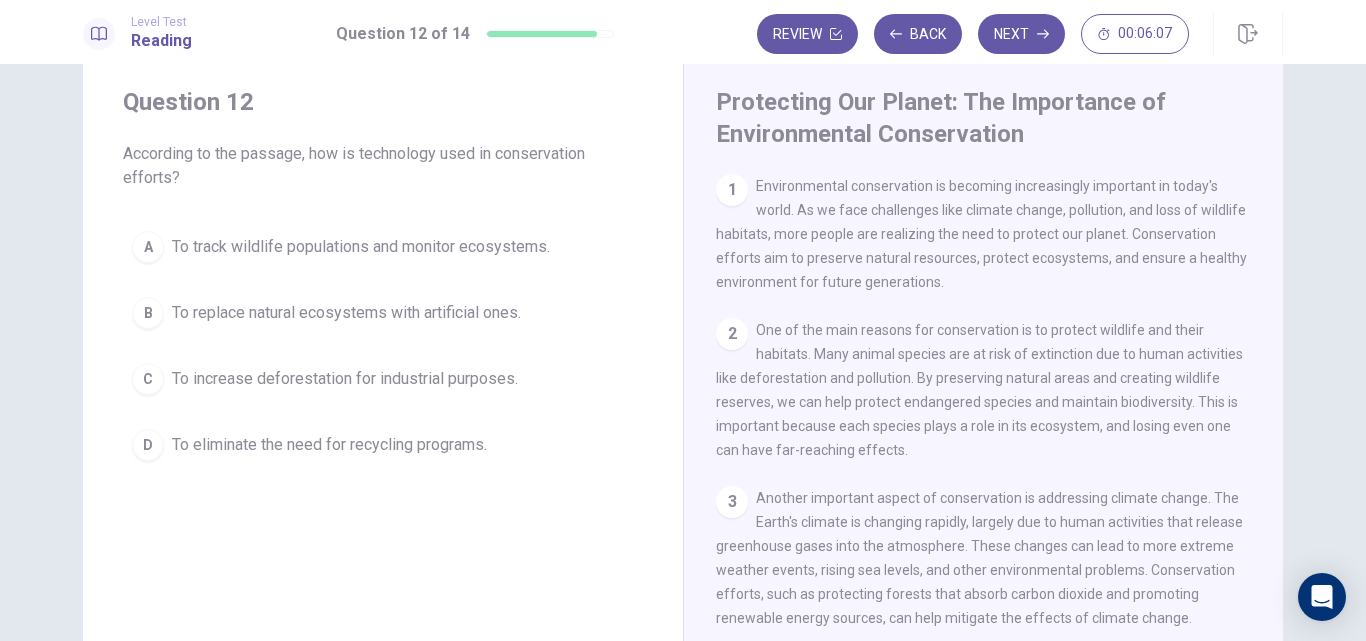 scroll, scrollTop: 30, scrollLeft: 0, axis: vertical 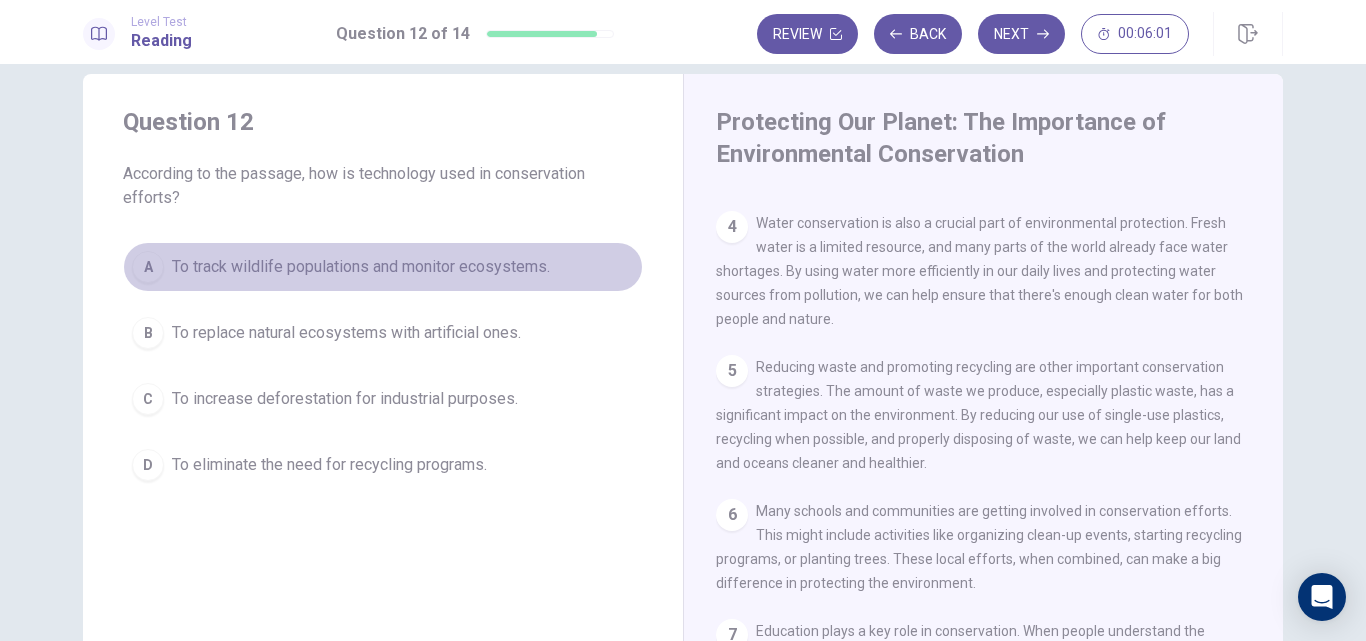 click on "To track wildlife populations and monitor ecosystems." at bounding box center (361, 267) 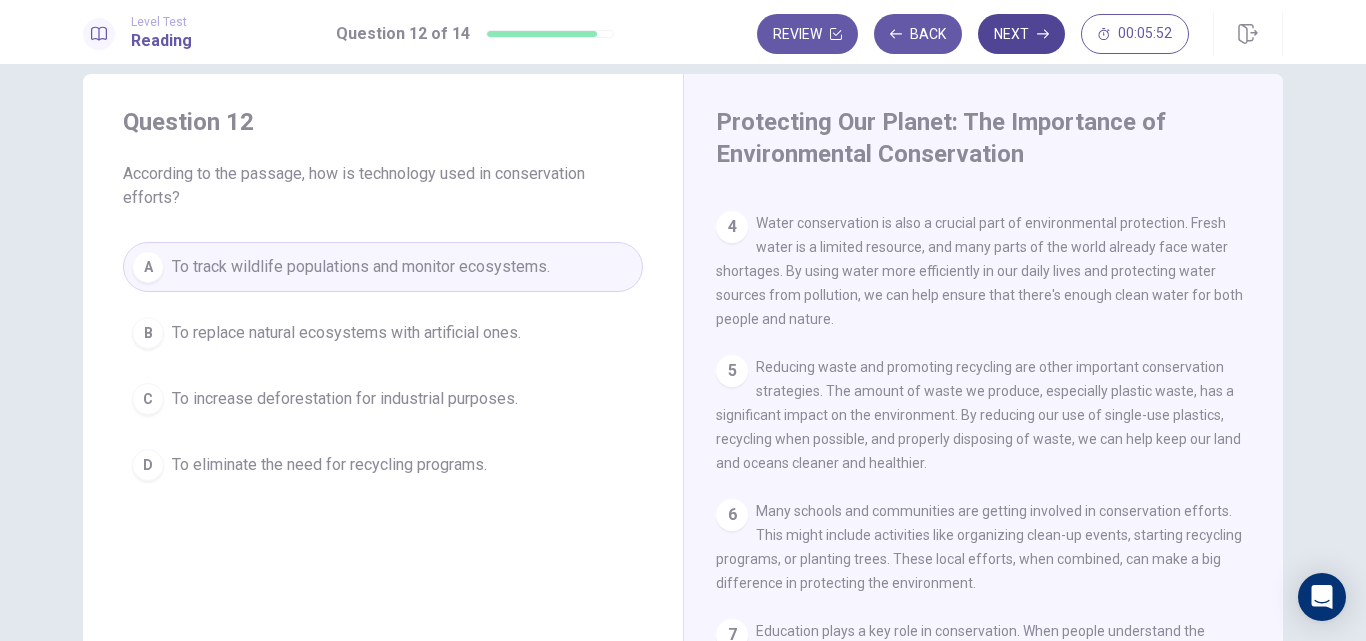 click on "Next" at bounding box center [1021, 34] 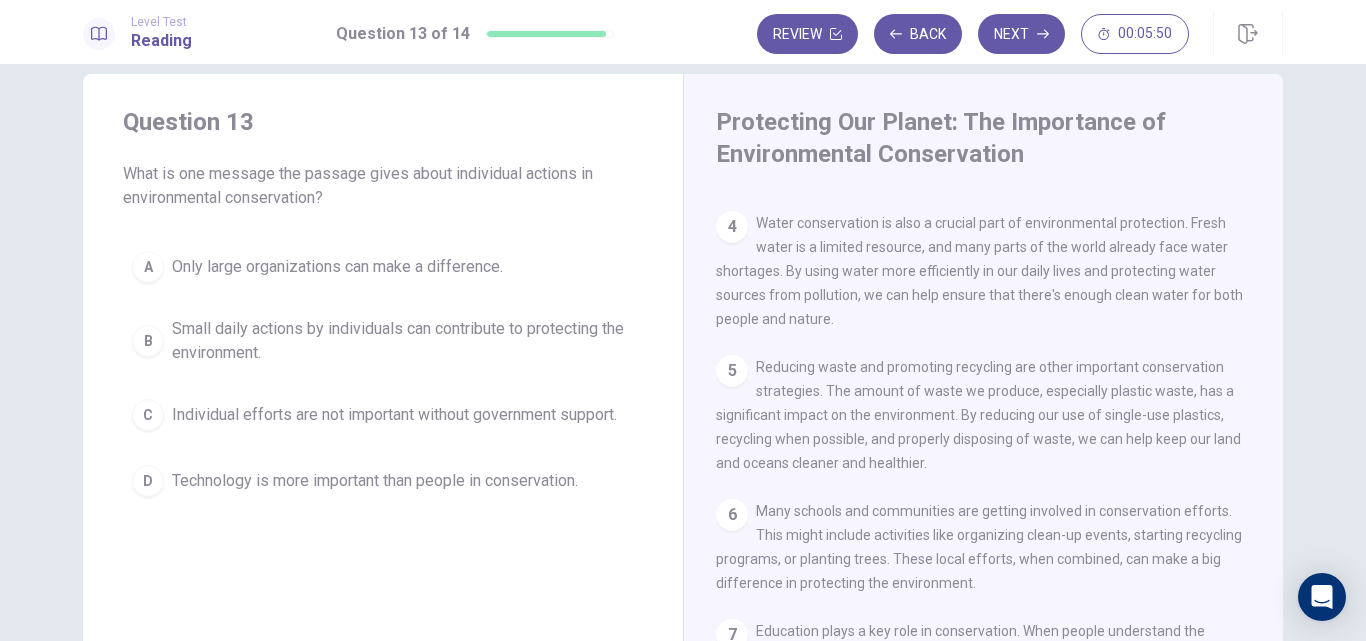 scroll, scrollTop: 0, scrollLeft: 0, axis: both 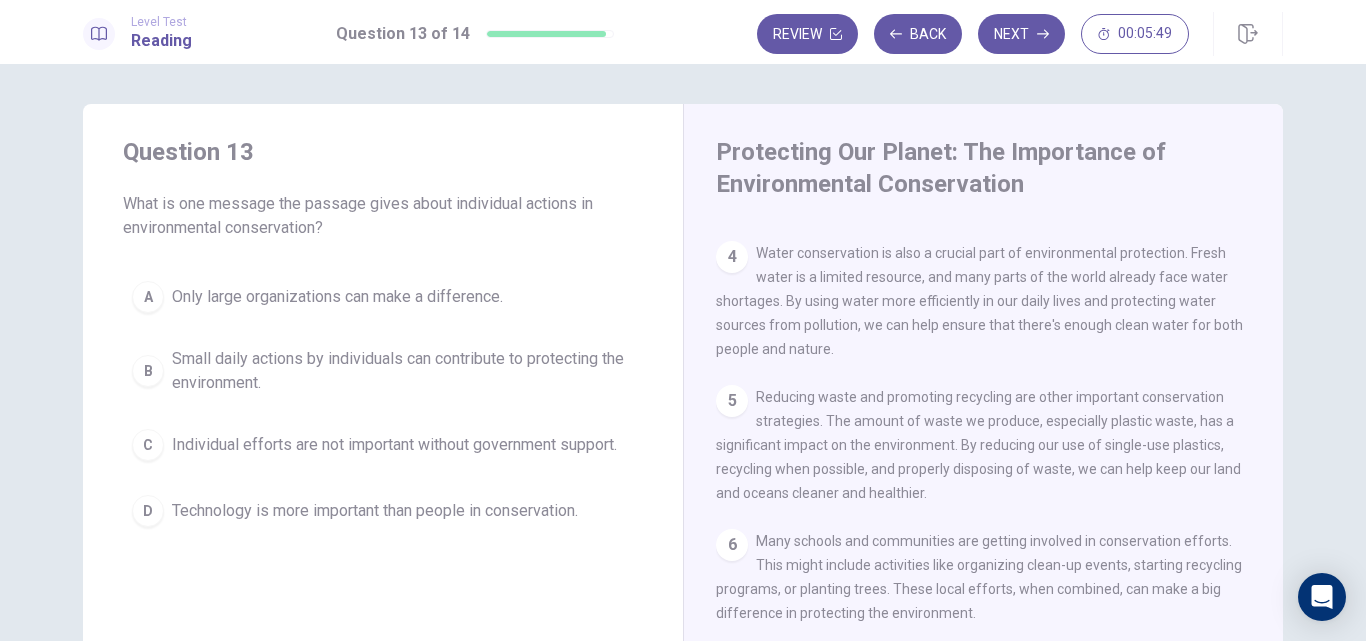 click on "What is one message the passage gives about individual actions in environmental conservation?" at bounding box center (383, 216) 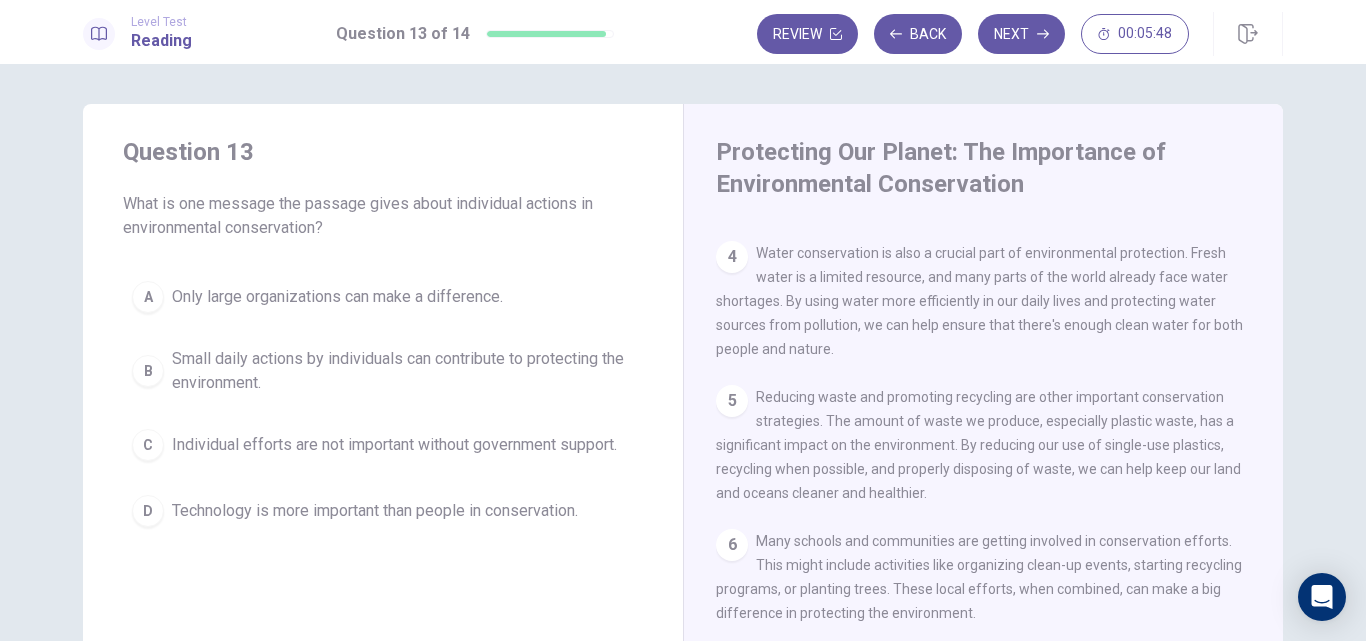 click on "What is one message the passage gives about individual actions in environmental conservation?" at bounding box center (383, 216) 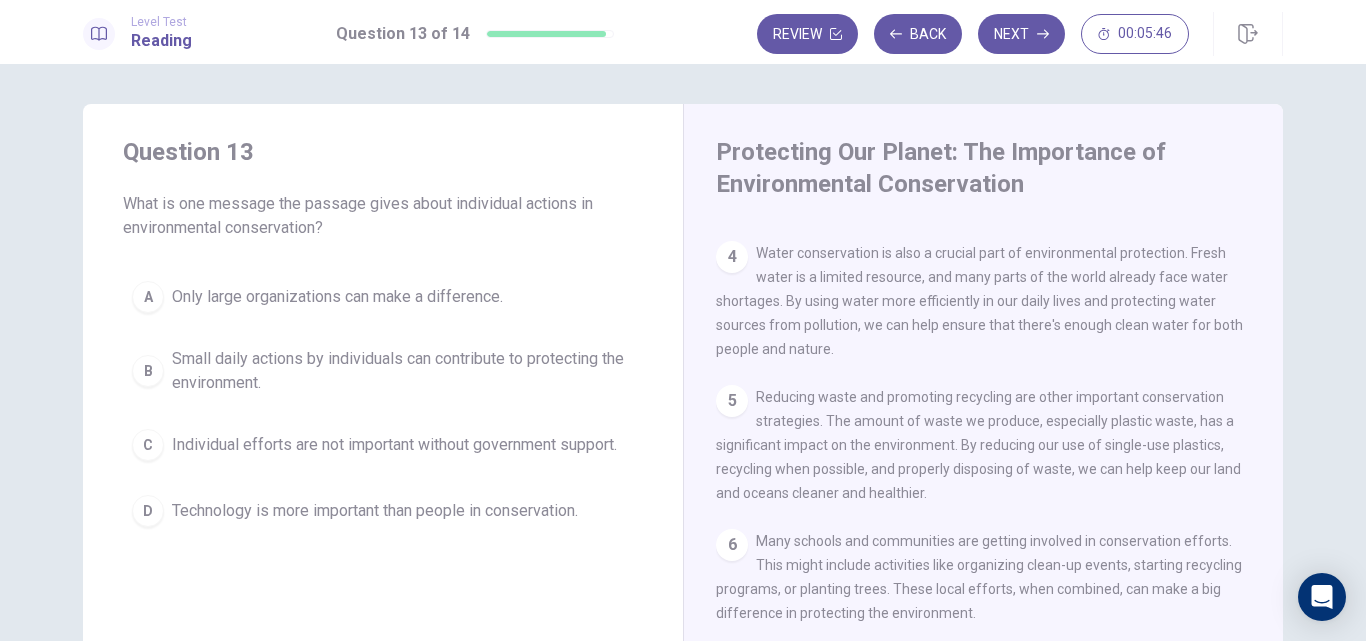 click on "What is one message the passage gives about individual actions in environmental conservation?" at bounding box center (383, 216) 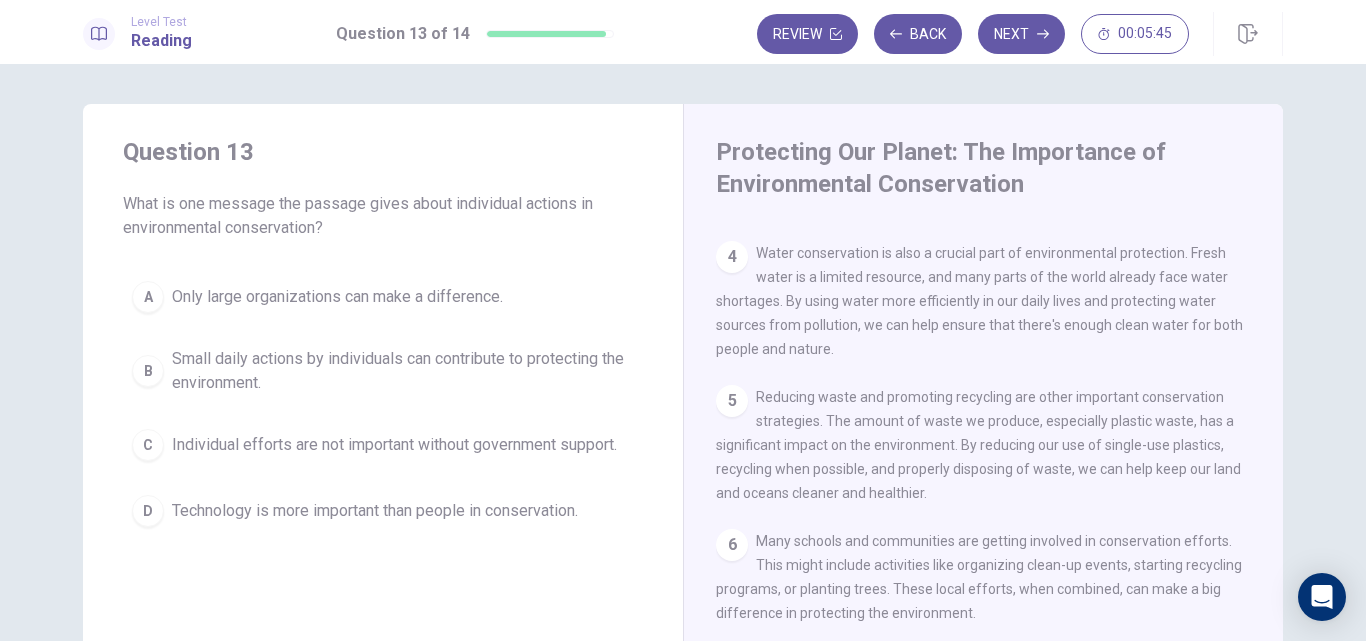 click on "What is one message the passage gives about individual actions in environmental conservation?" at bounding box center (383, 216) 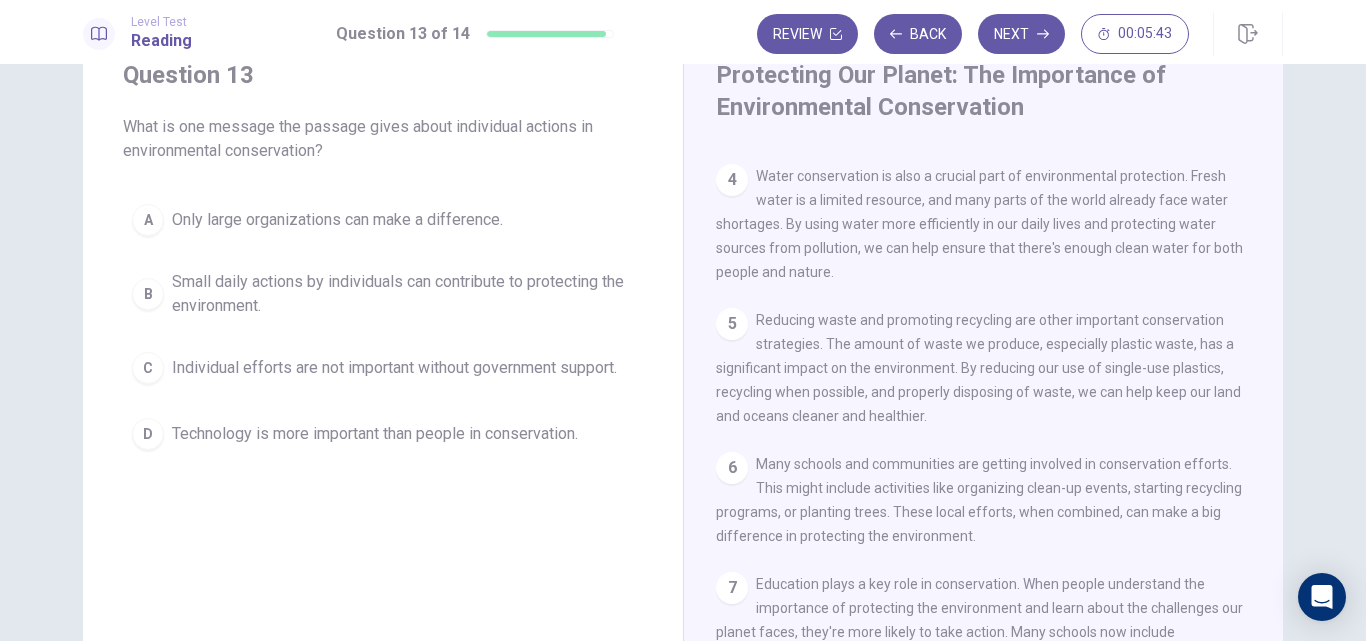 scroll, scrollTop: 115, scrollLeft: 0, axis: vertical 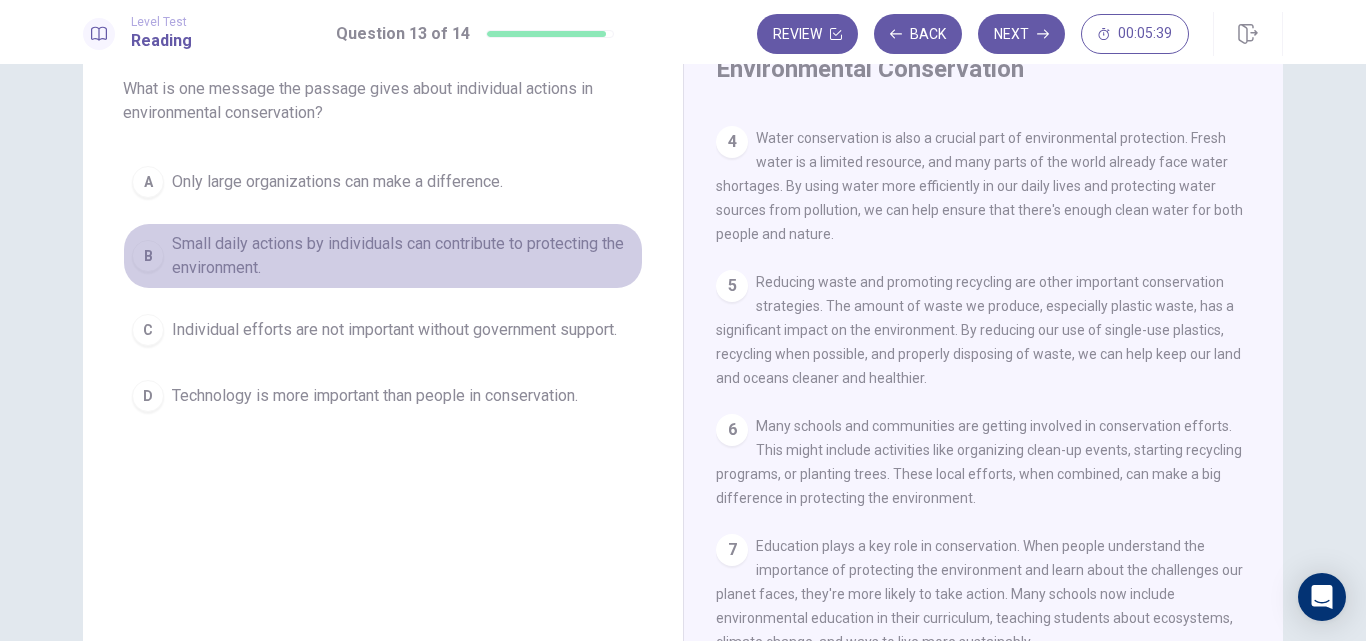 click on "Small daily actions by individuals can contribute to protecting the environment." at bounding box center (337, 182) 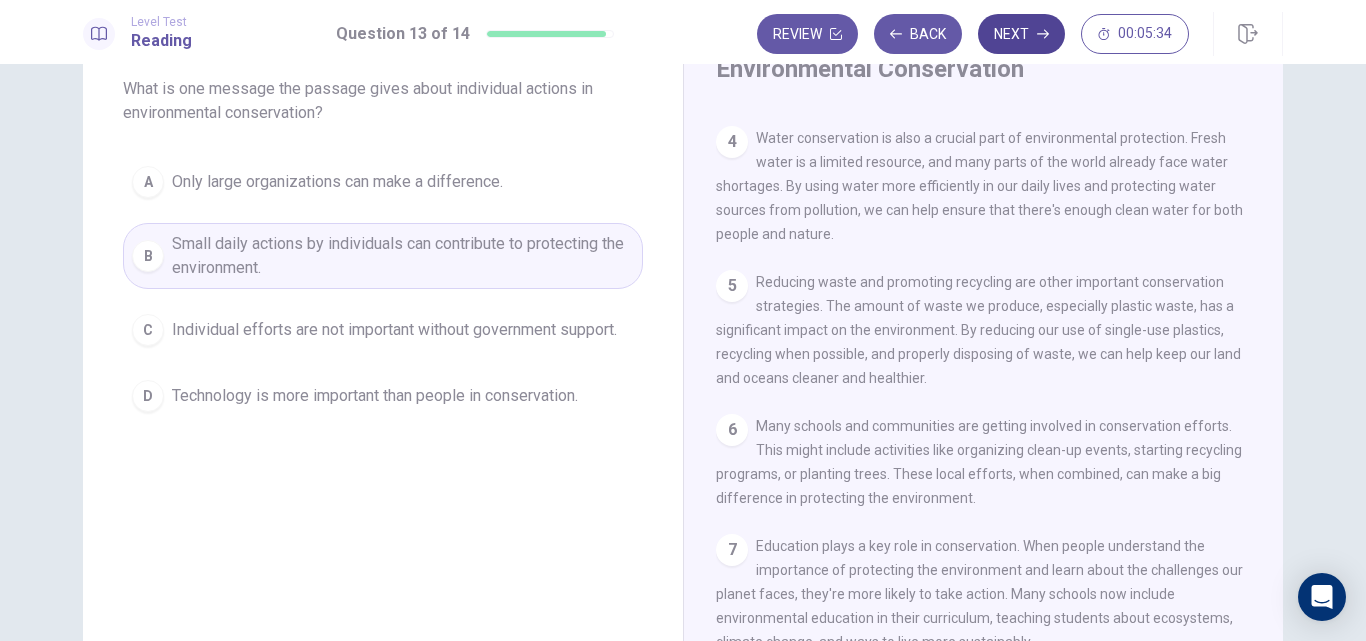 click on "Next" at bounding box center (1021, 34) 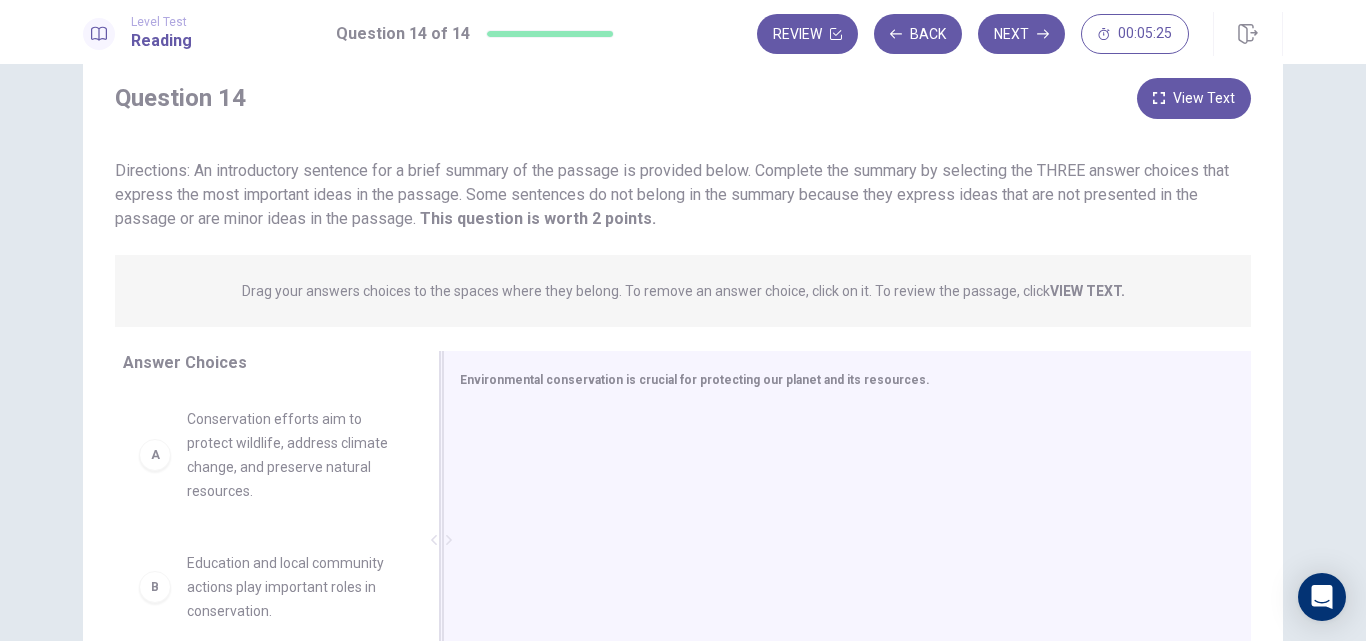scroll, scrollTop: 41, scrollLeft: 0, axis: vertical 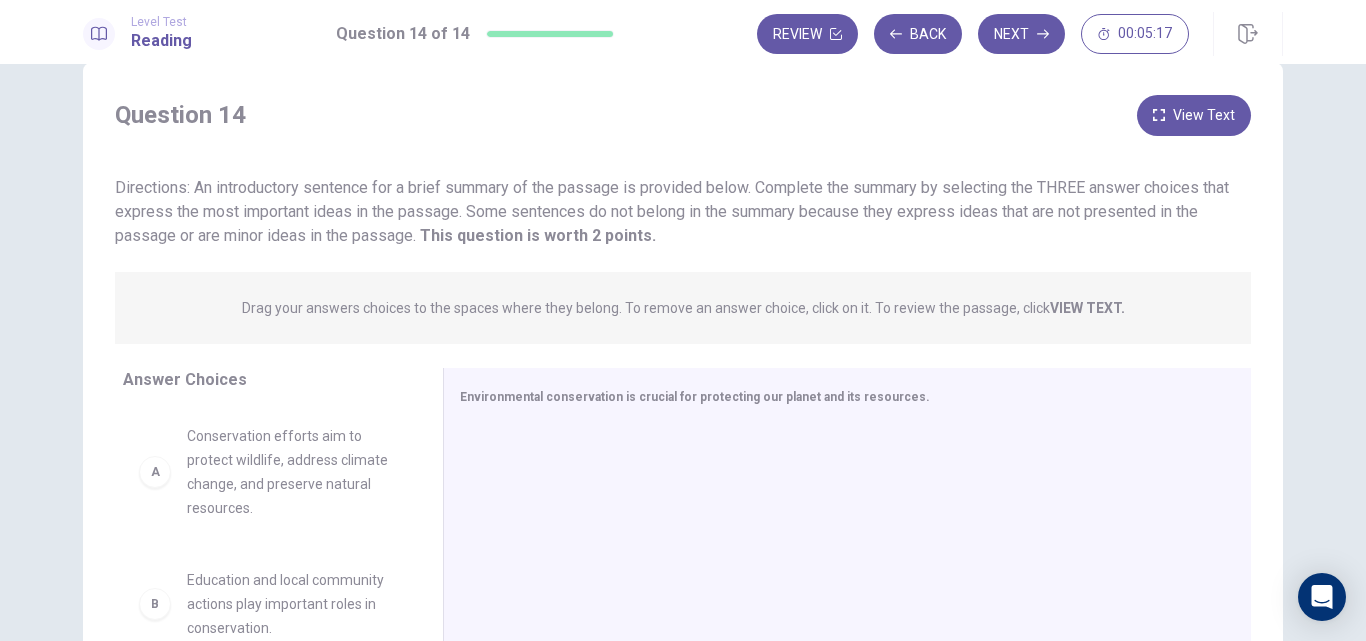 drag, startPoint x: 761, startPoint y: 191, endPoint x: 779, endPoint y: 200, distance: 20.12461 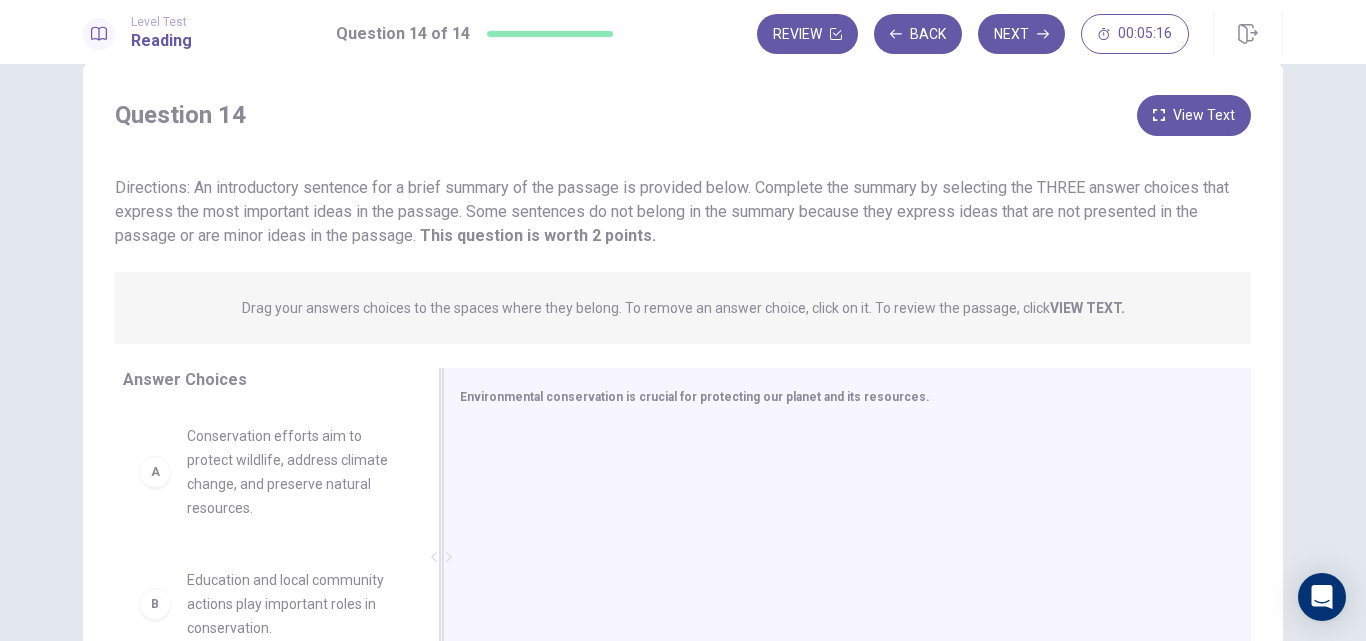 click at bounding box center (839, 559) 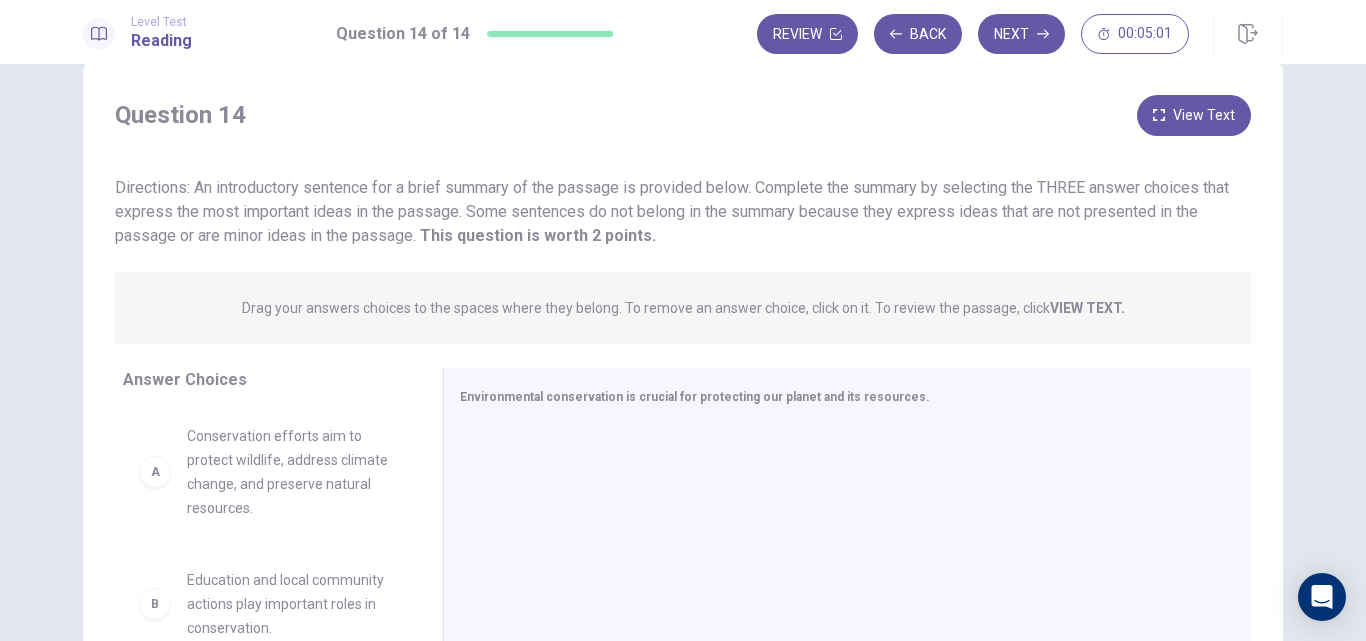 drag, startPoint x: 465, startPoint y: 215, endPoint x: 585, endPoint y: 227, distance: 120.59851 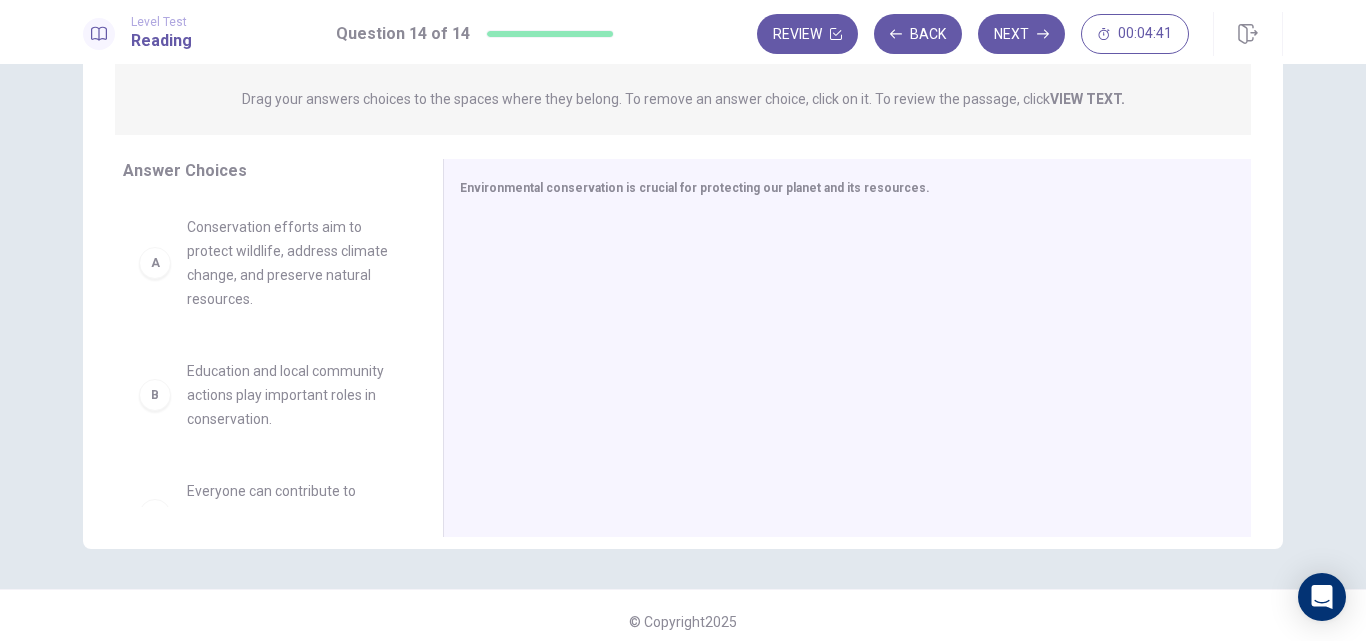 scroll, scrollTop: 262, scrollLeft: 0, axis: vertical 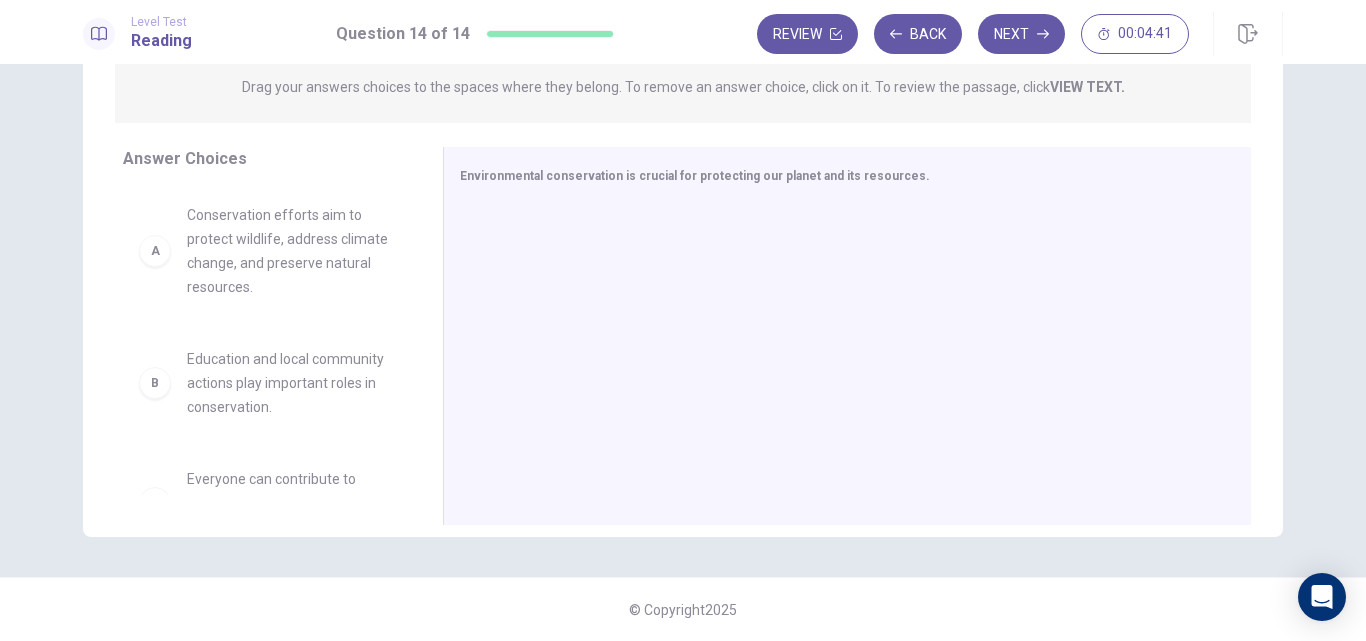 click on "Conservation efforts aim to protect wildlife, address climate change, and preserve natural resources." at bounding box center (291, 251) 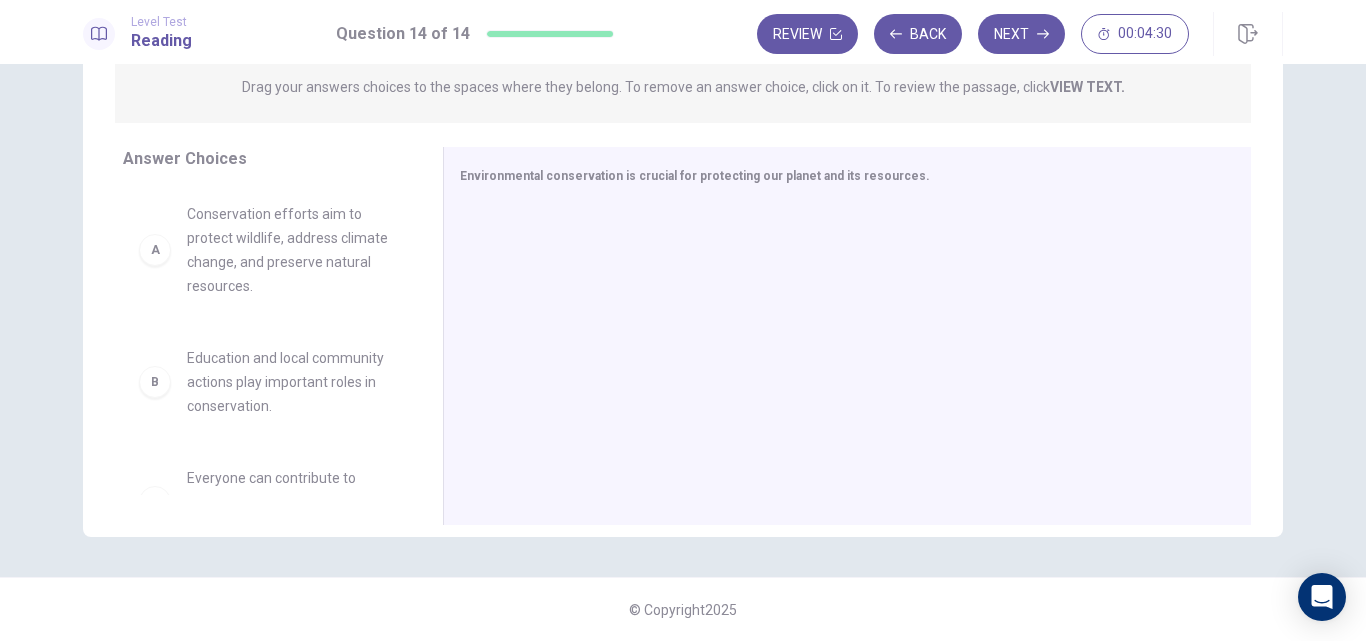 scroll, scrollTop: 0, scrollLeft: 0, axis: both 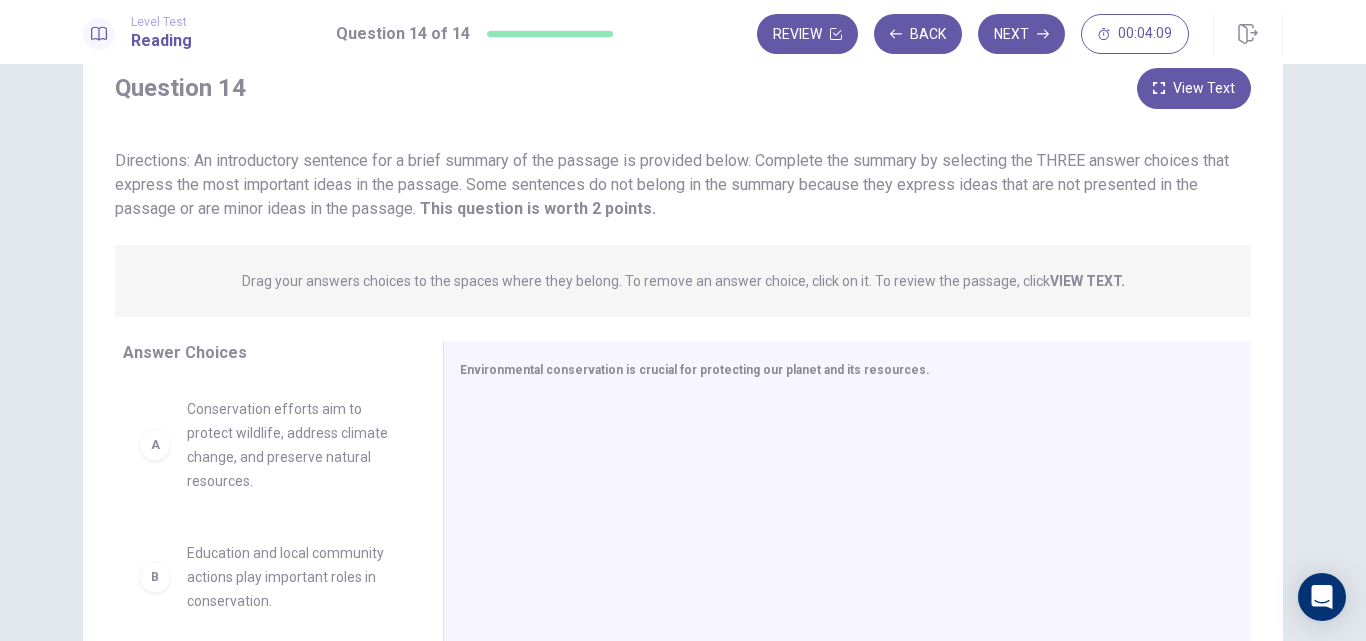 click on "Conservation efforts aim to protect wildlife, address climate change, and preserve natural resources." at bounding box center [291, 445] 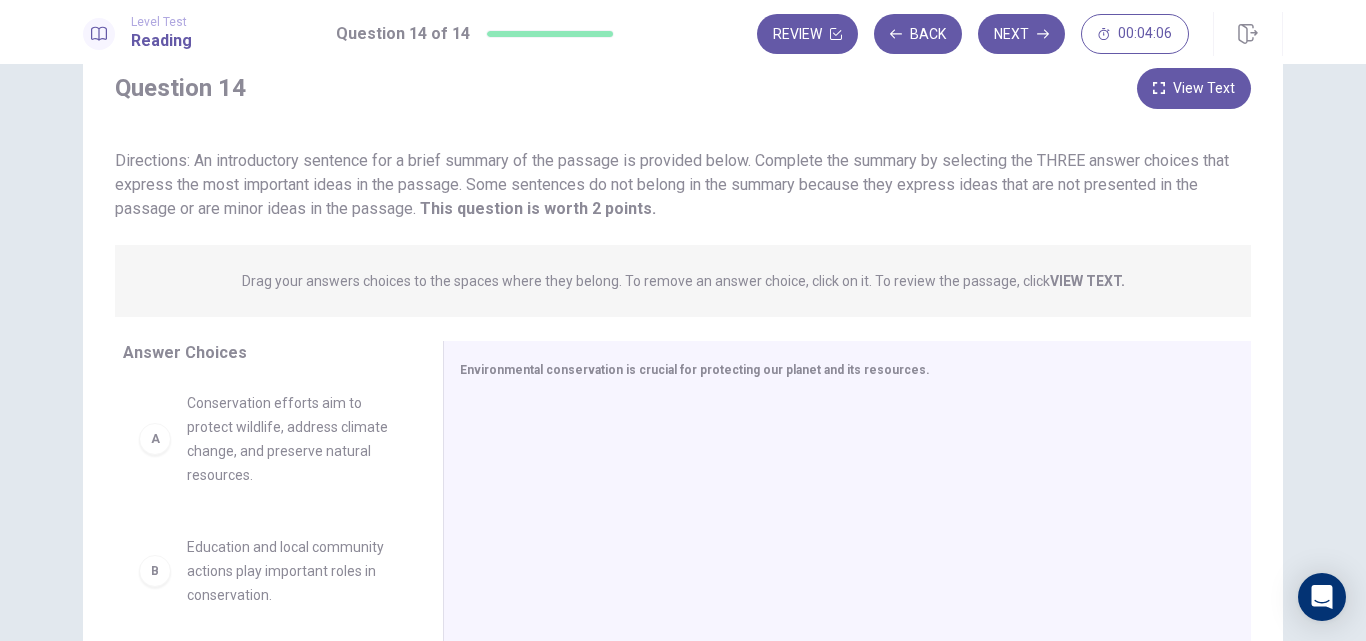 scroll, scrollTop: 0, scrollLeft: 0, axis: both 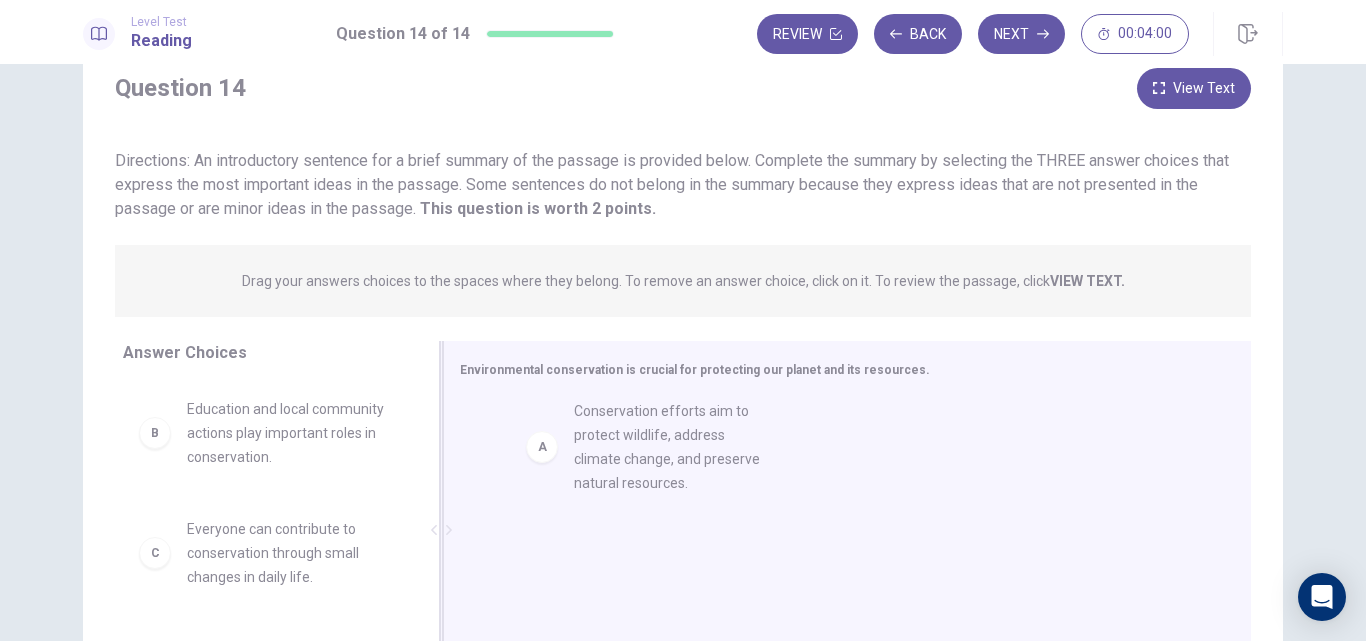 drag, startPoint x: 250, startPoint y: 484, endPoint x: 667, endPoint y: 480, distance: 417.0192 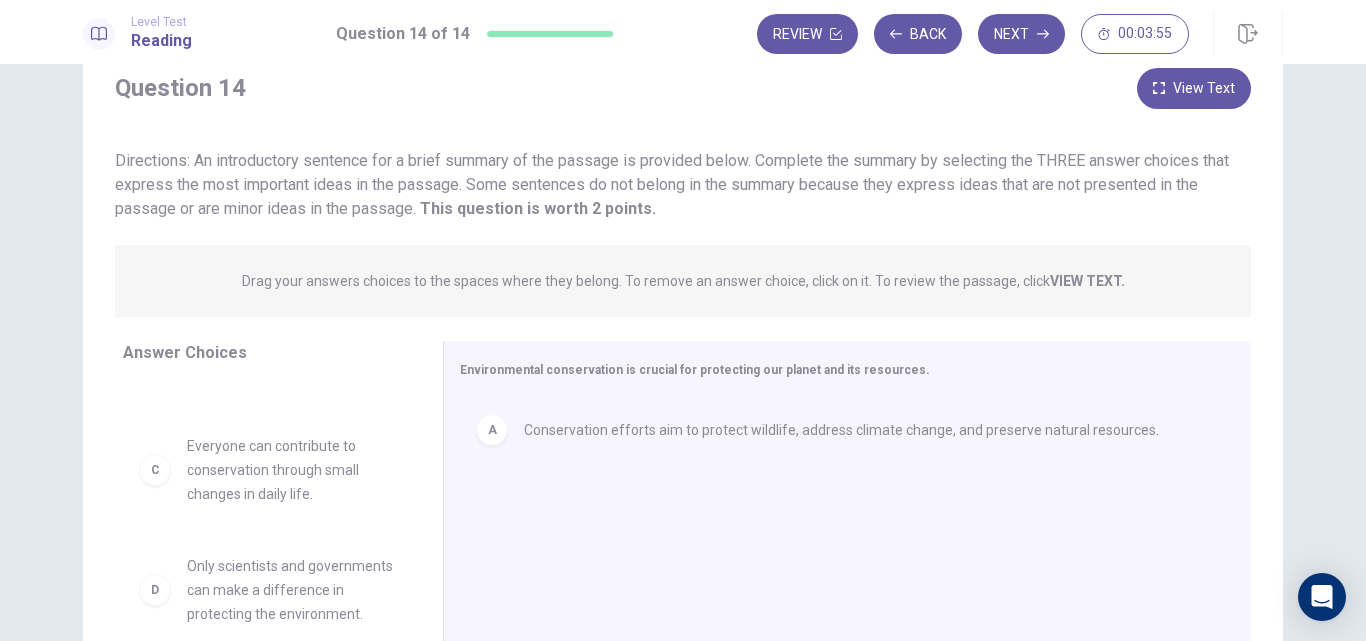 scroll, scrollTop: 98, scrollLeft: 0, axis: vertical 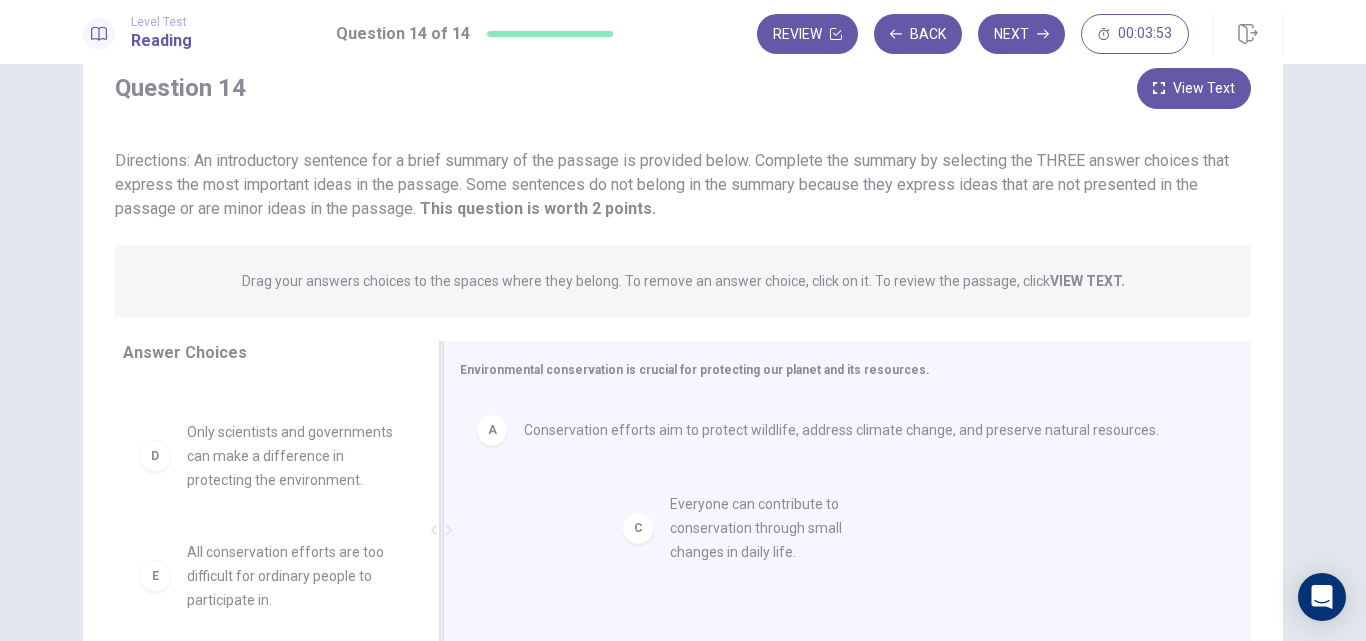 drag, startPoint x: 253, startPoint y: 463, endPoint x: 747, endPoint y: 536, distance: 499.3646 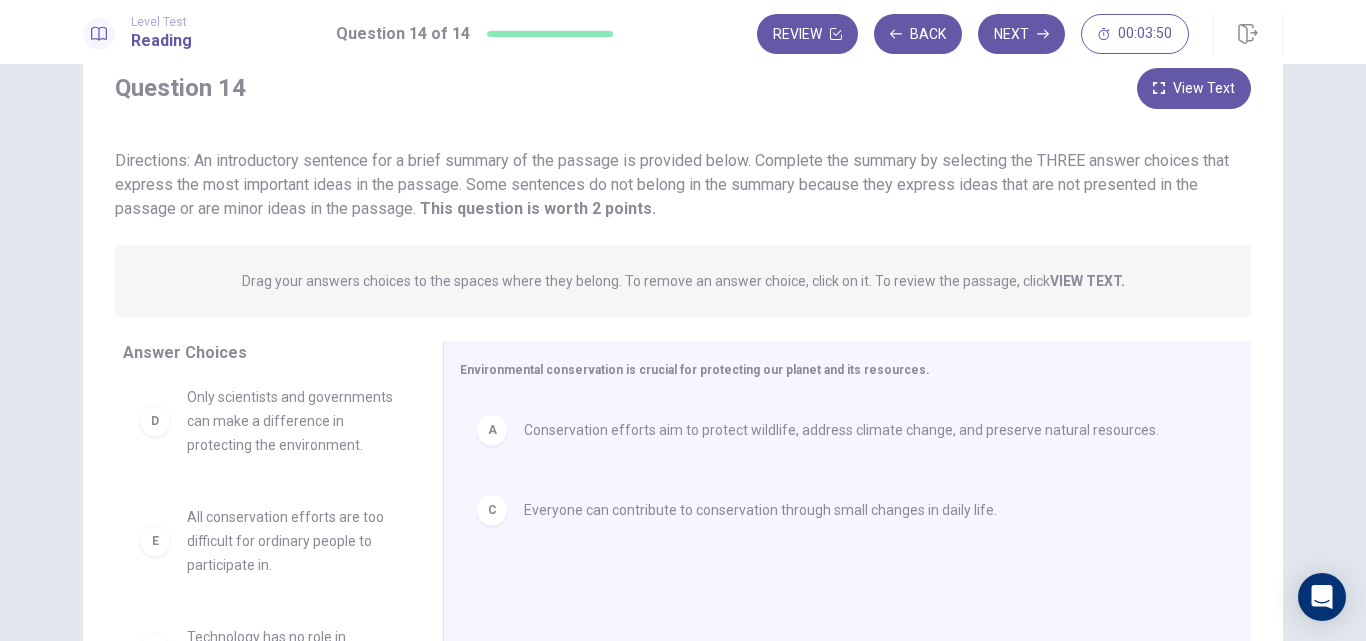 scroll, scrollTop: 156, scrollLeft: 0, axis: vertical 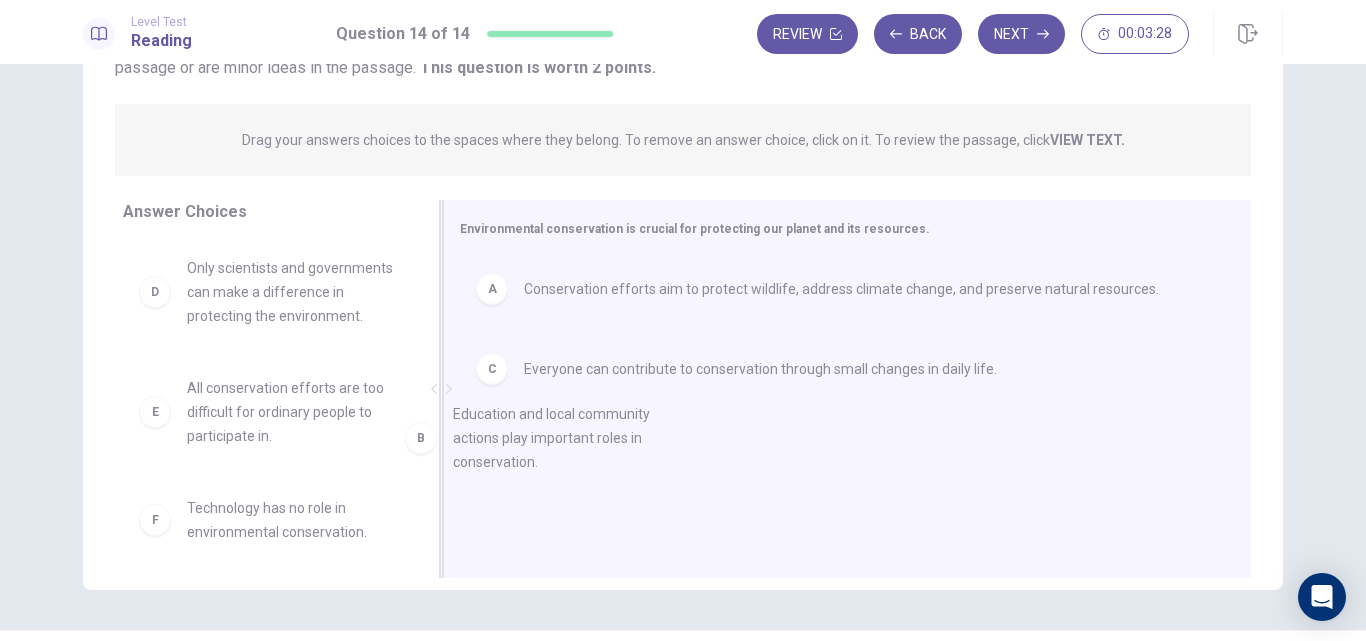 drag, startPoint x: 239, startPoint y: 308, endPoint x: 634, endPoint y: 508, distance: 442.7471 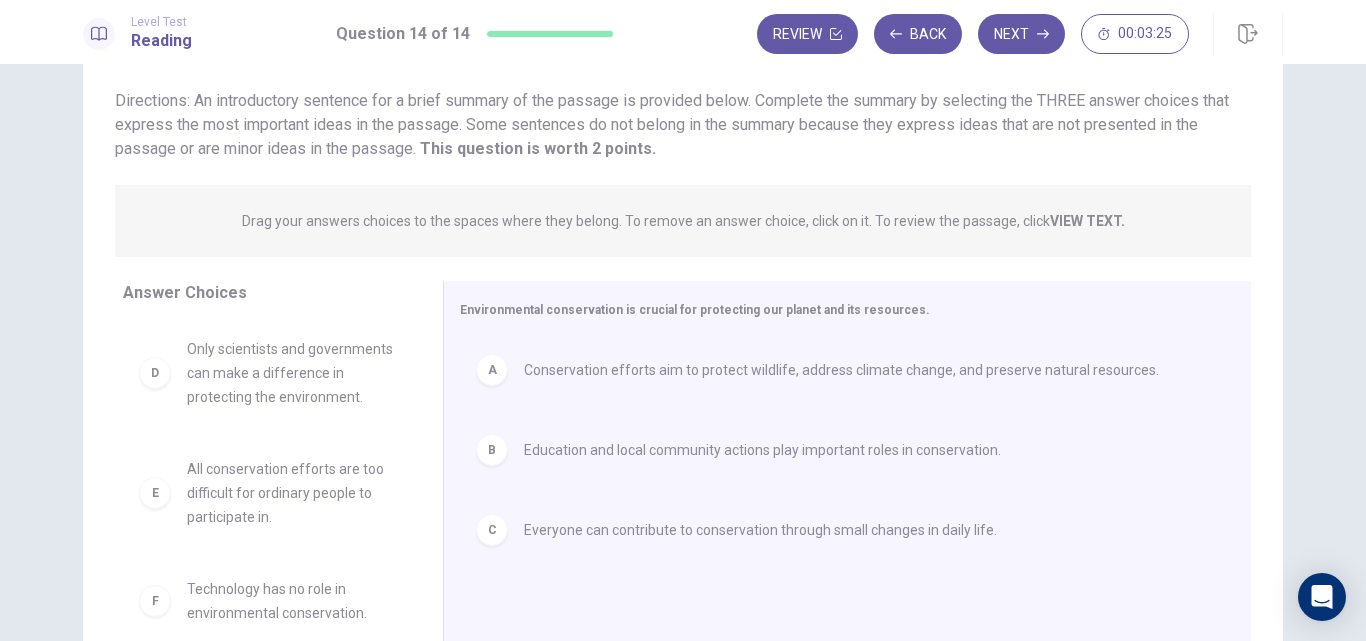 scroll, scrollTop: 131, scrollLeft: 0, axis: vertical 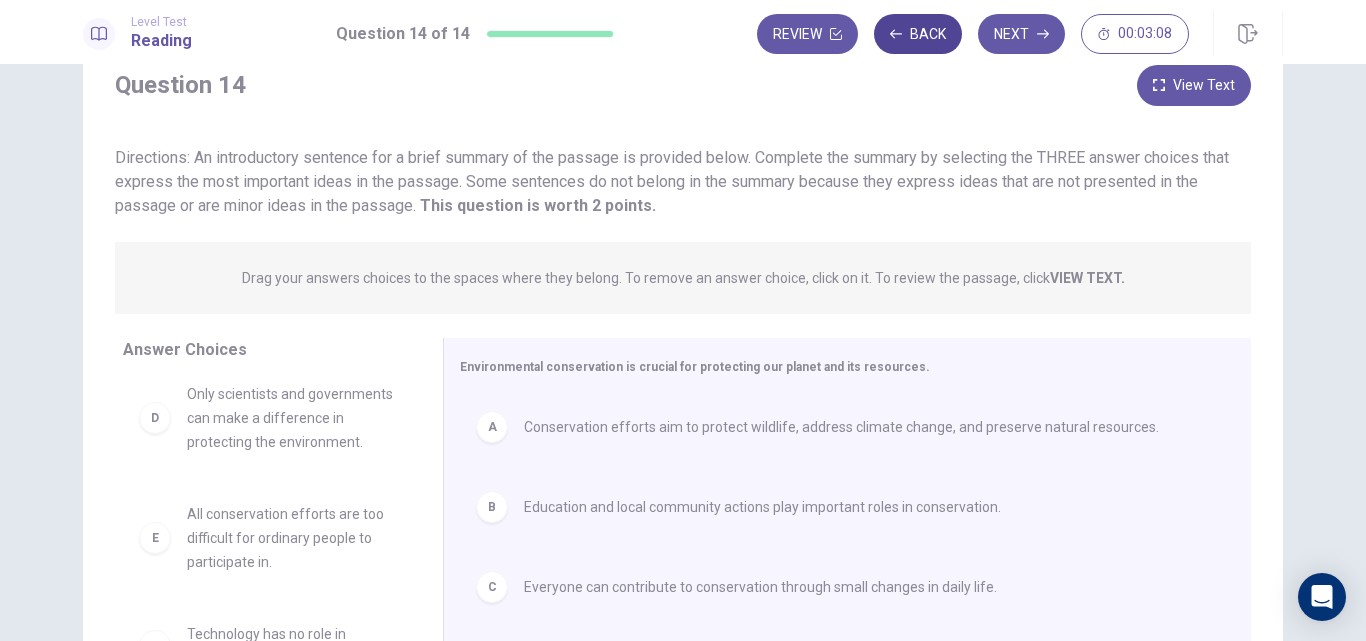 click on "Back" at bounding box center (918, 34) 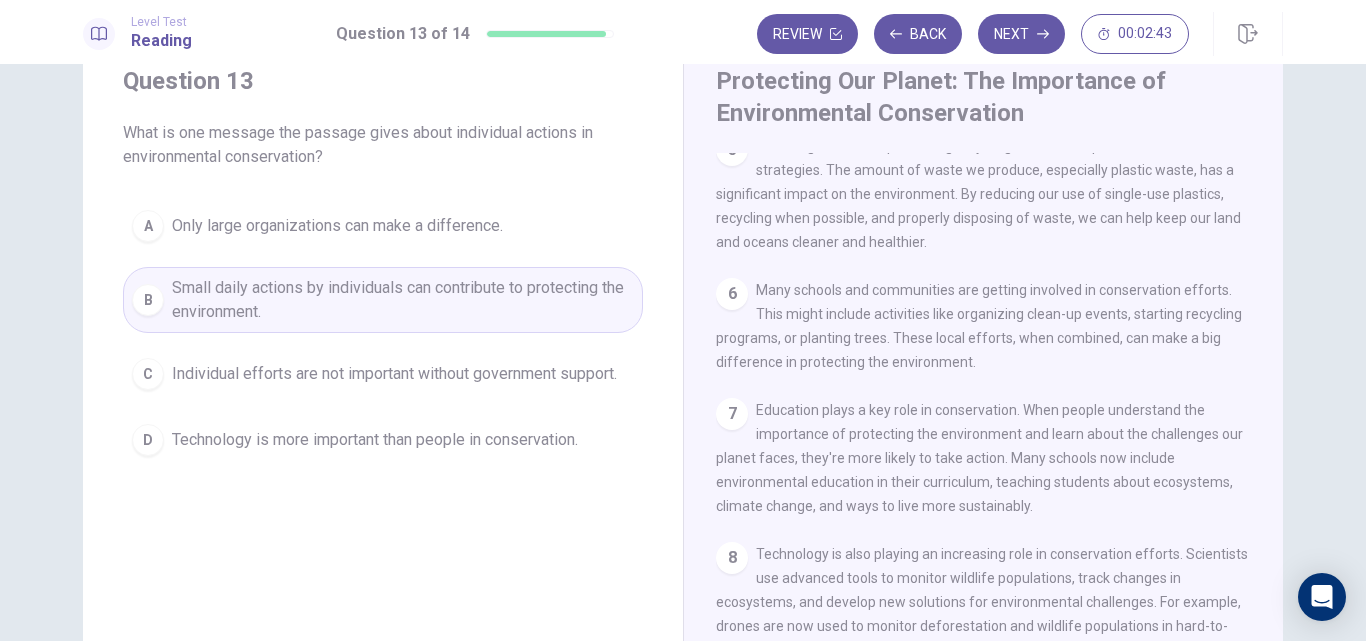 scroll, scrollTop: 645, scrollLeft: 0, axis: vertical 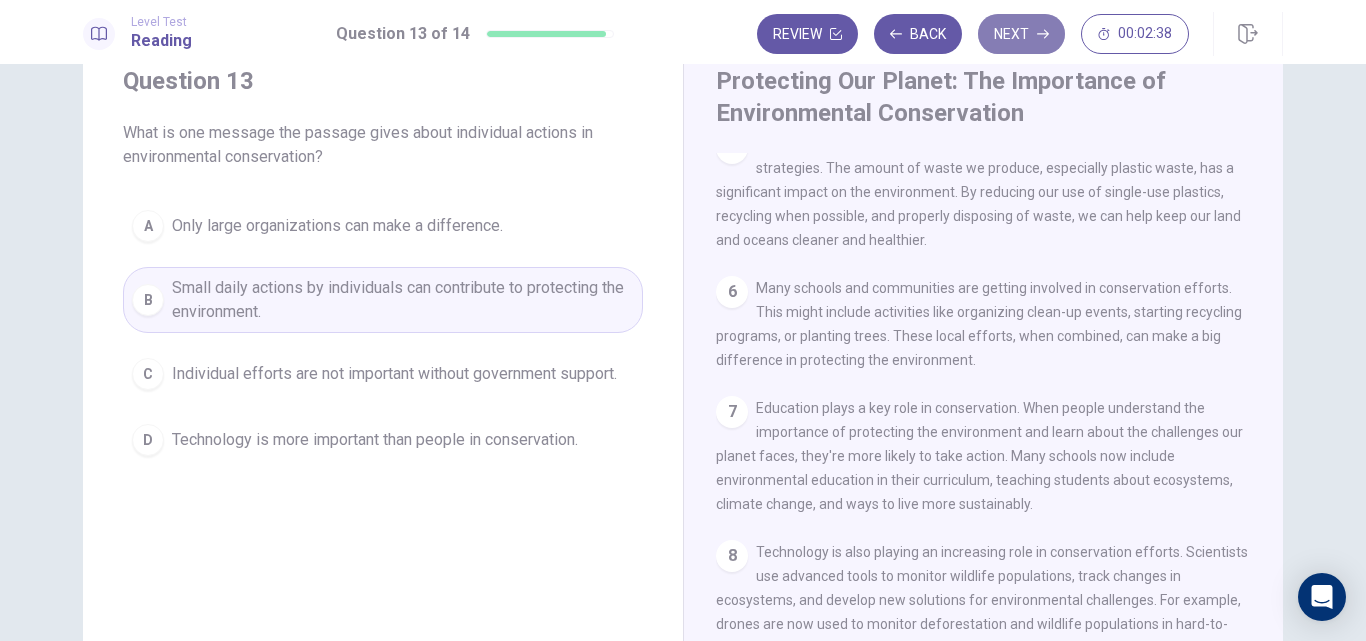 click on "Next" at bounding box center [1021, 34] 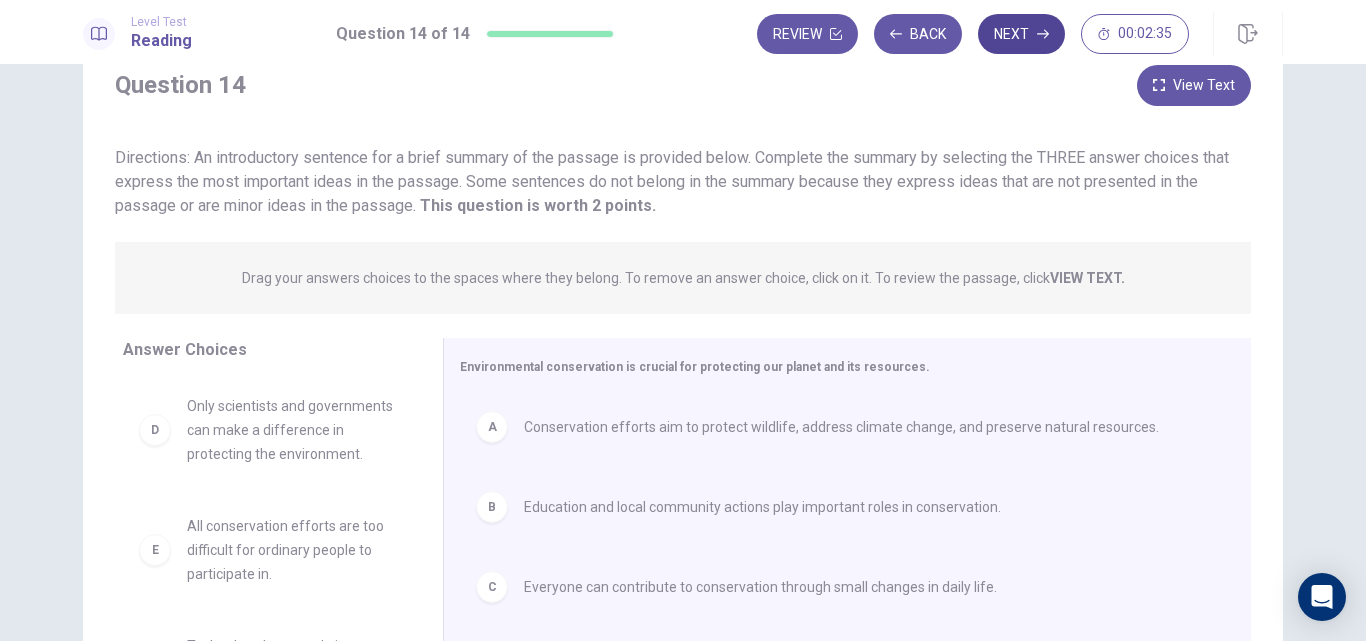 click on "Next" at bounding box center [1021, 34] 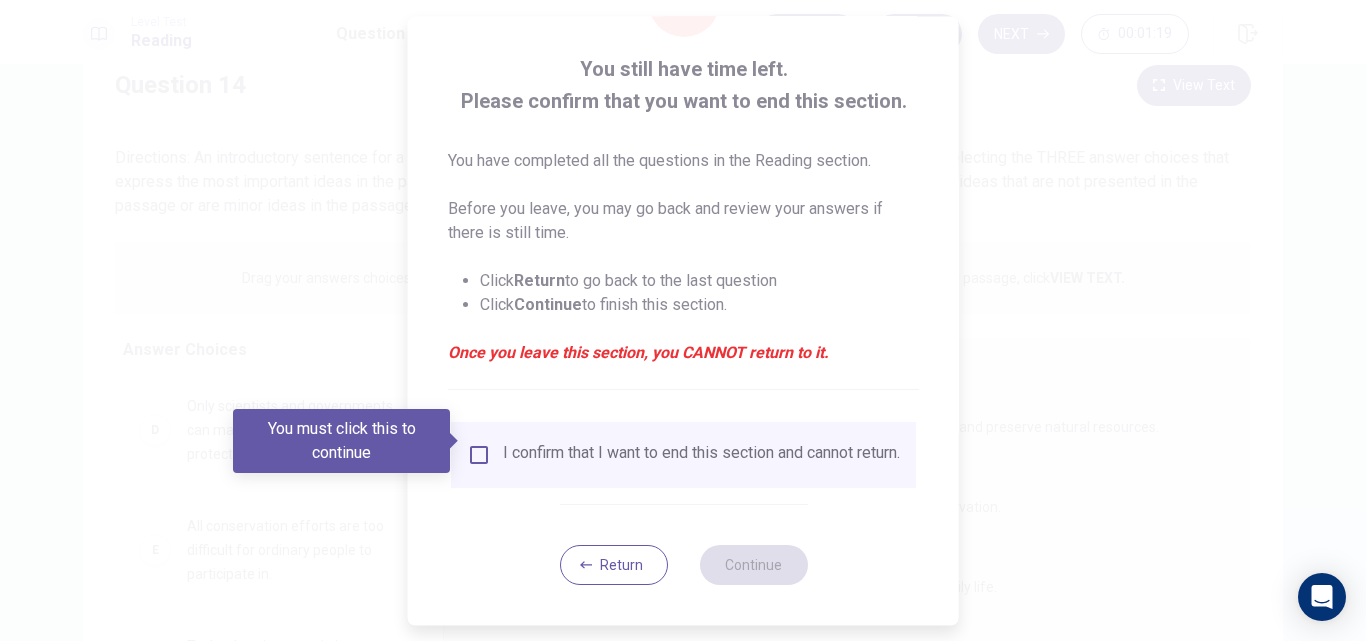 scroll, scrollTop: 105, scrollLeft: 0, axis: vertical 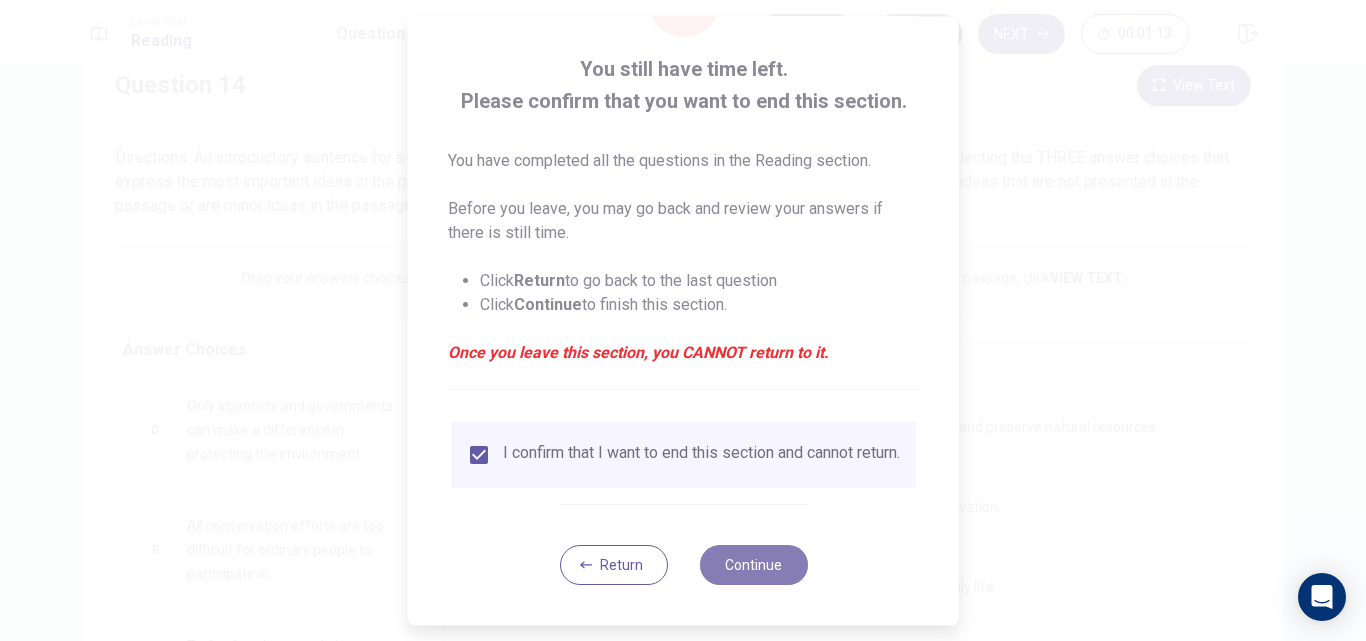 click on "Continue" at bounding box center (753, 565) 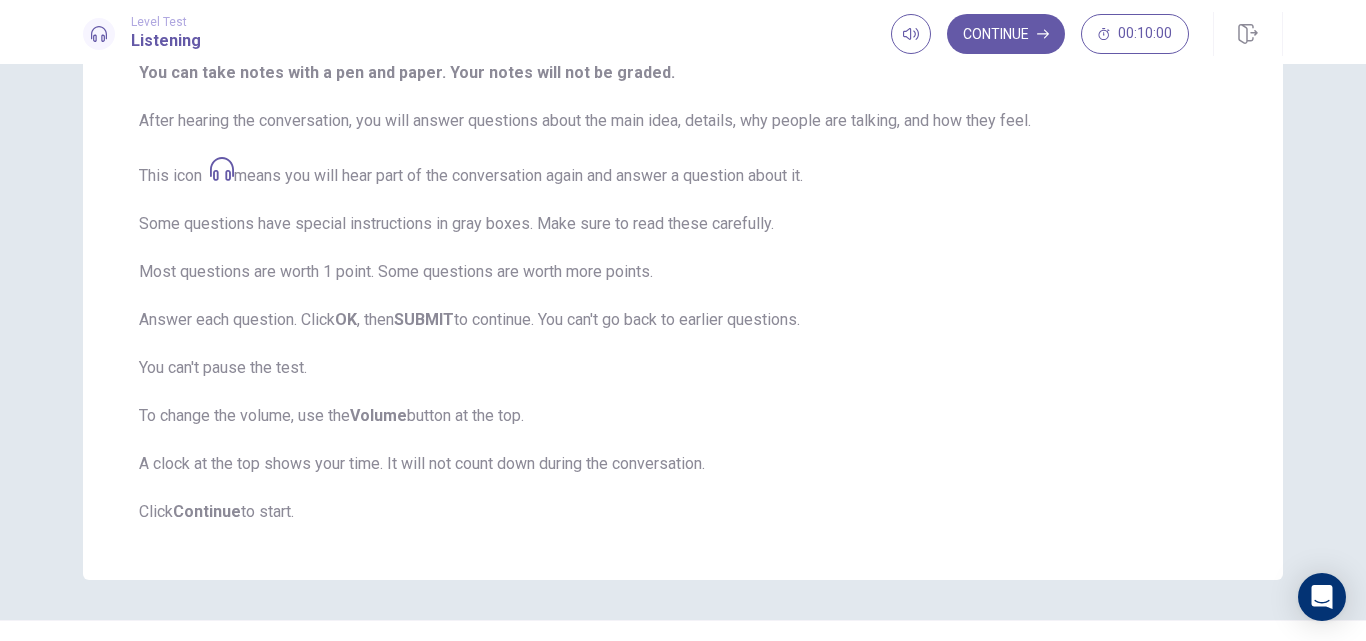 scroll, scrollTop: 318, scrollLeft: 0, axis: vertical 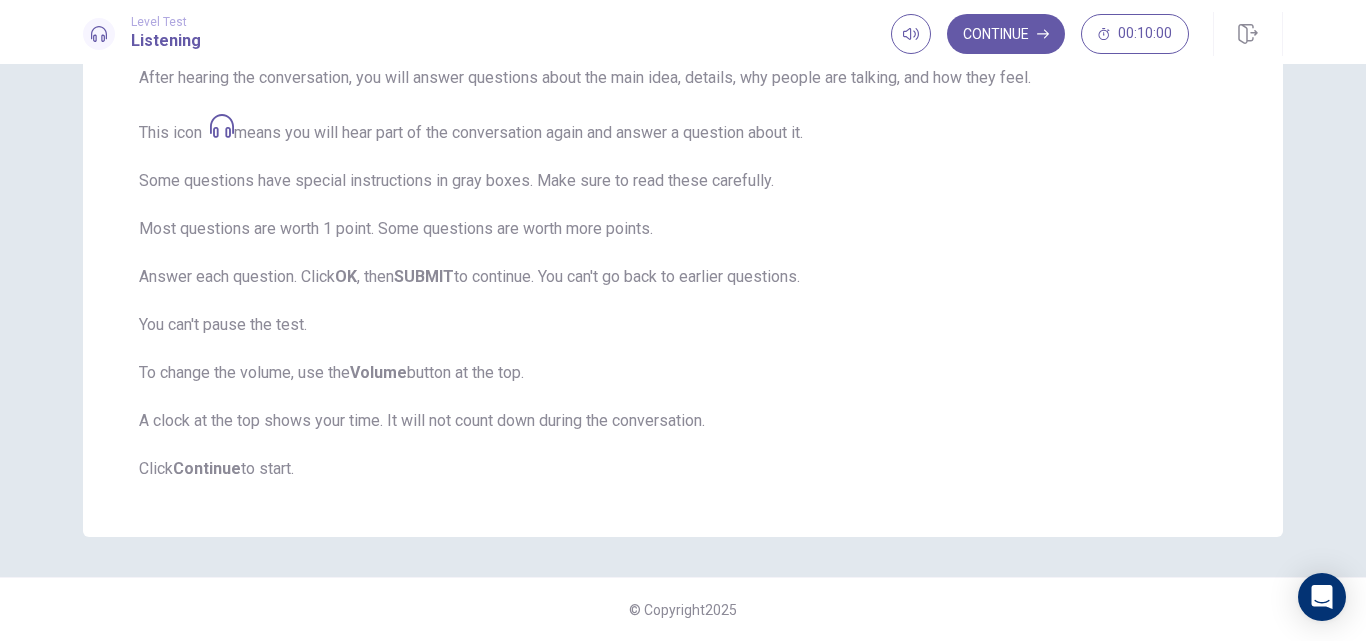 click on "This test checks how well you understand spoken English.
You will listen to 1 conversation. You will hear it only  one  time.
You can take notes with a pen and paper. Your notes will not be graded.
After hearing the conversation, you will answer questions about the main idea, details, why people are talking, and how they feel.
This icon    means you will hear part of the conversation again and answer a question about it.
Some questions have special instructions in gray boxes. Make sure to read these carefully.
Most questions are worth 1 point. Some questions are worth more points.
Answer each question. Click  OK , then  SUBMIT  to continue. You can't go back to earlier questions.
You can't pause the test.
To change the volume, use the  Volume  button at the top.
A clock at the top shows your time. It will not count down during the conversation.
Click  Continue  to start." at bounding box center (683, 201) 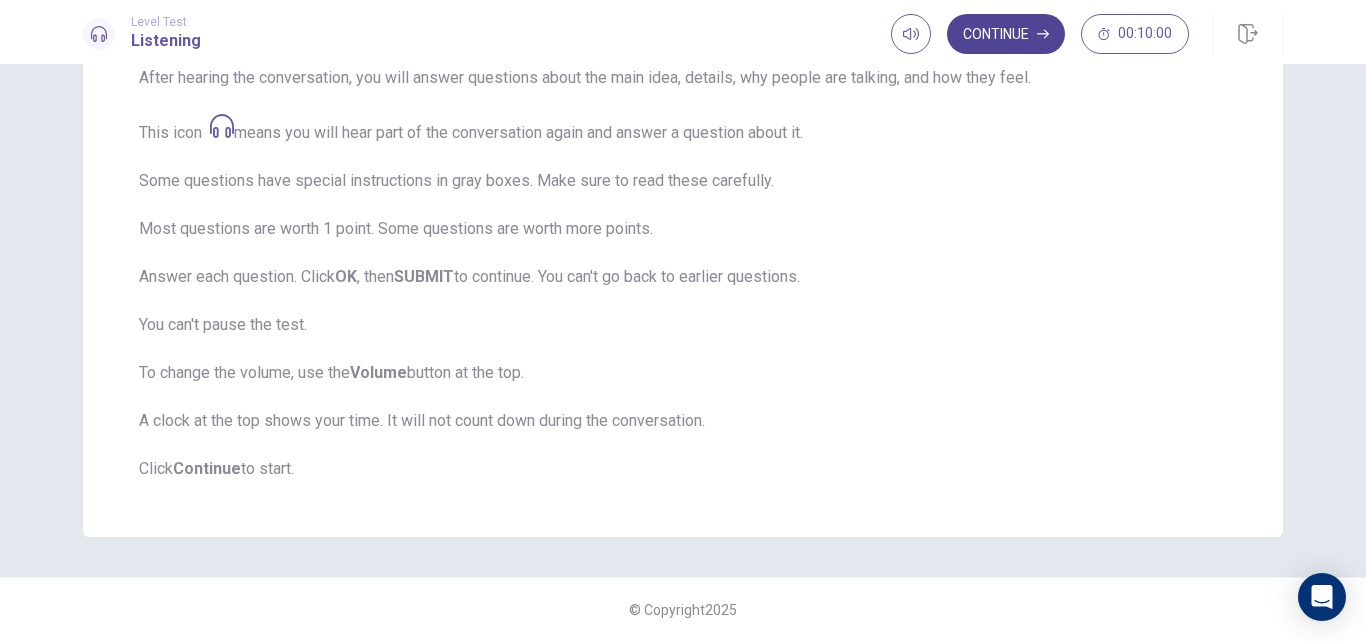 click on "Continue" at bounding box center (1006, 34) 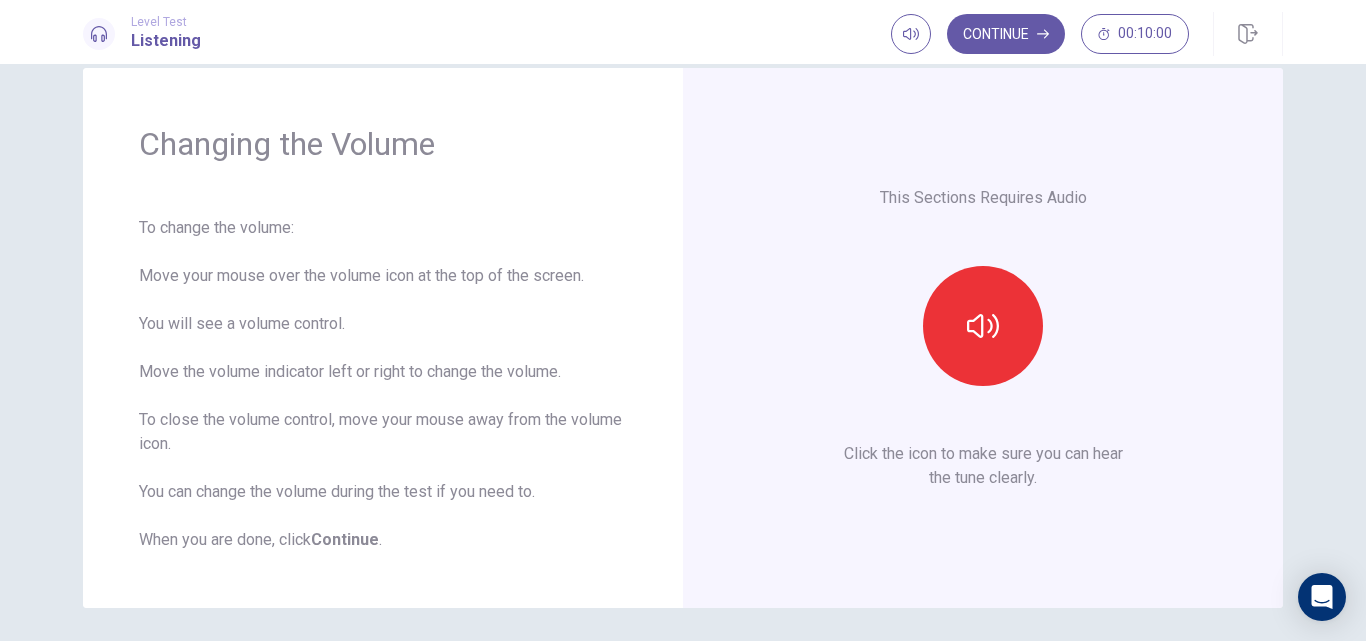 scroll, scrollTop: 37, scrollLeft: 0, axis: vertical 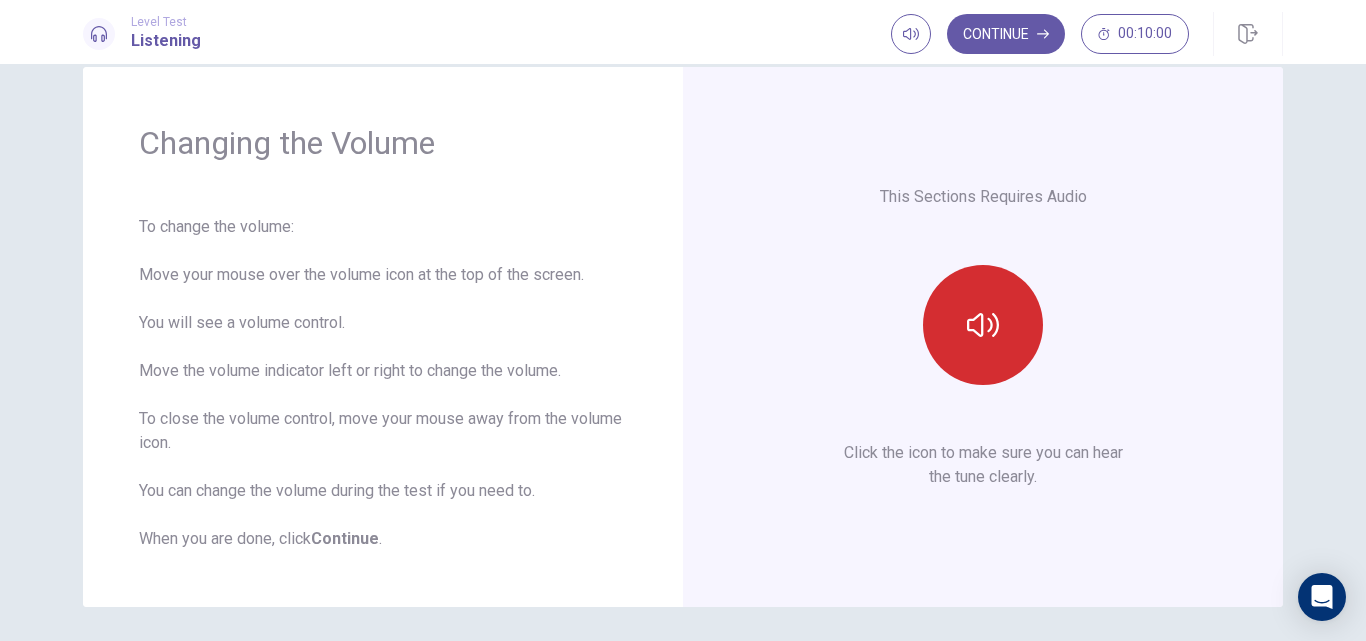click at bounding box center (983, 325) 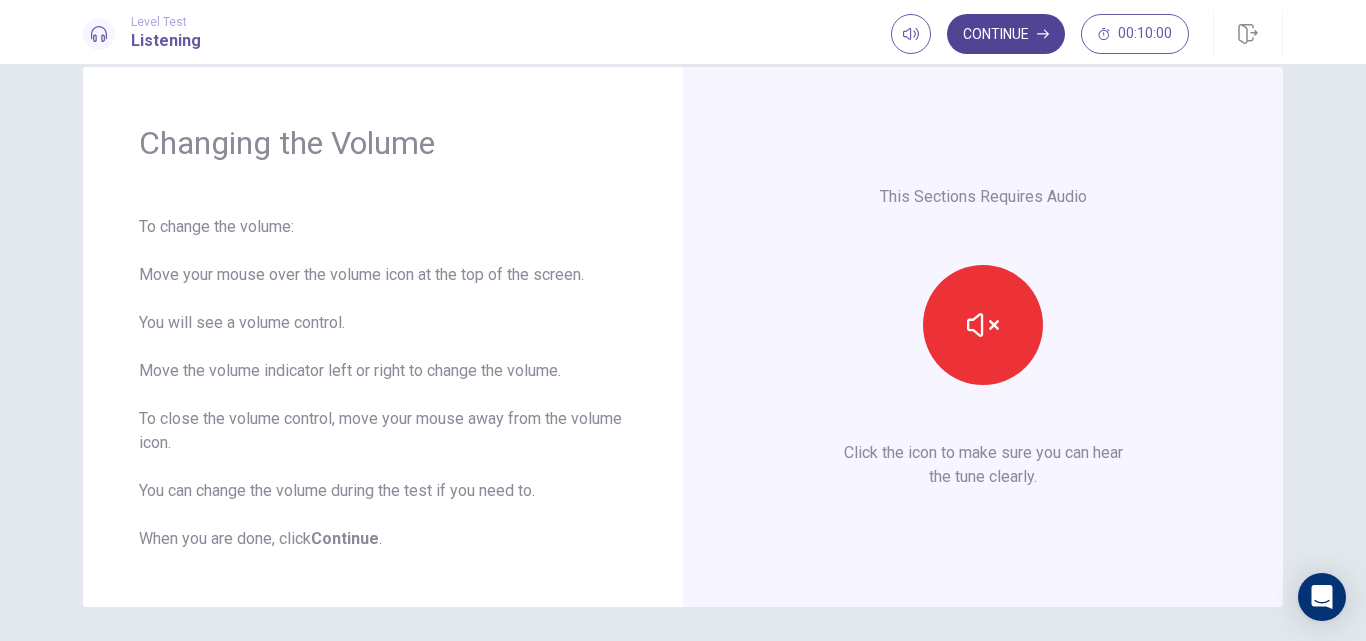 click on "Continue" at bounding box center (1006, 34) 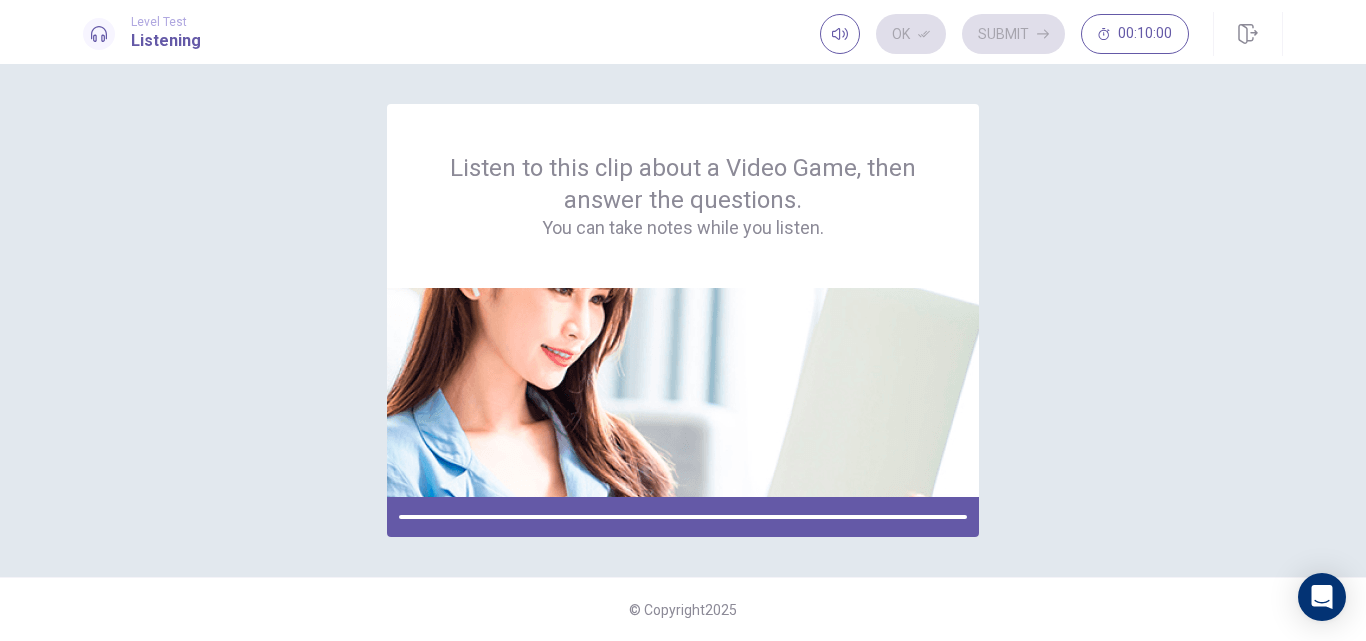 scroll, scrollTop: 0, scrollLeft: 0, axis: both 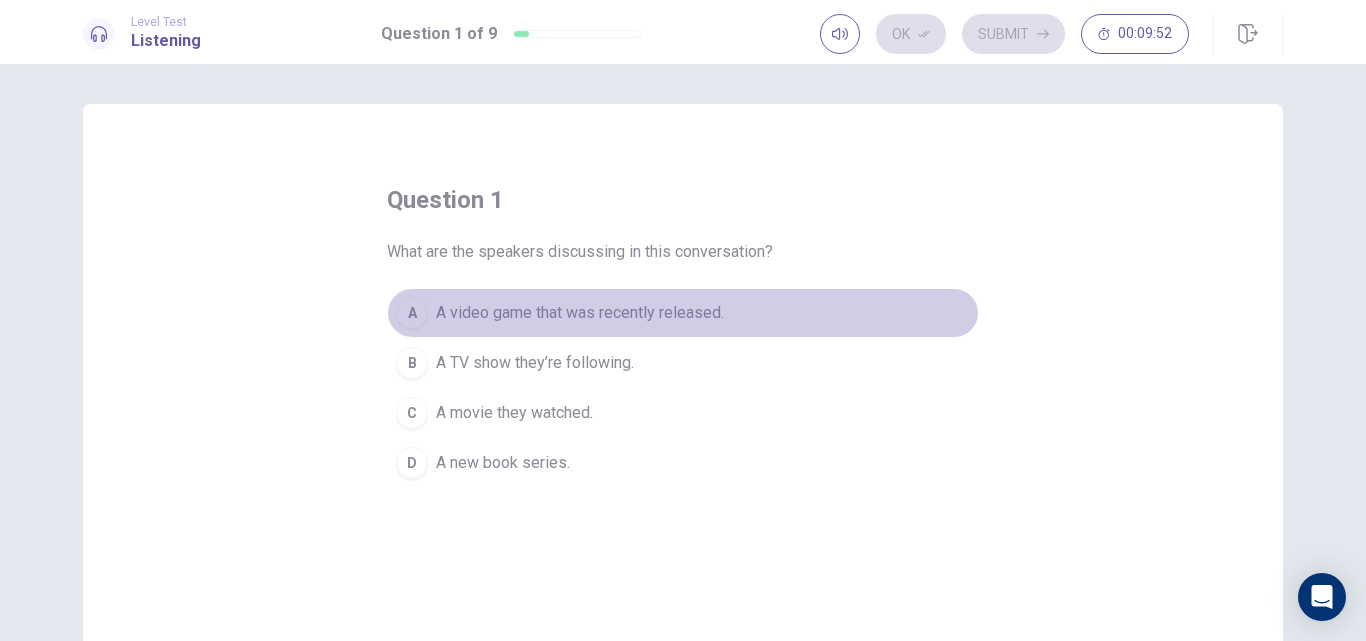 click on "A video game that was recently released." at bounding box center [580, 313] 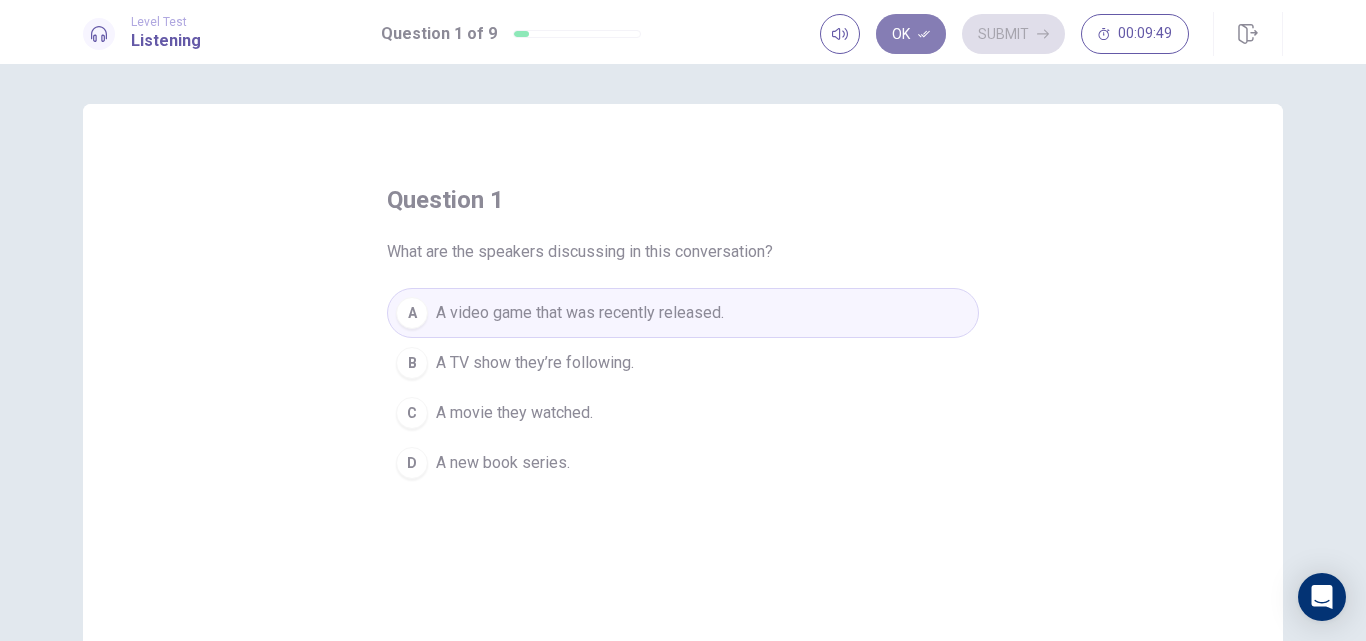 click at bounding box center (924, 34) 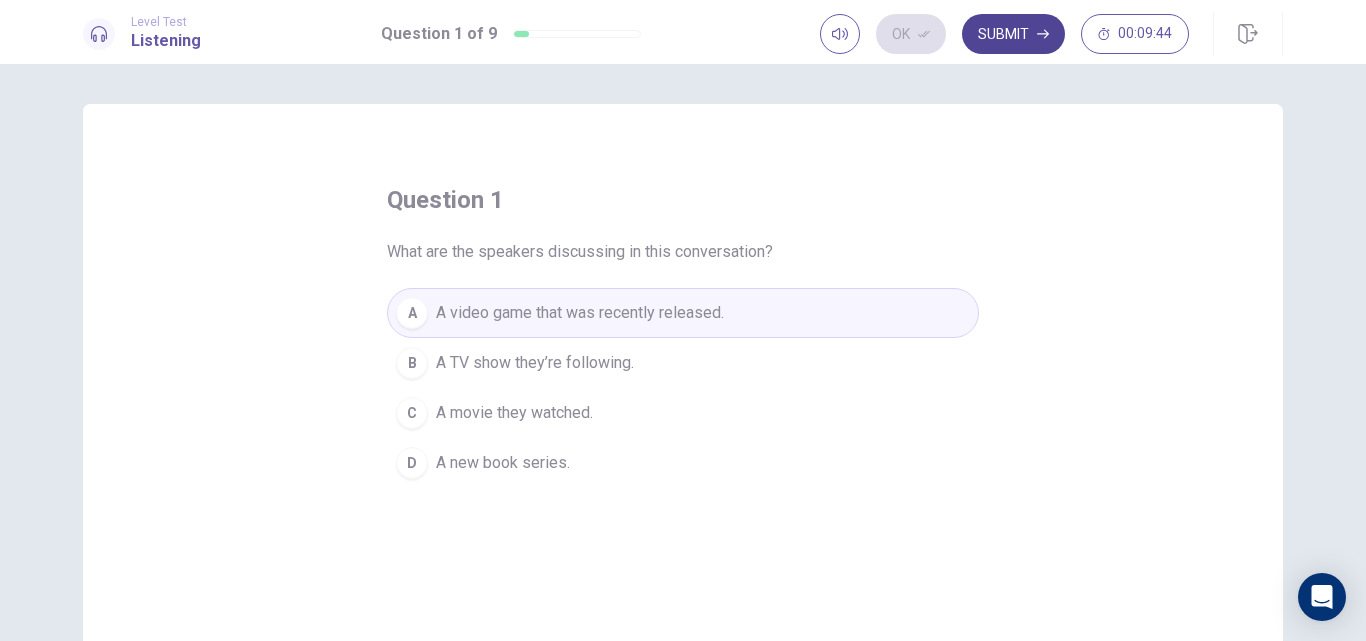 click on "Submit" at bounding box center (1013, 34) 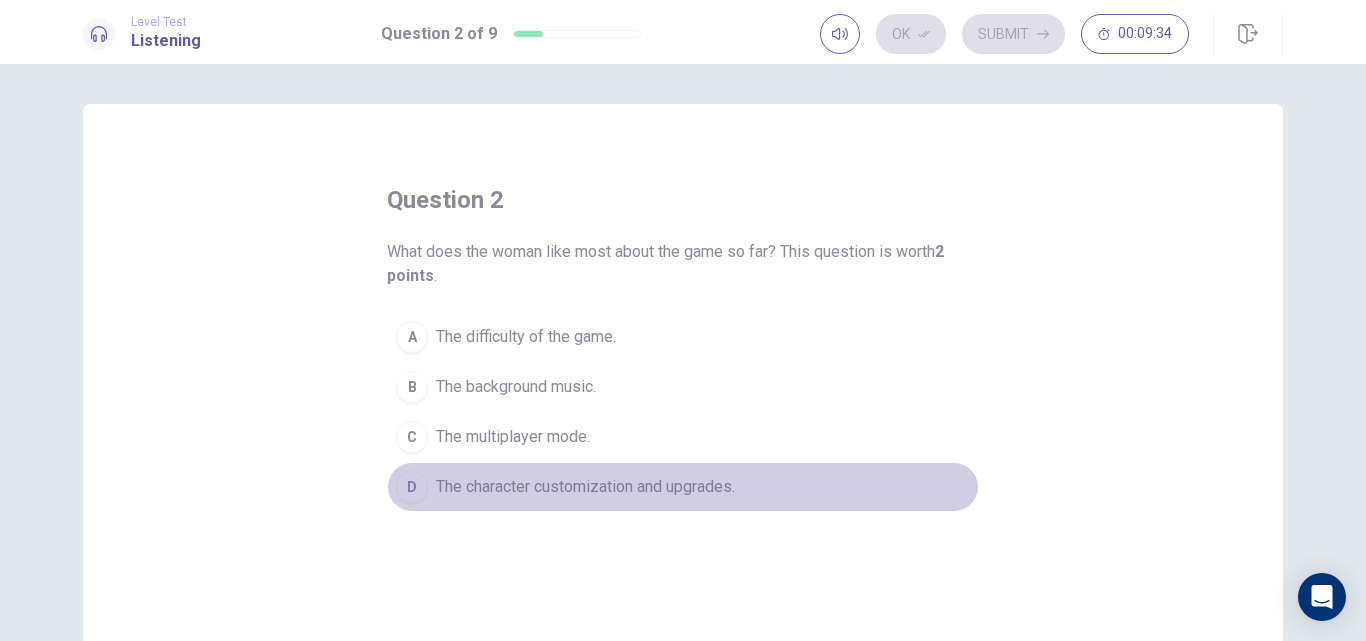 click on "The character customization and upgrades." at bounding box center (526, 337) 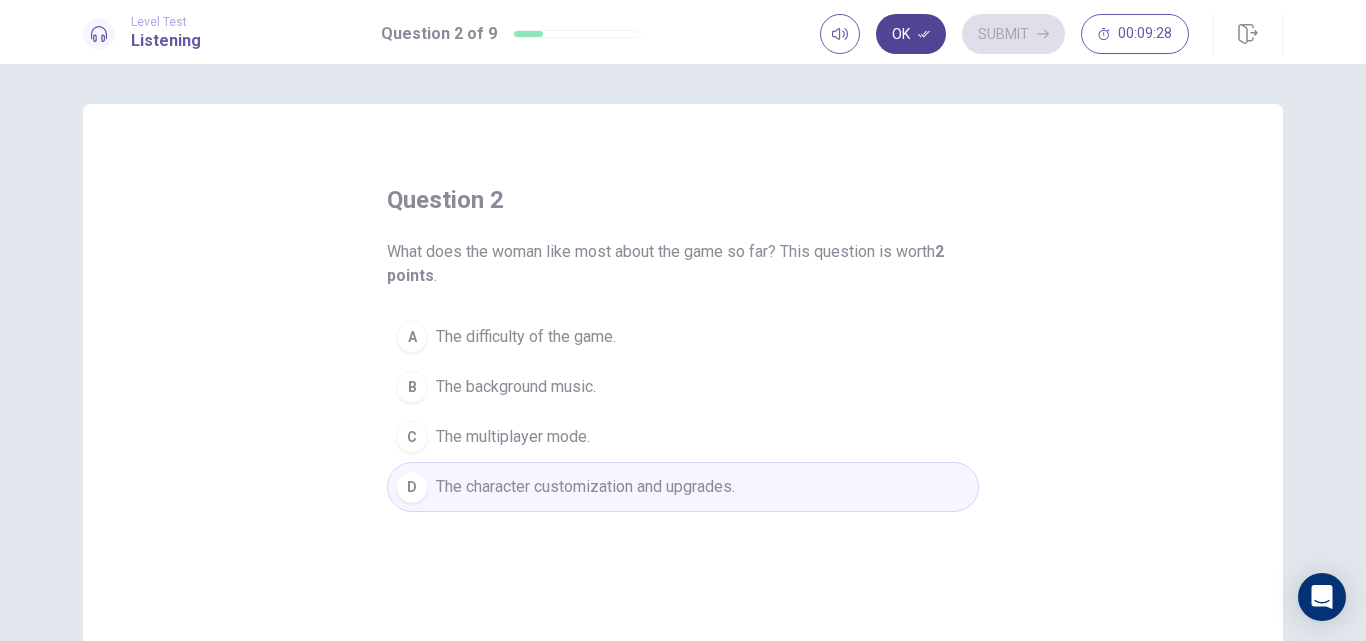 click on "Ok" at bounding box center (911, 34) 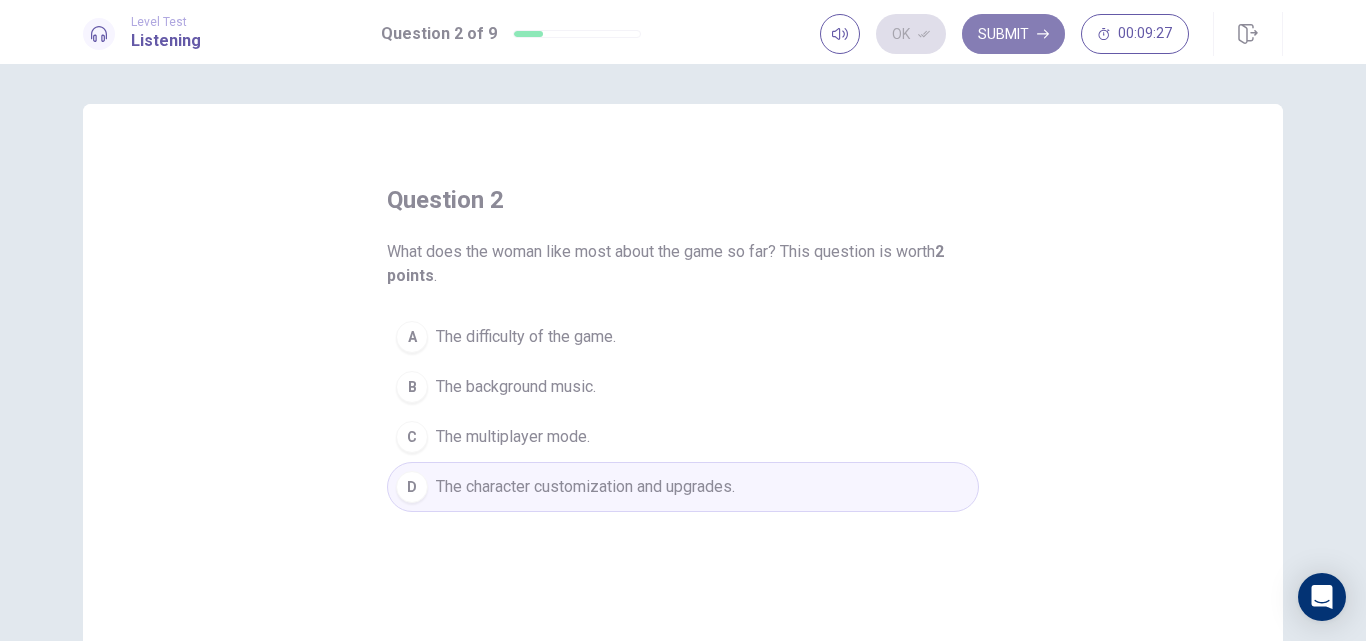 click on "Submit" at bounding box center [1013, 34] 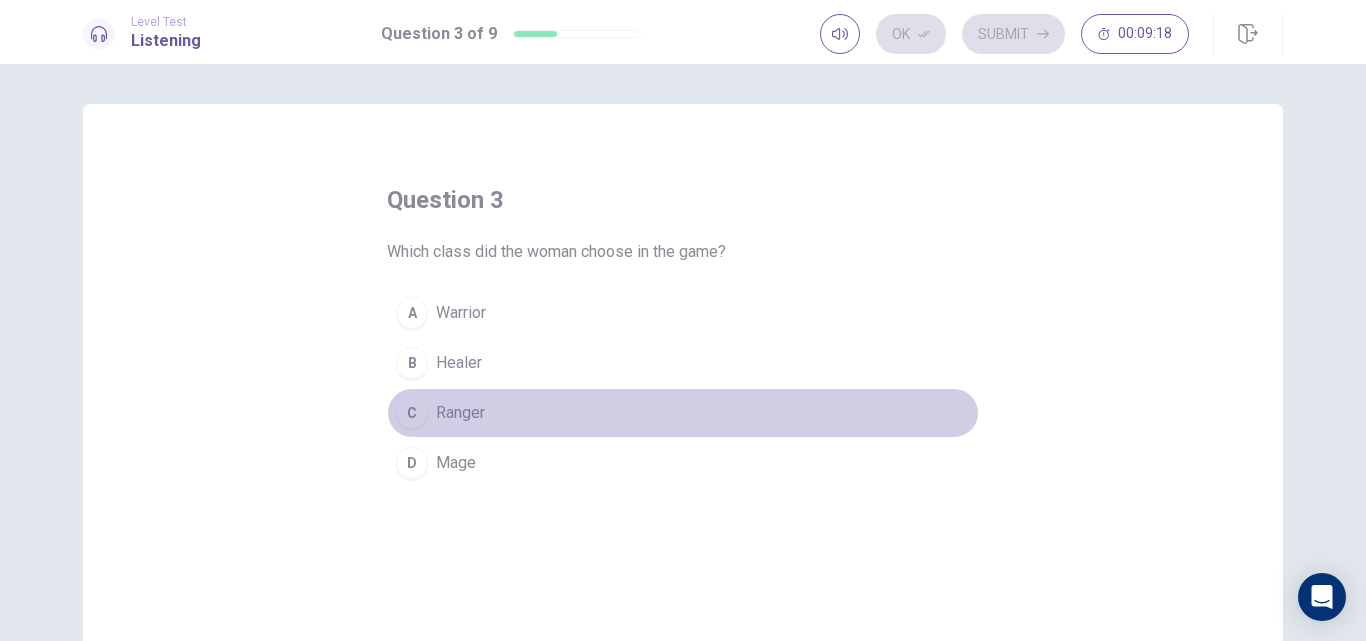 click on "Ranger" at bounding box center [461, 313] 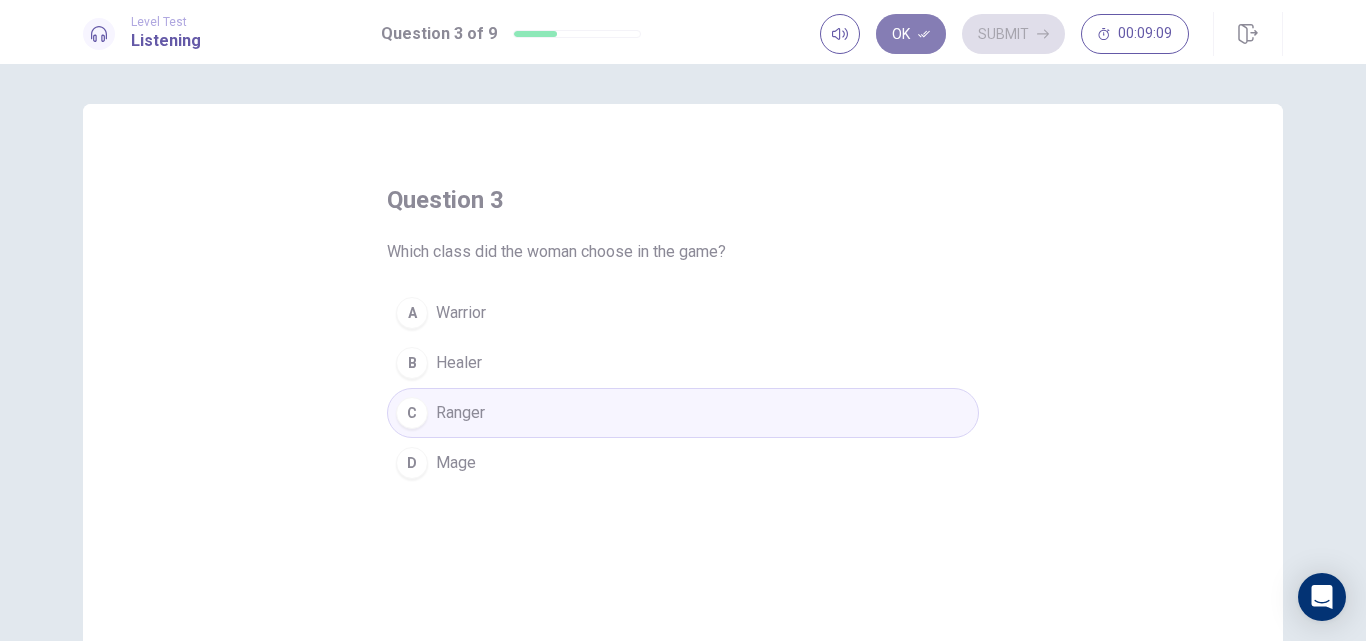 click on "Ok" at bounding box center [911, 34] 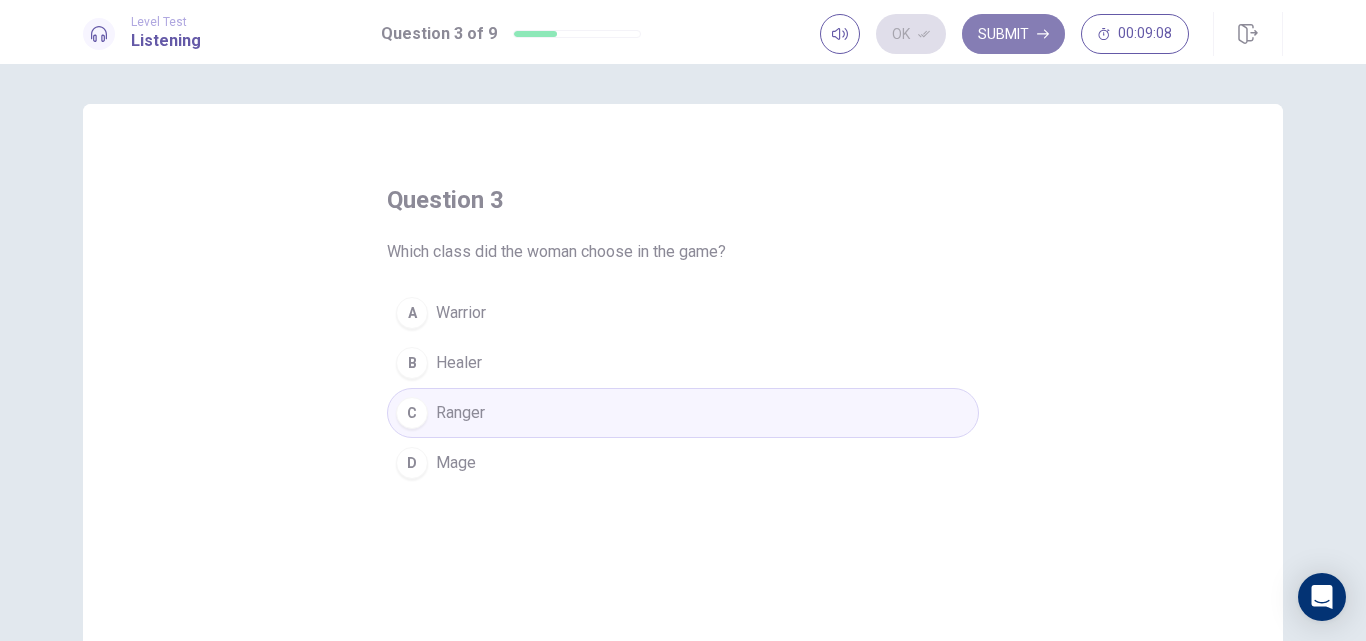 click on "Submit" at bounding box center (1013, 34) 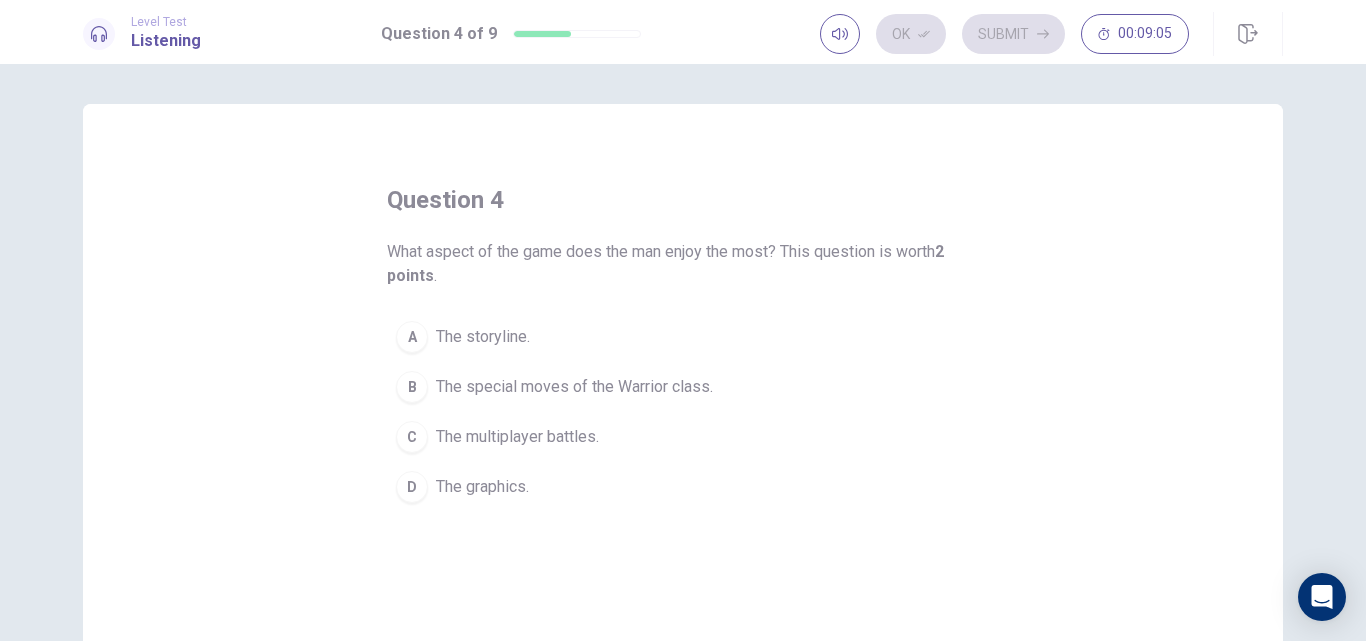 click on "What aspect of the game does the man enjoy the most? This question is worth  2 points ." at bounding box center [683, 264] 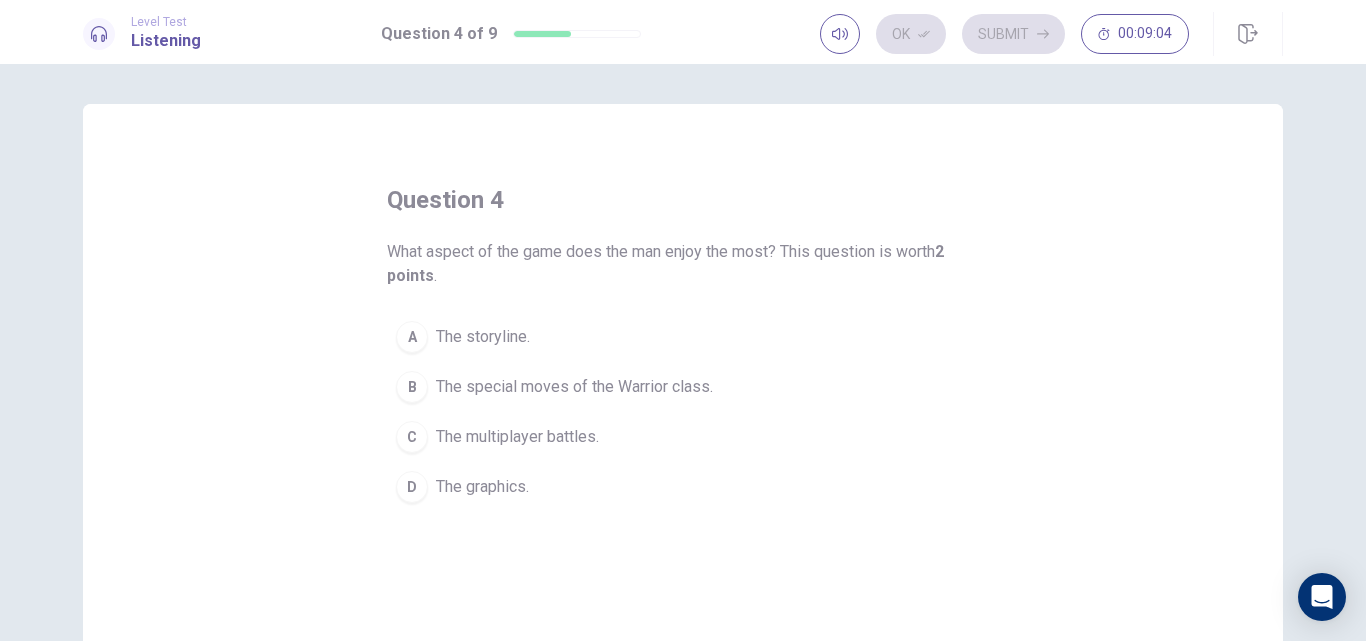 click on "What aspect of the game does the man enjoy the most? This question is worth  2 points ." at bounding box center [683, 264] 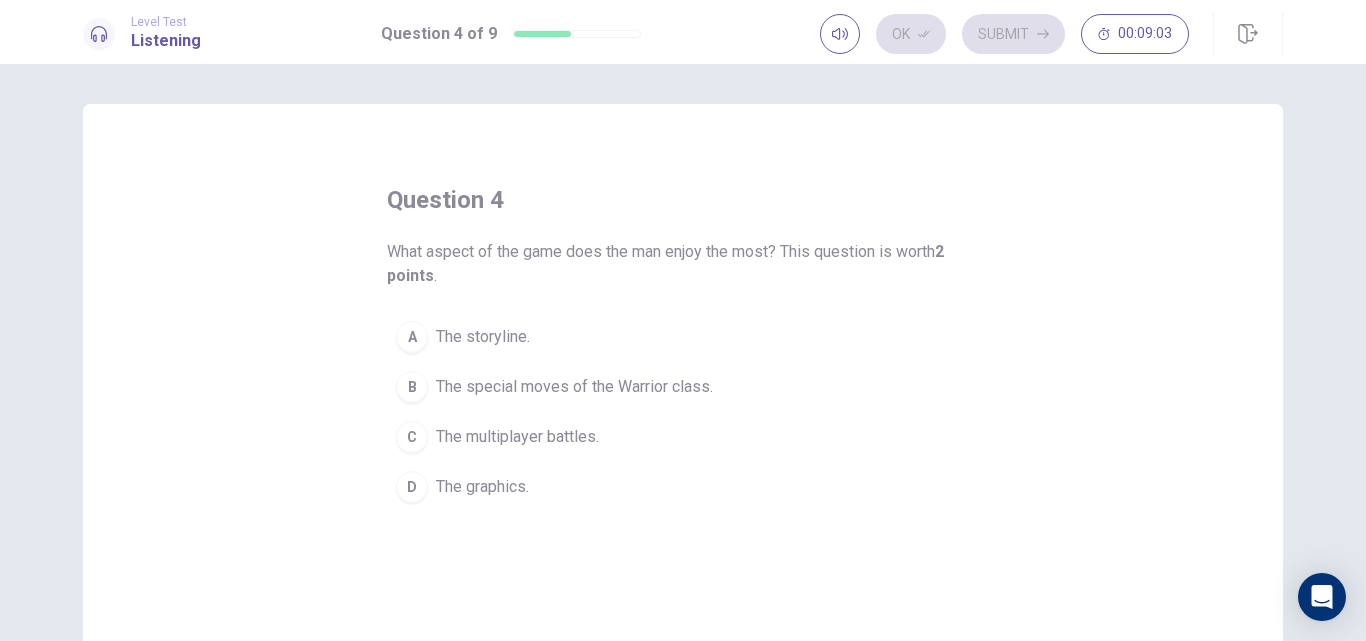 click on "What aspect of the game does the man enjoy the most? This question is worth  2 points ." at bounding box center [683, 264] 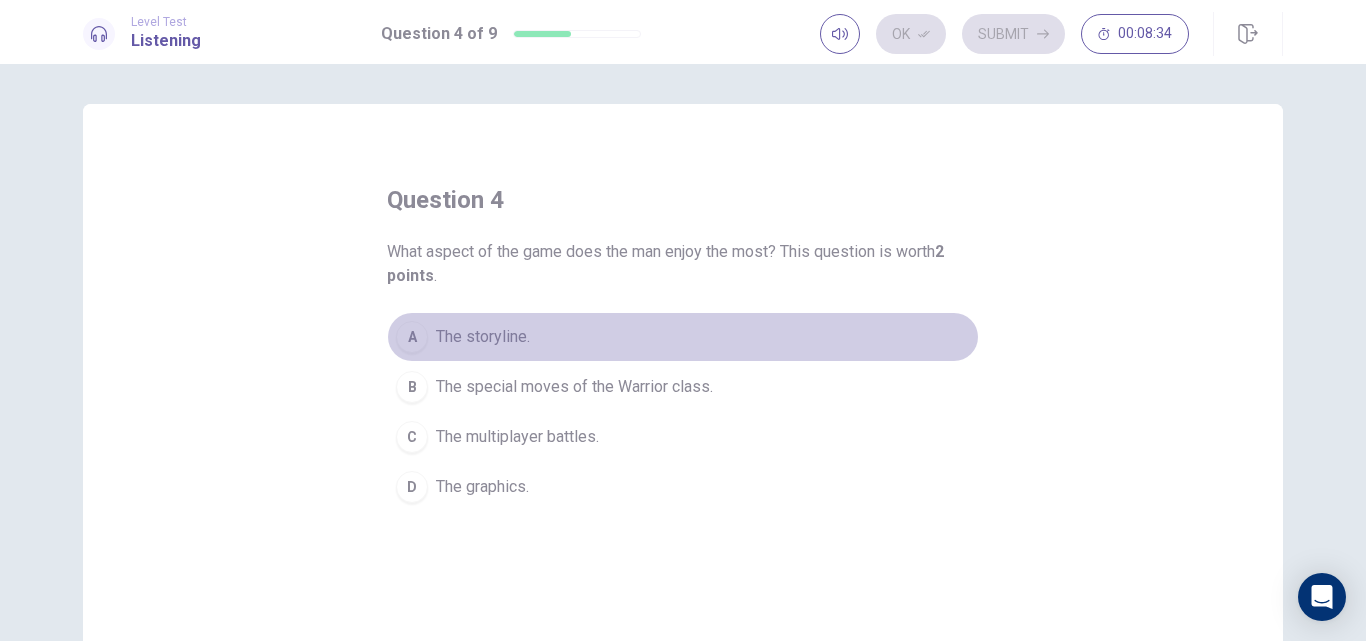 click on "The storyline." at bounding box center [483, 337] 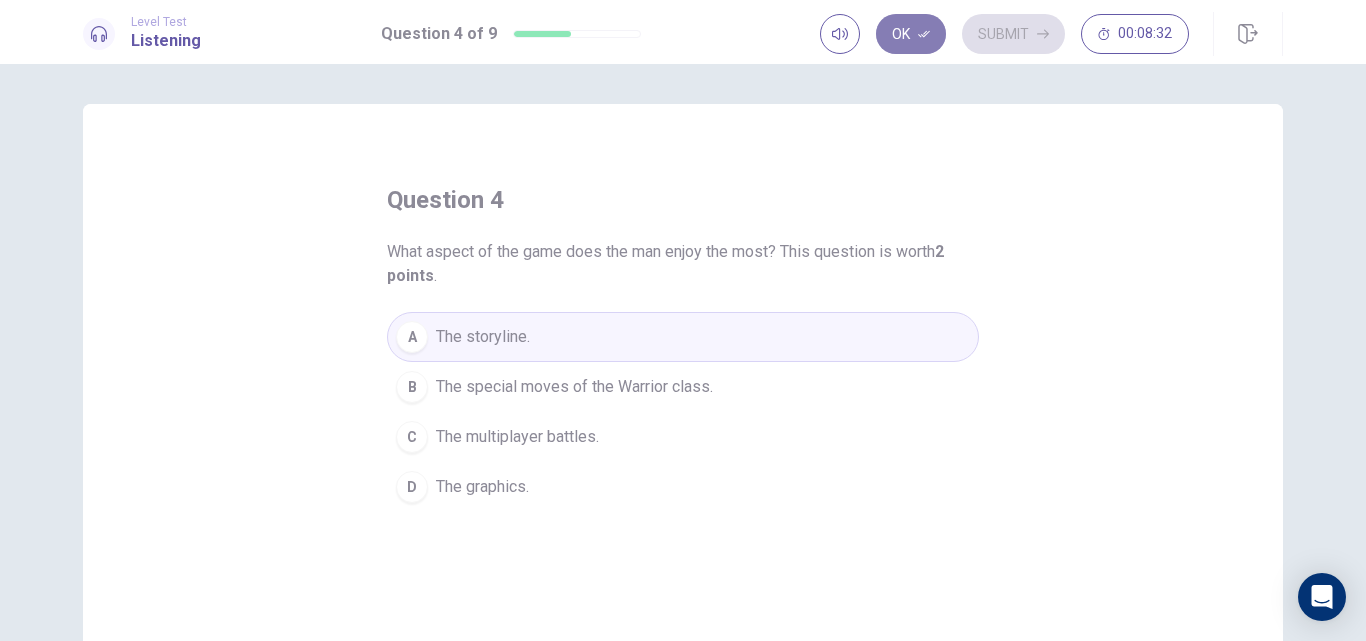 click at bounding box center [924, 34] 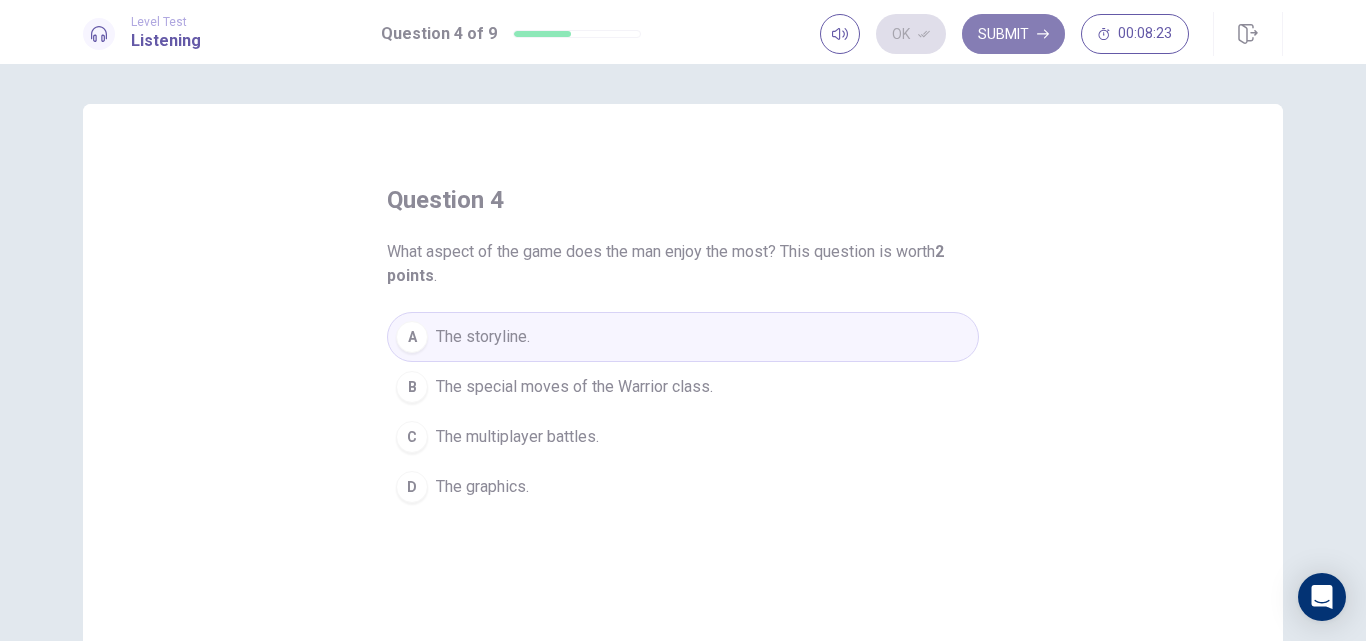 click on "Submit" at bounding box center [1013, 34] 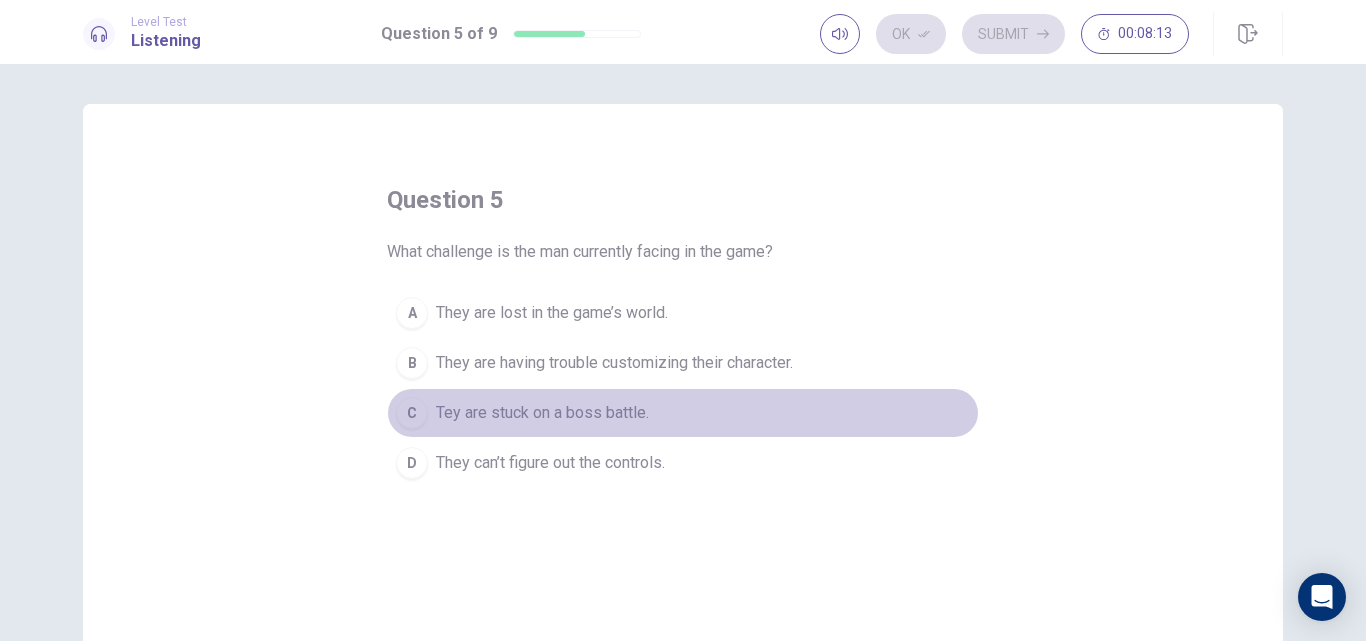 click on "Tey are stuck on a boss battle." at bounding box center (552, 313) 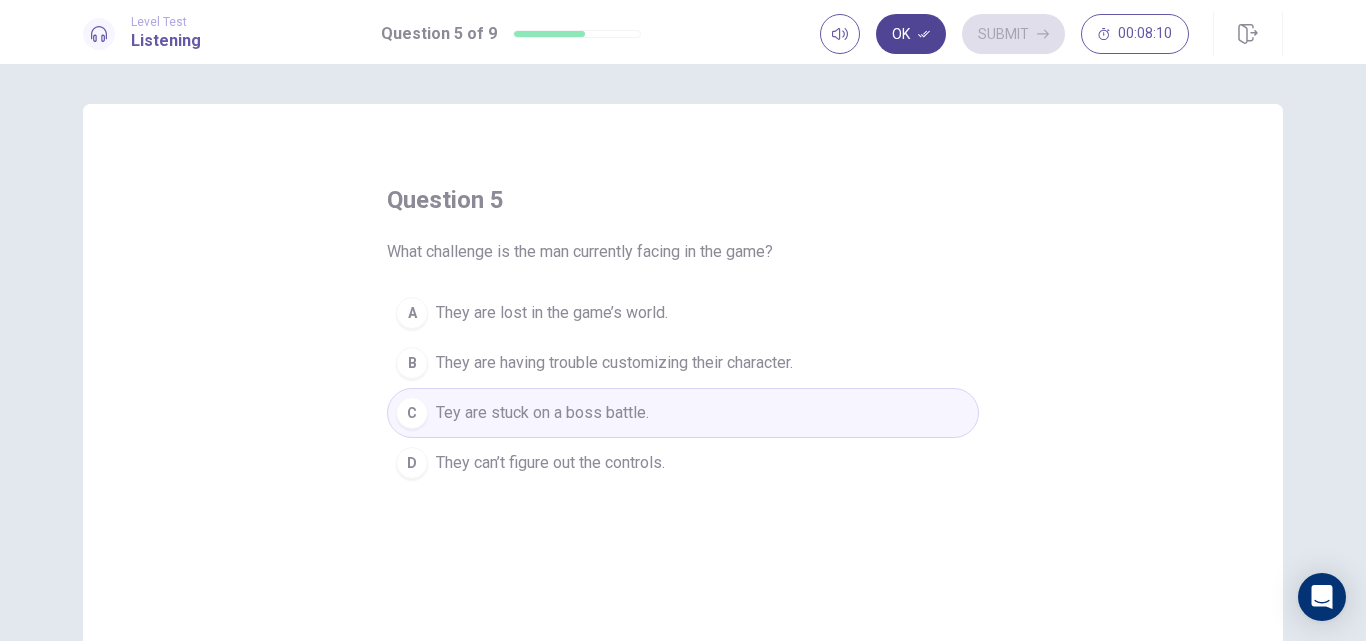 click on "Ok" at bounding box center [911, 34] 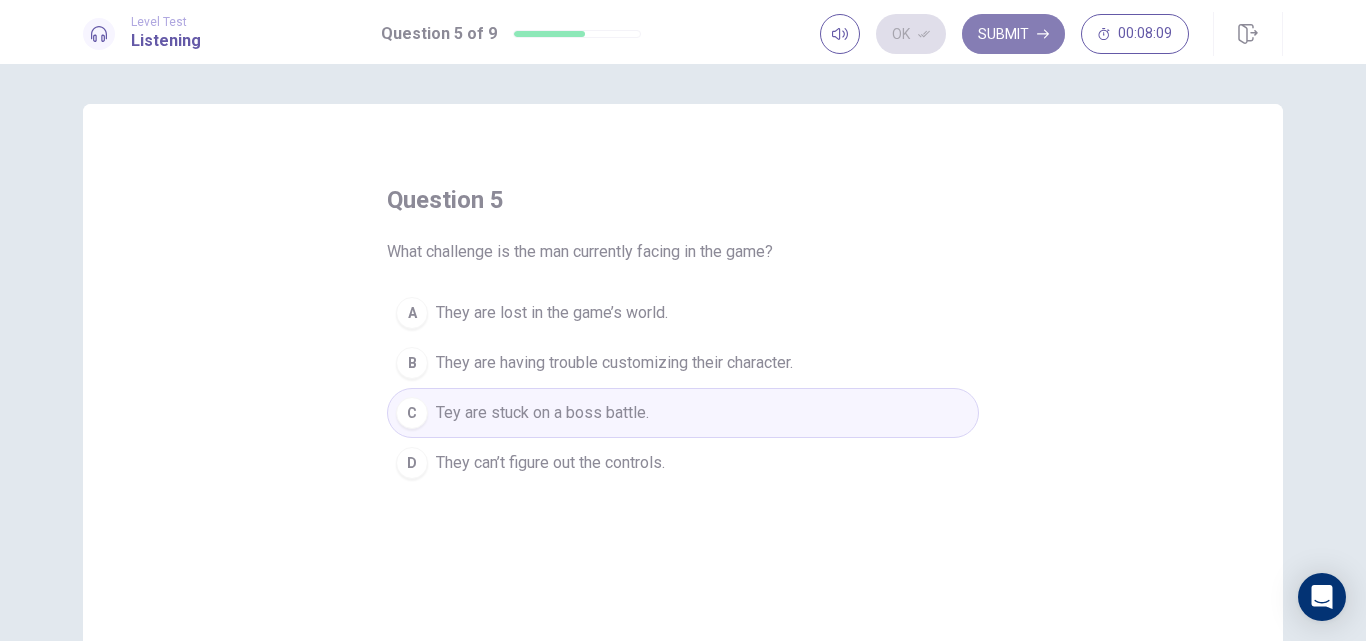 click on "Submit" at bounding box center [1013, 34] 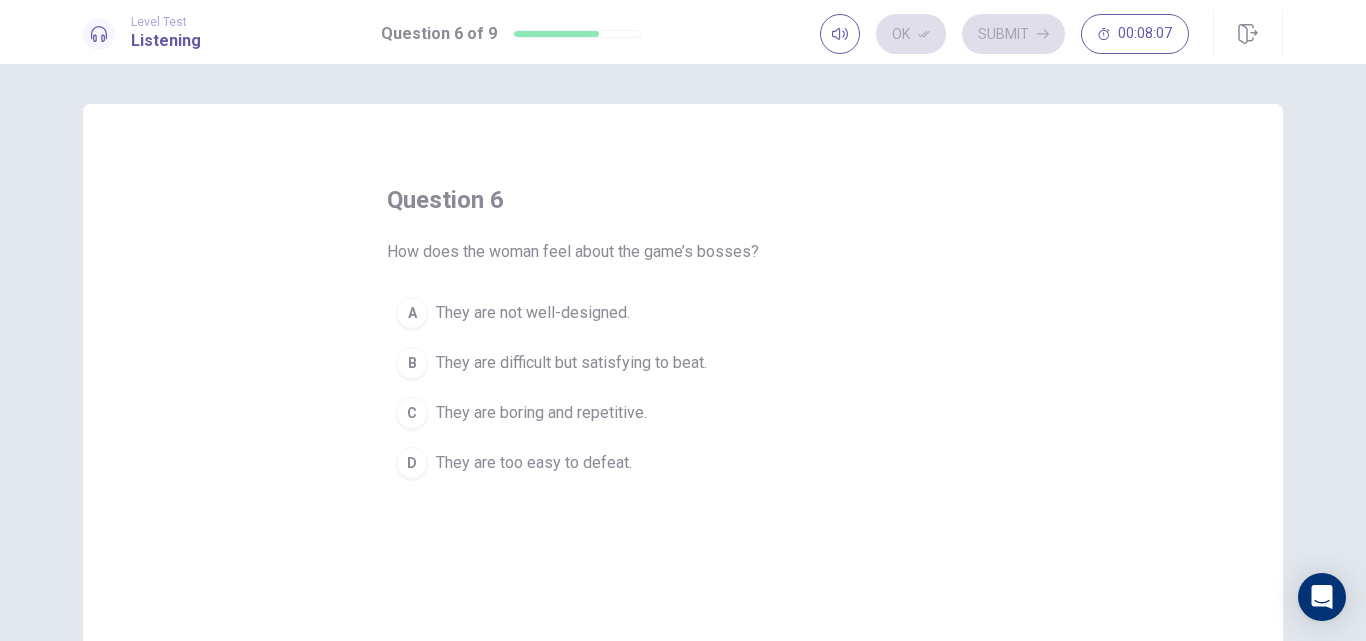 click on "How does the woman feel about the game’s bosses?" at bounding box center [573, 252] 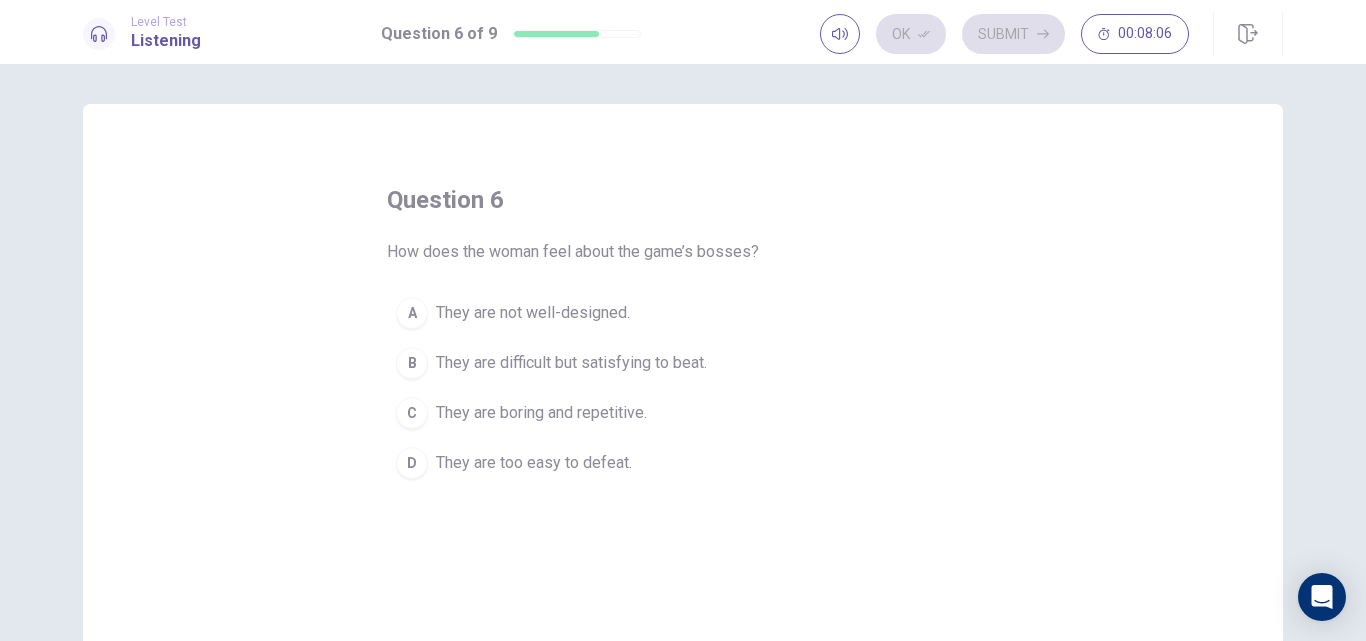 click on "How does the woman feel about the game’s bosses?" at bounding box center [573, 252] 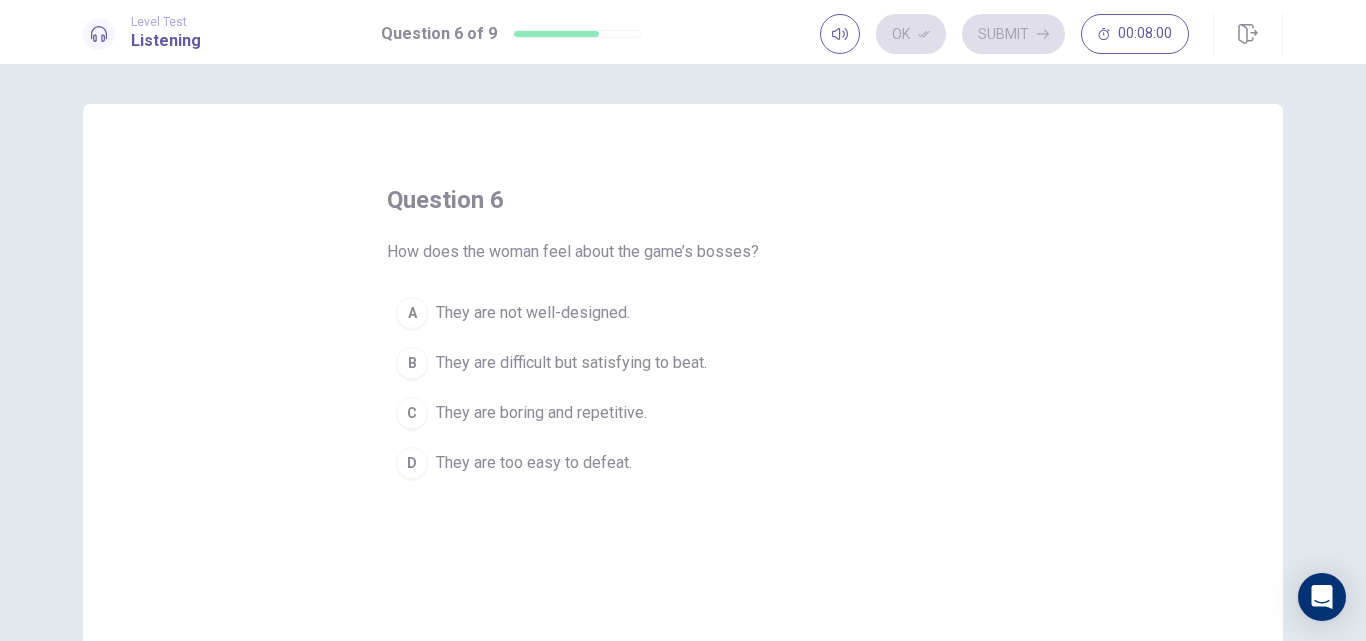 click on "They are difficult but satisfying to beat." at bounding box center (533, 313) 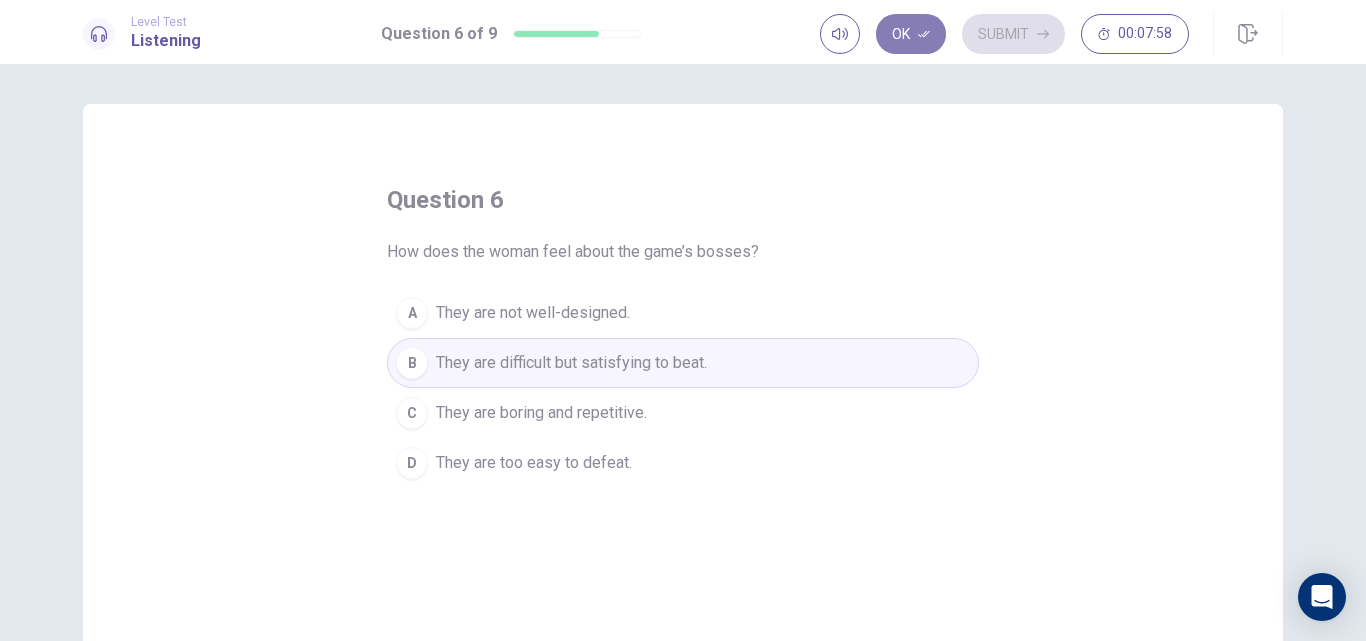 click on "Ok" at bounding box center (911, 34) 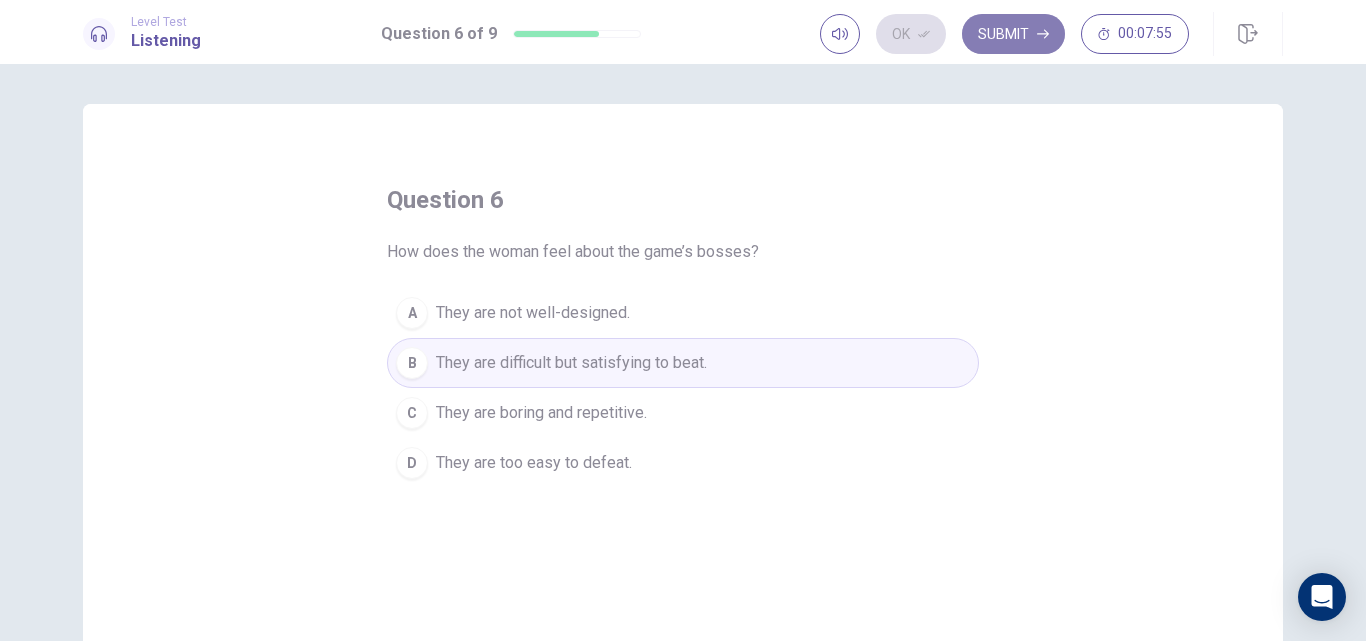 click on "Submit" at bounding box center [1013, 34] 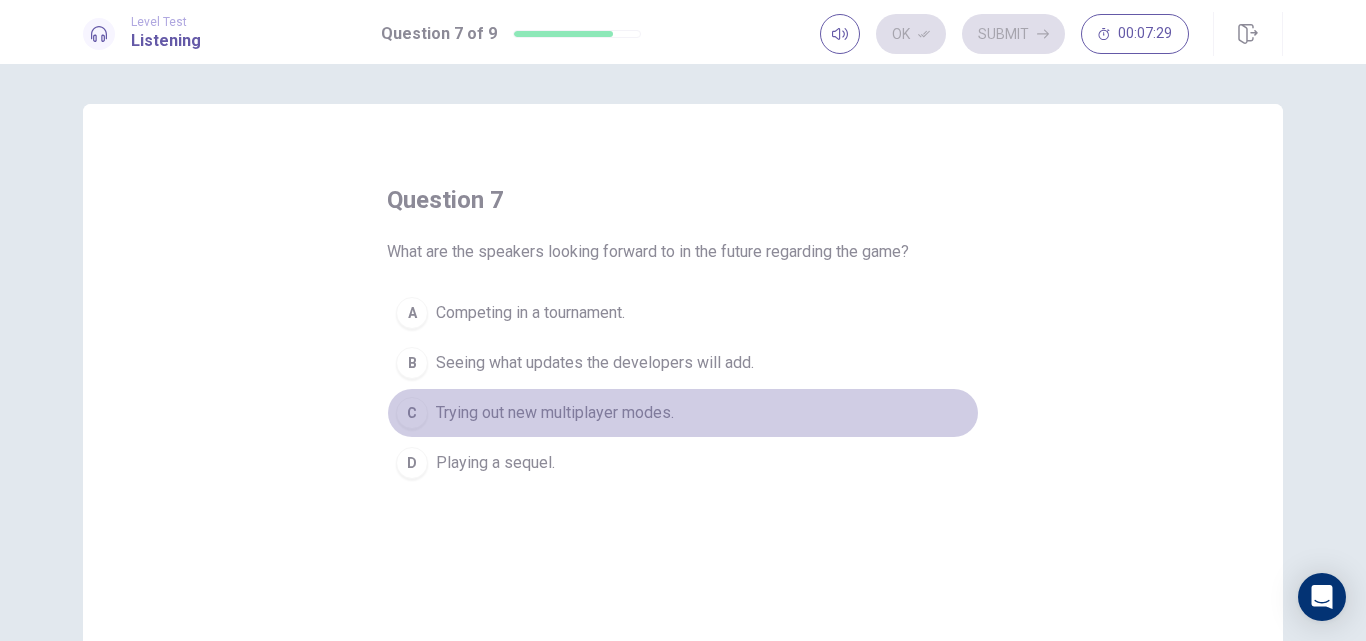 click on "Trying out new multiplayer modes." at bounding box center (530, 313) 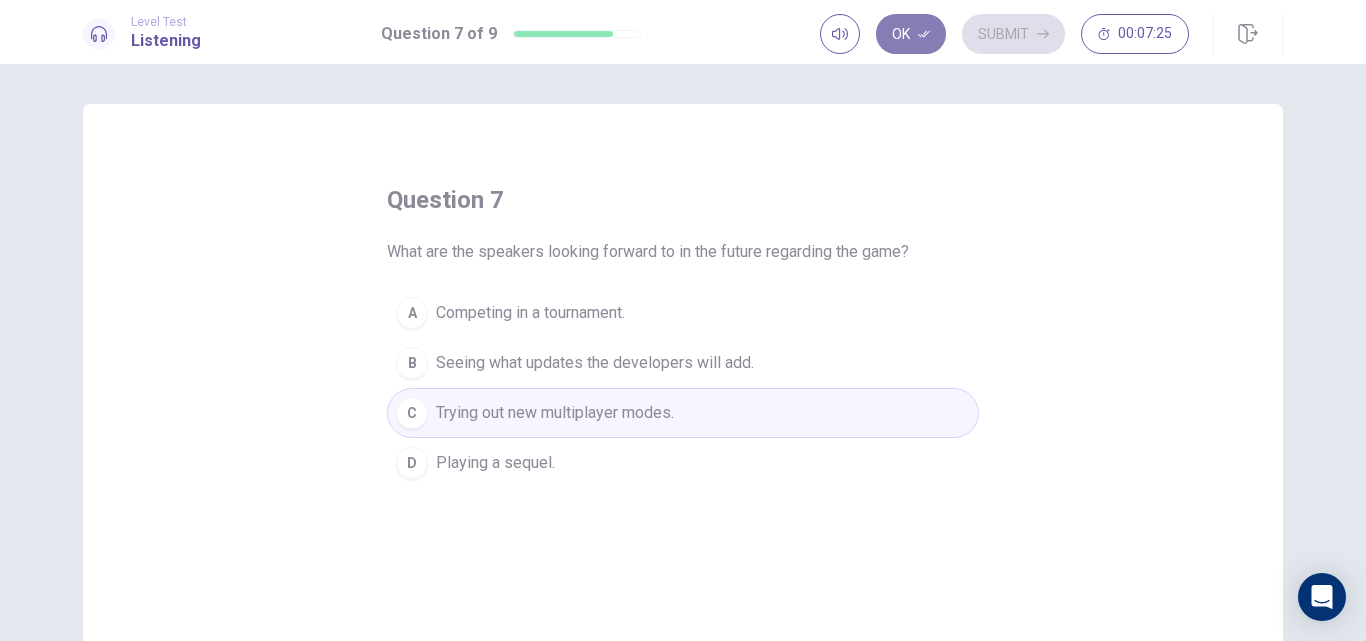 click on "Ok" at bounding box center (911, 34) 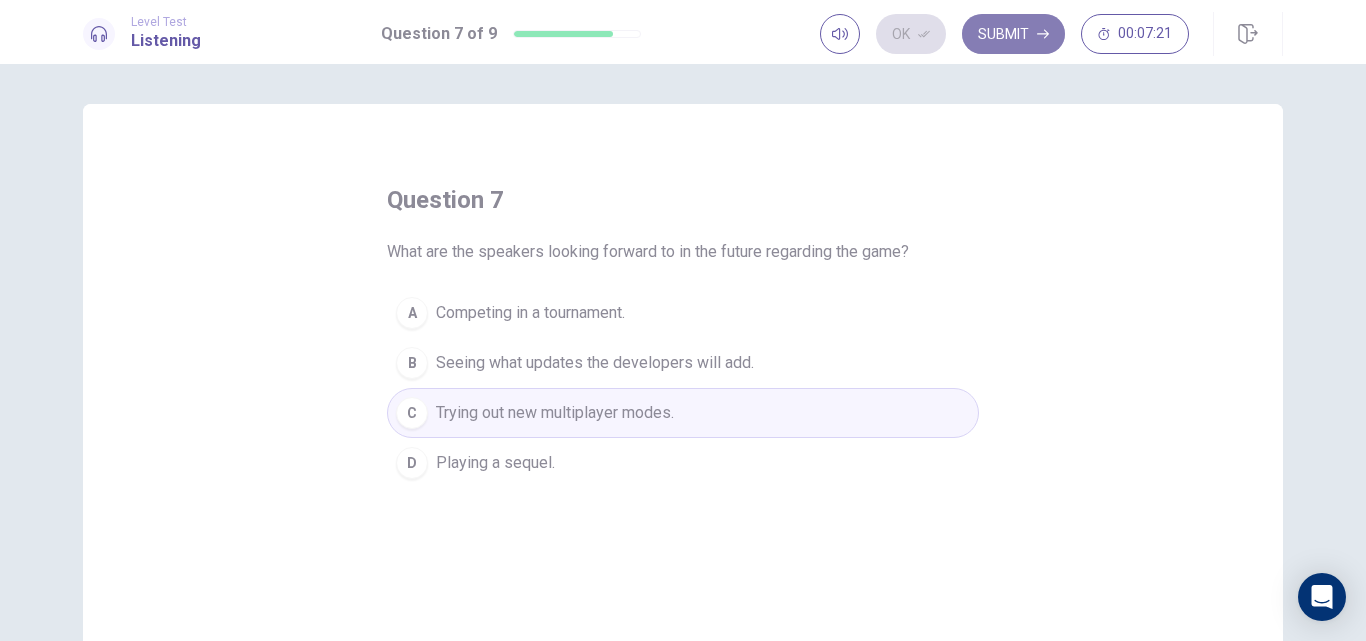 click on "Submit" at bounding box center [1013, 34] 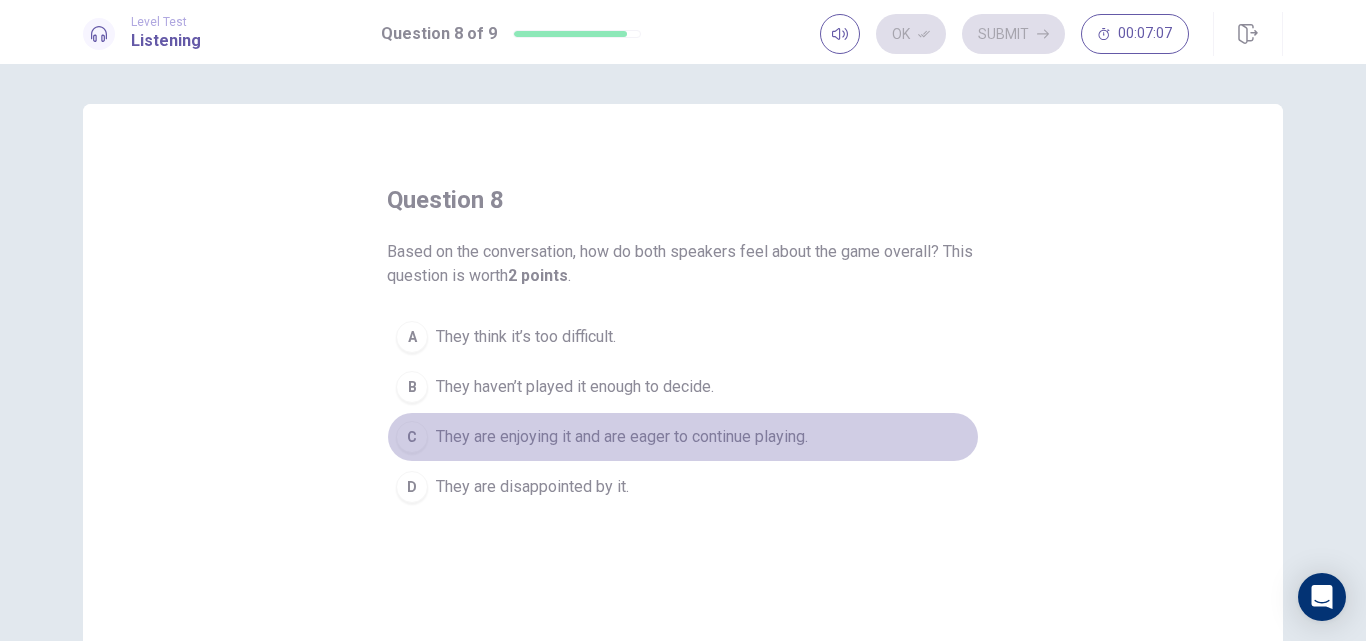 click on "They are enjoying it and are eager to continue playing." at bounding box center (526, 337) 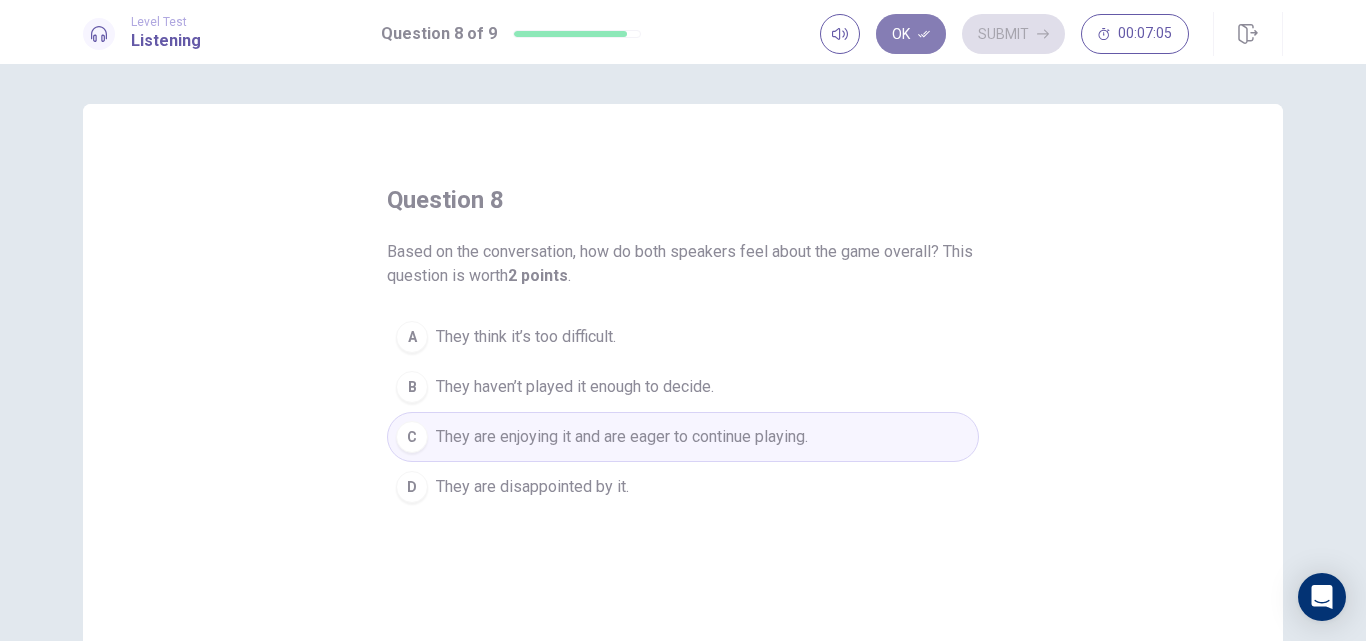 click at bounding box center [924, 34] 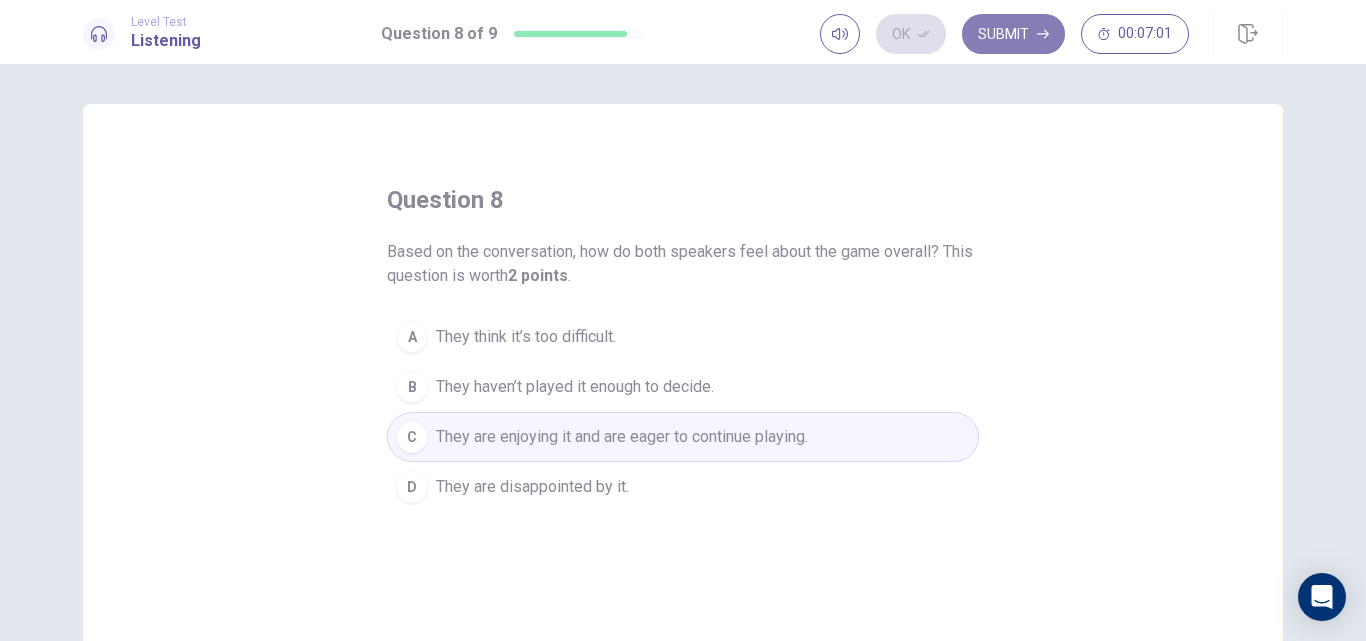 click on "Submit" at bounding box center (1013, 34) 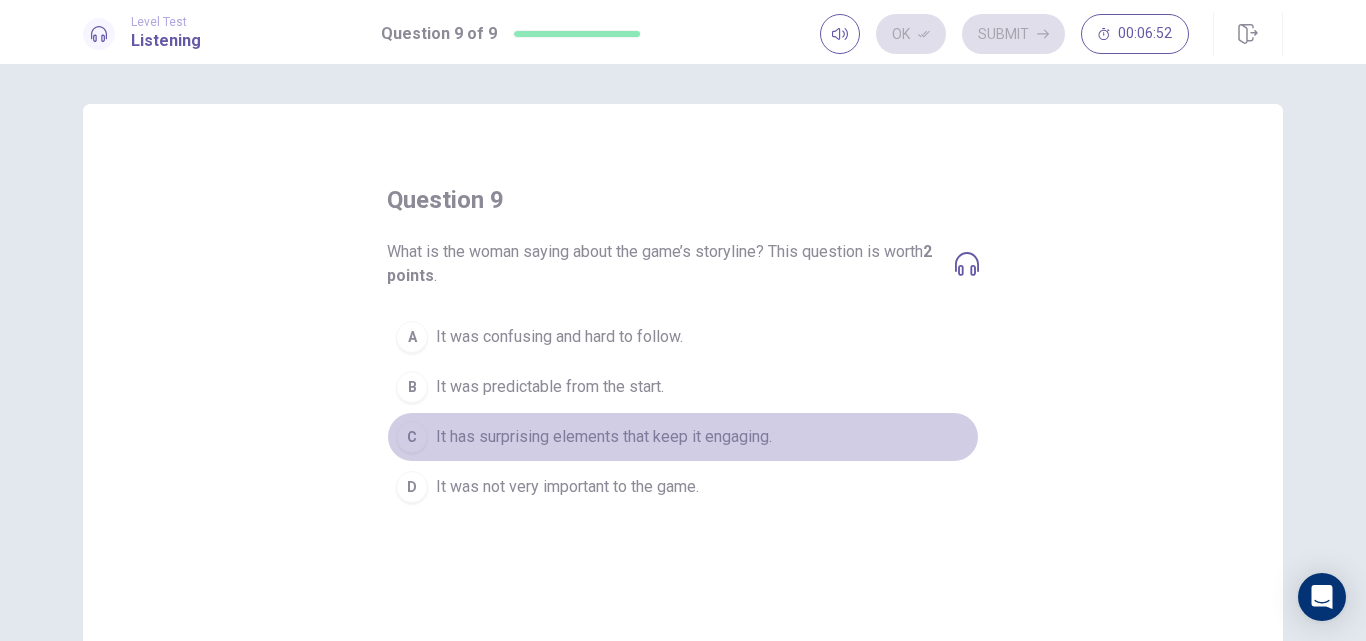 click on "It has surprising elements that keep it engaging." at bounding box center (559, 337) 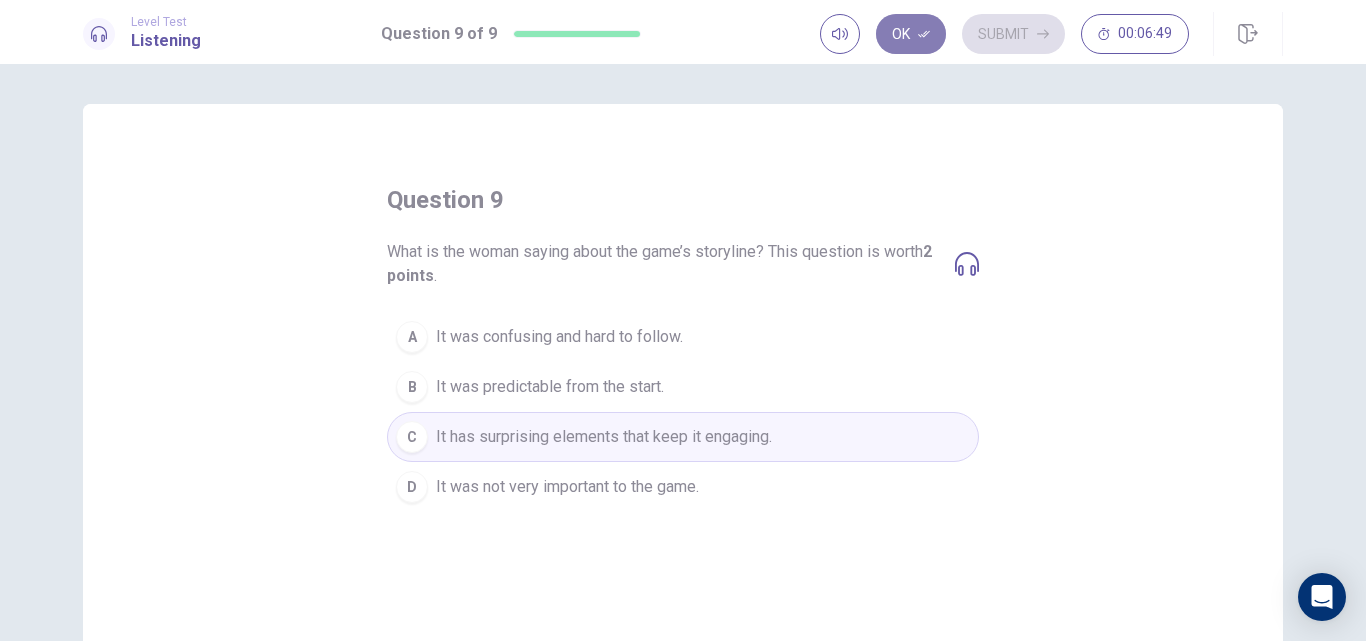 click on "Ok" at bounding box center (911, 34) 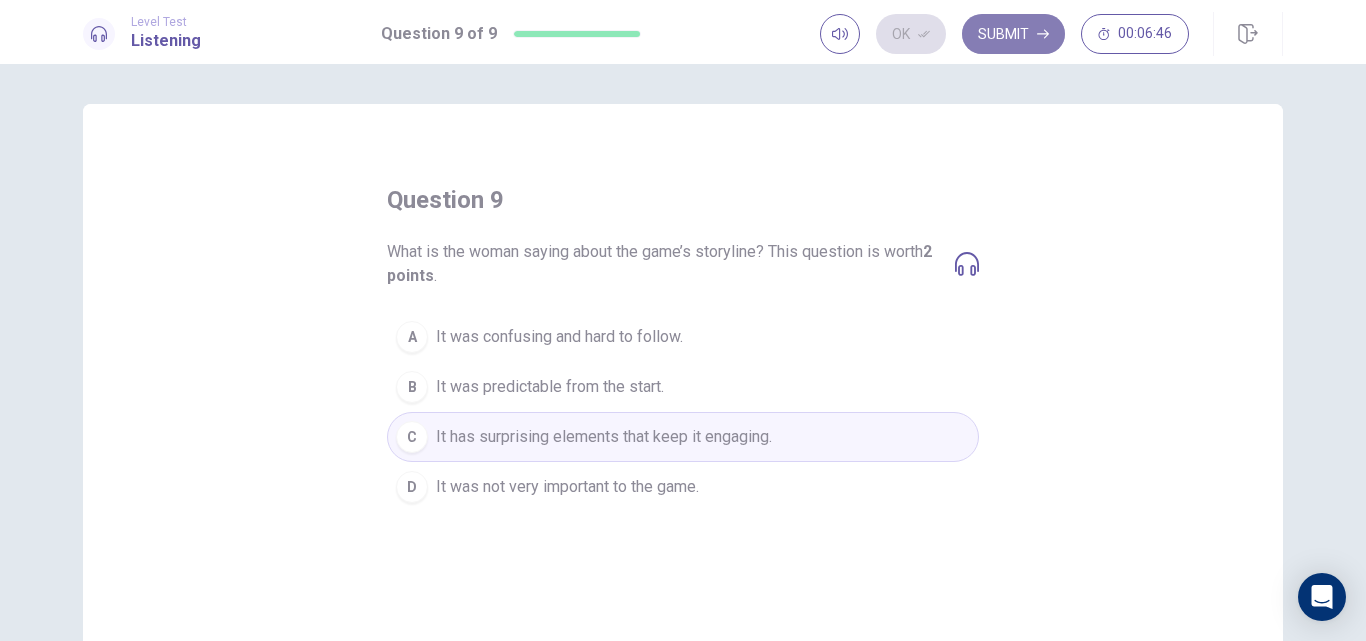 click on "Submit" at bounding box center (1013, 34) 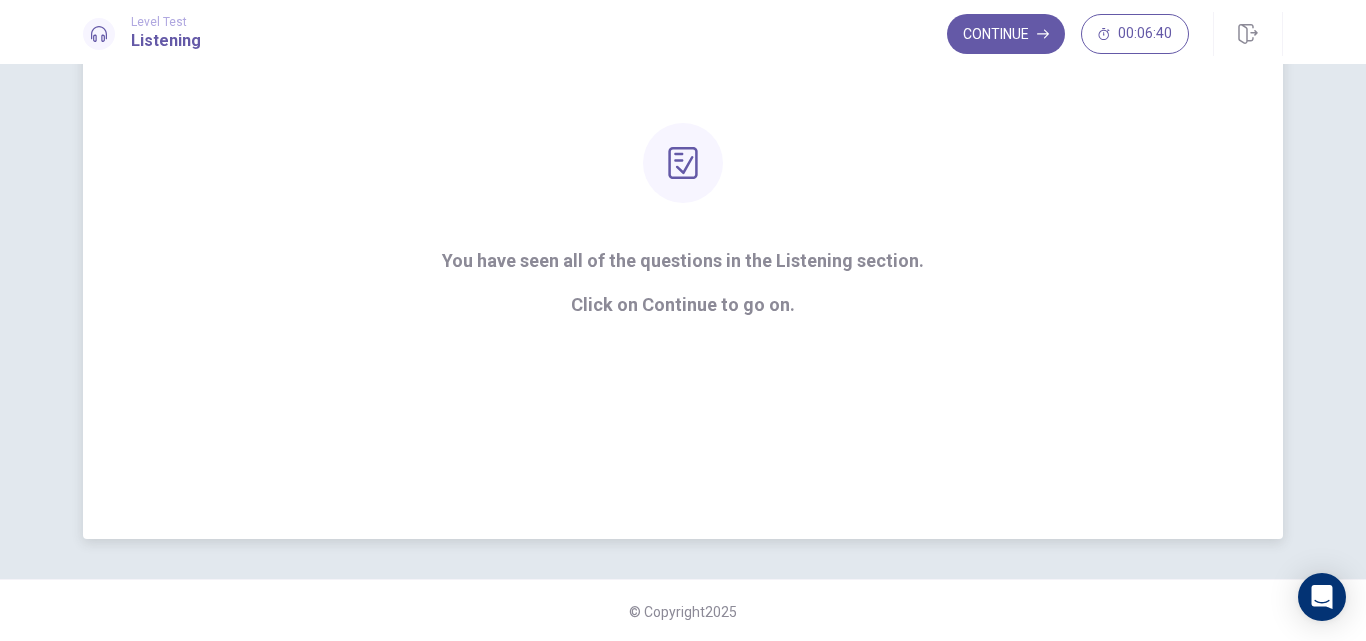 scroll, scrollTop: 207, scrollLeft: 0, axis: vertical 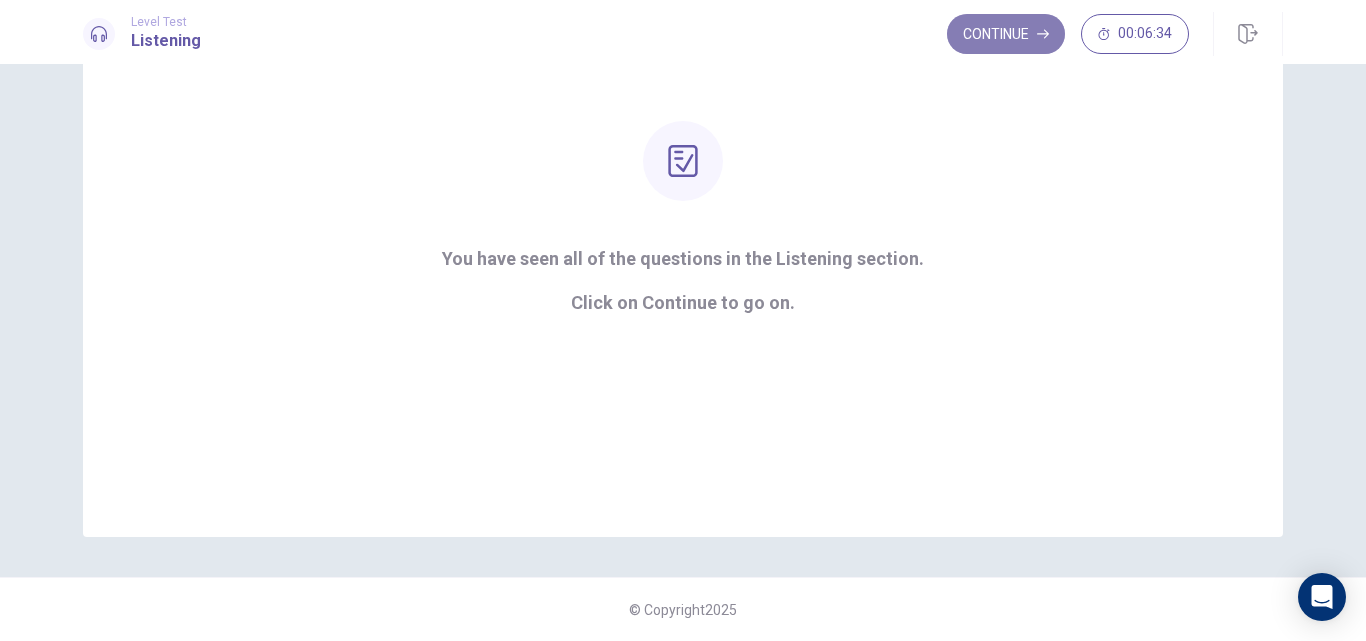 click on "Continue" at bounding box center [1006, 34] 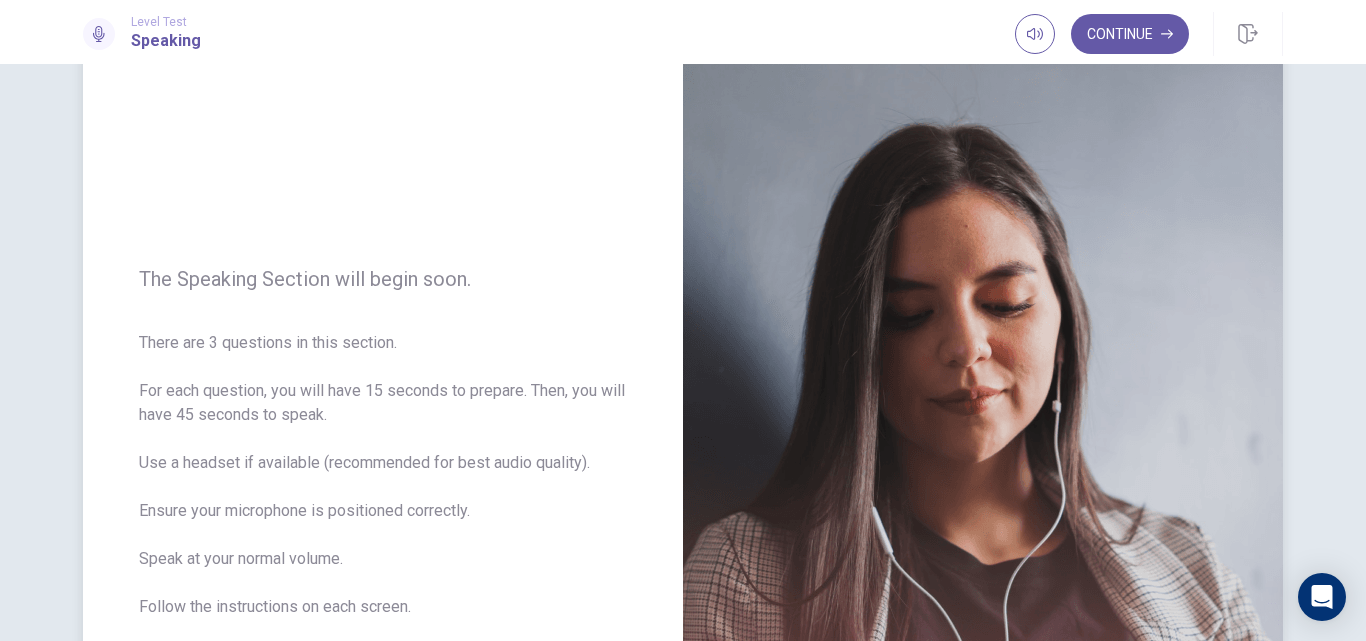 scroll, scrollTop: 118, scrollLeft: 0, axis: vertical 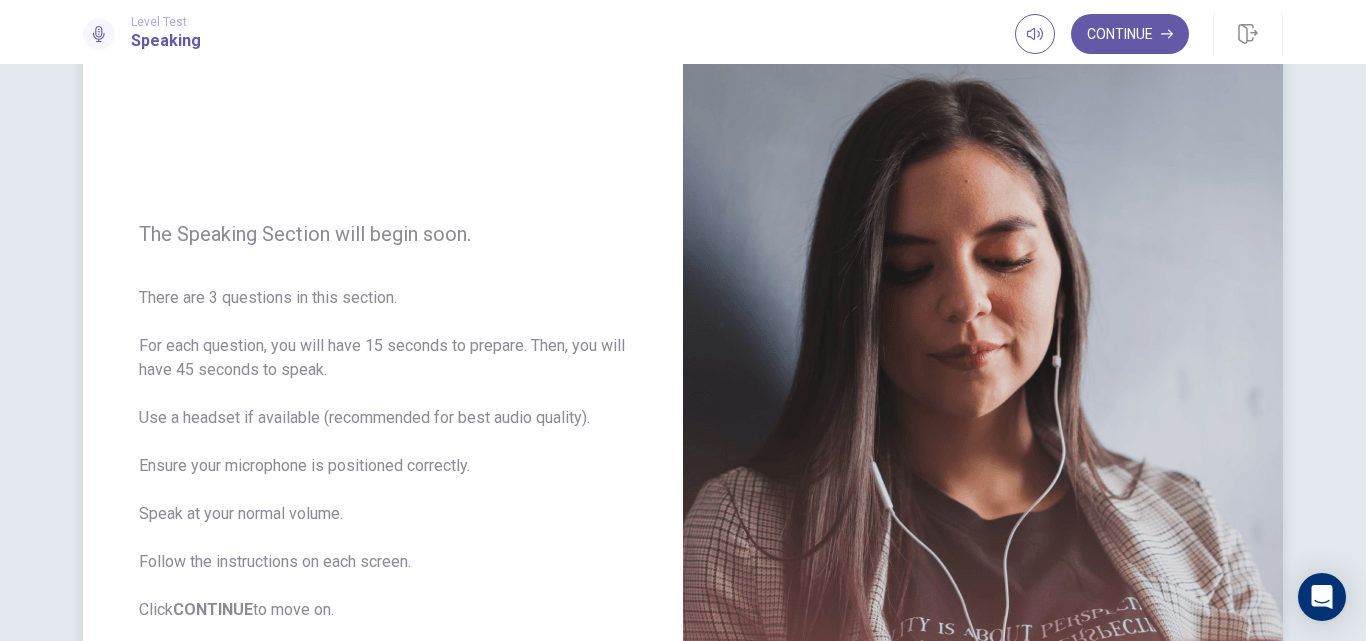 click on "The Speaking Section will begin soon." at bounding box center (383, 234) 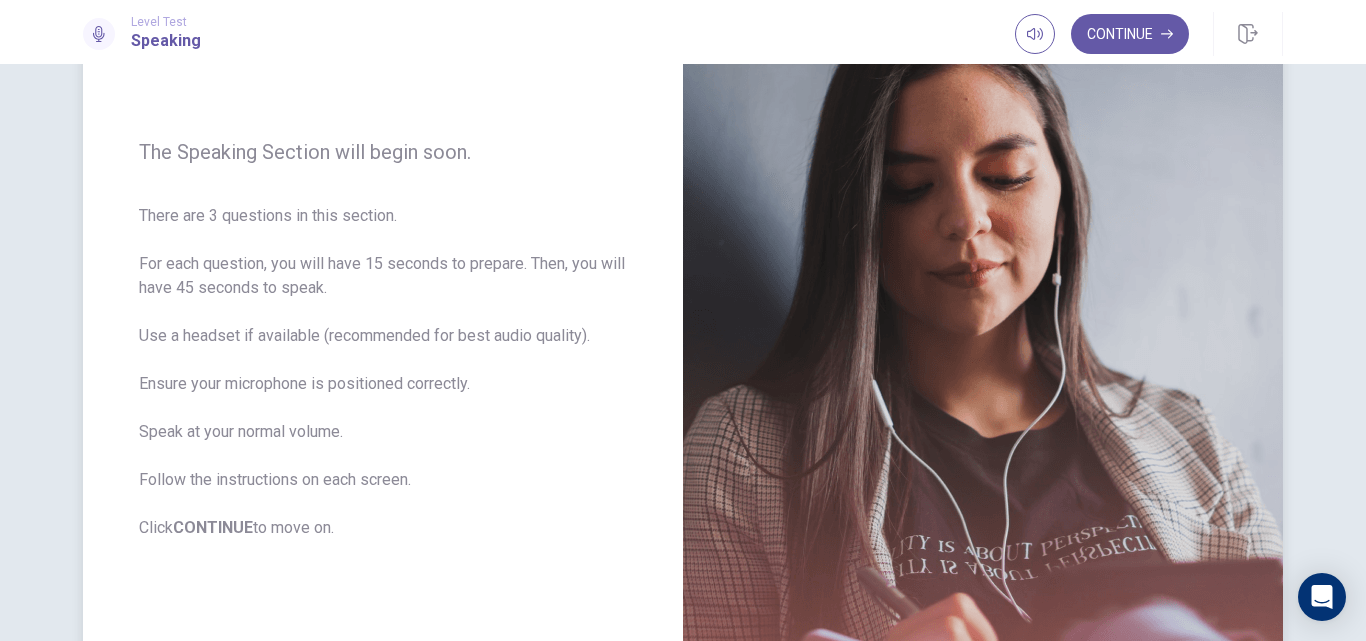 scroll, scrollTop: 202, scrollLeft: 0, axis: vertical 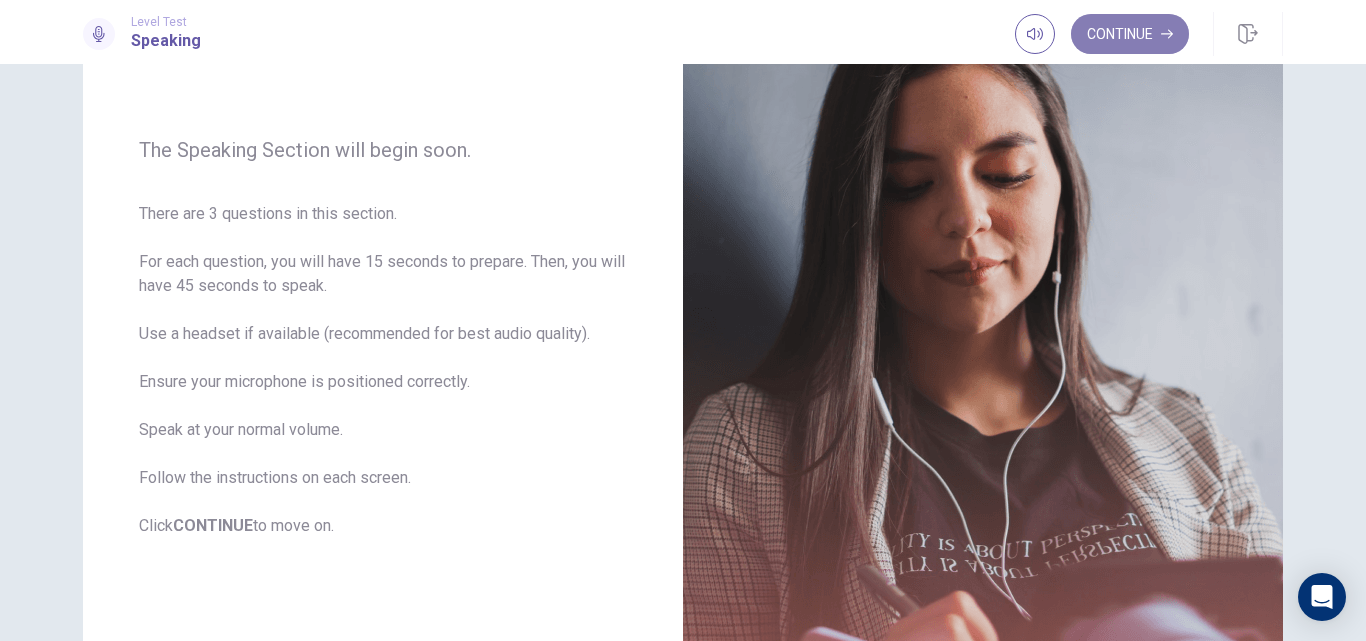 click on "Continue" at bounding box center [1130, 34] 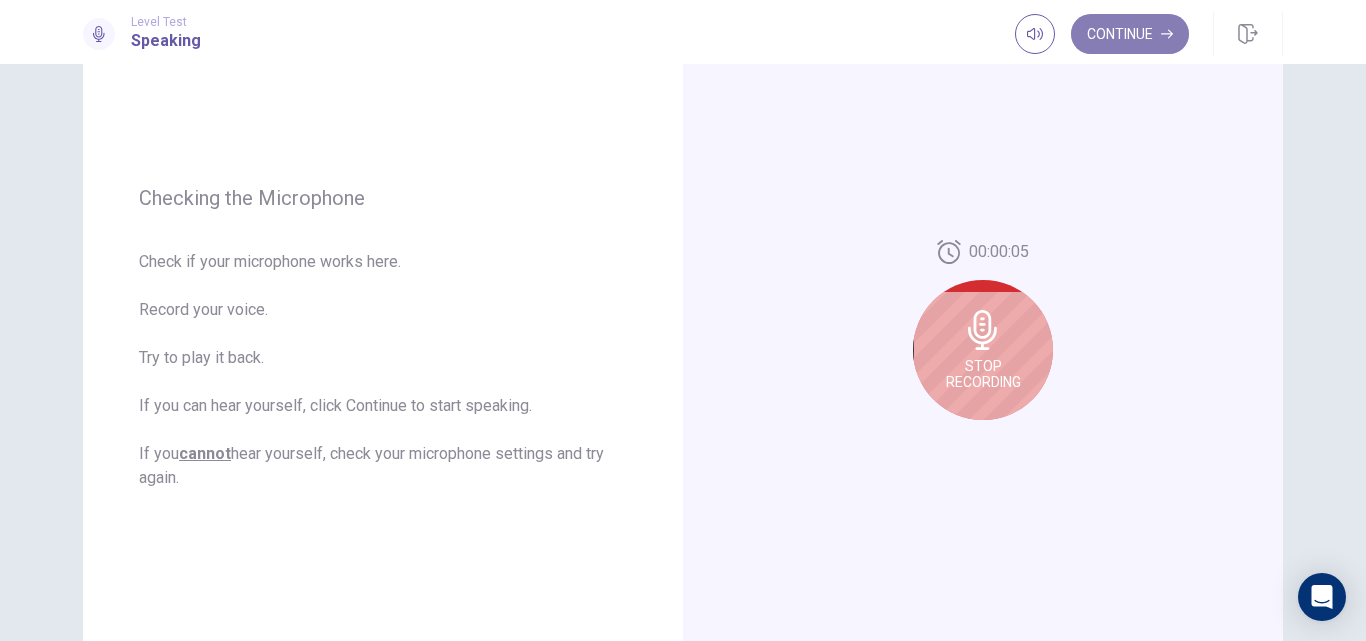click on "Continue" at bounding box center (1130, 34) 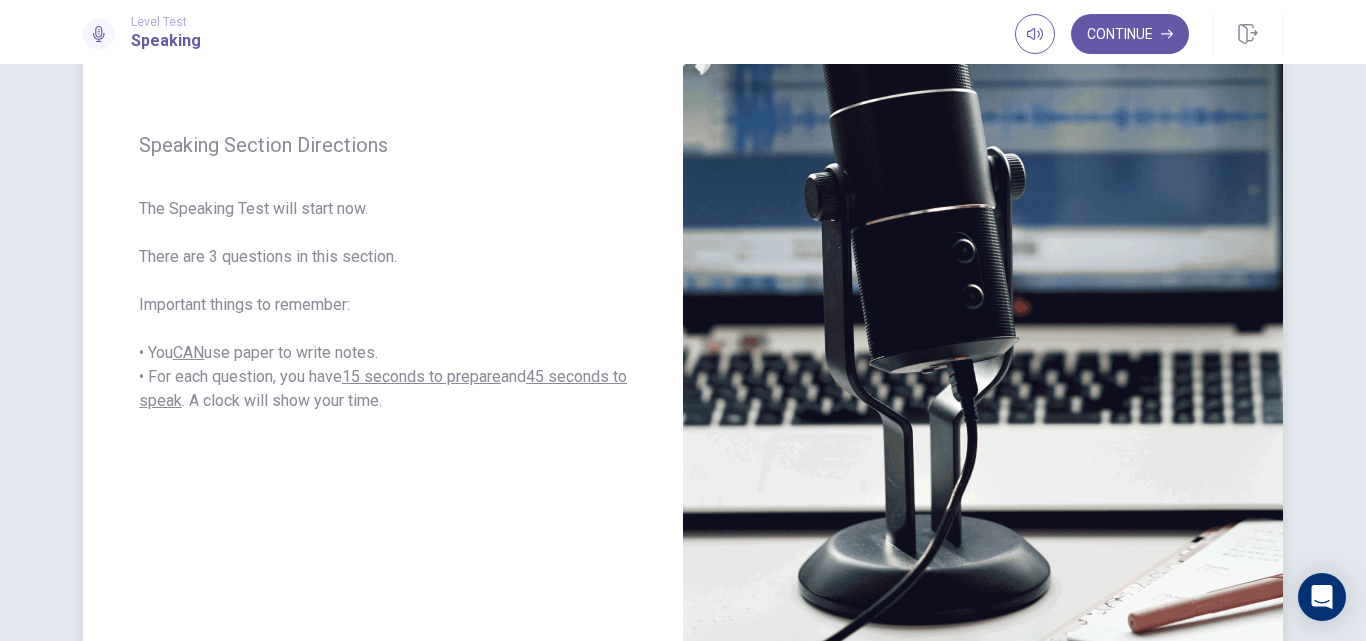 scroll, scrollTop: 269, scrollLeft: 0, axis: vertical 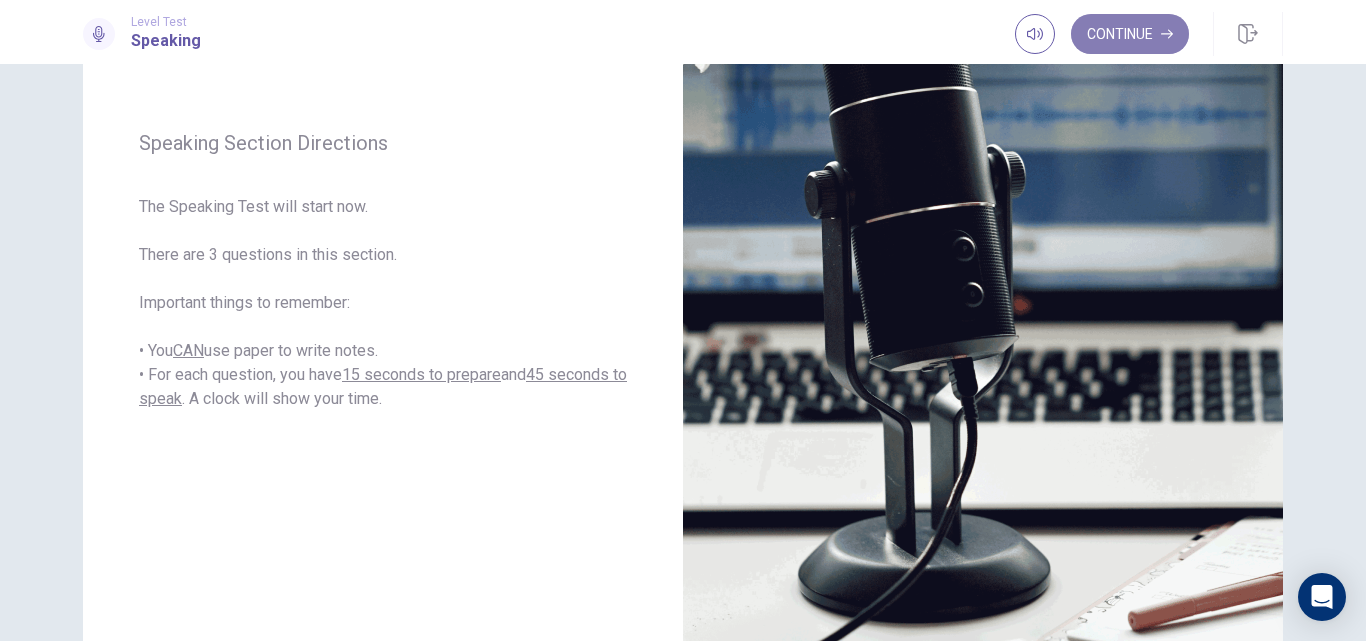 click on "Continue" at bounding box center (1130, 34) 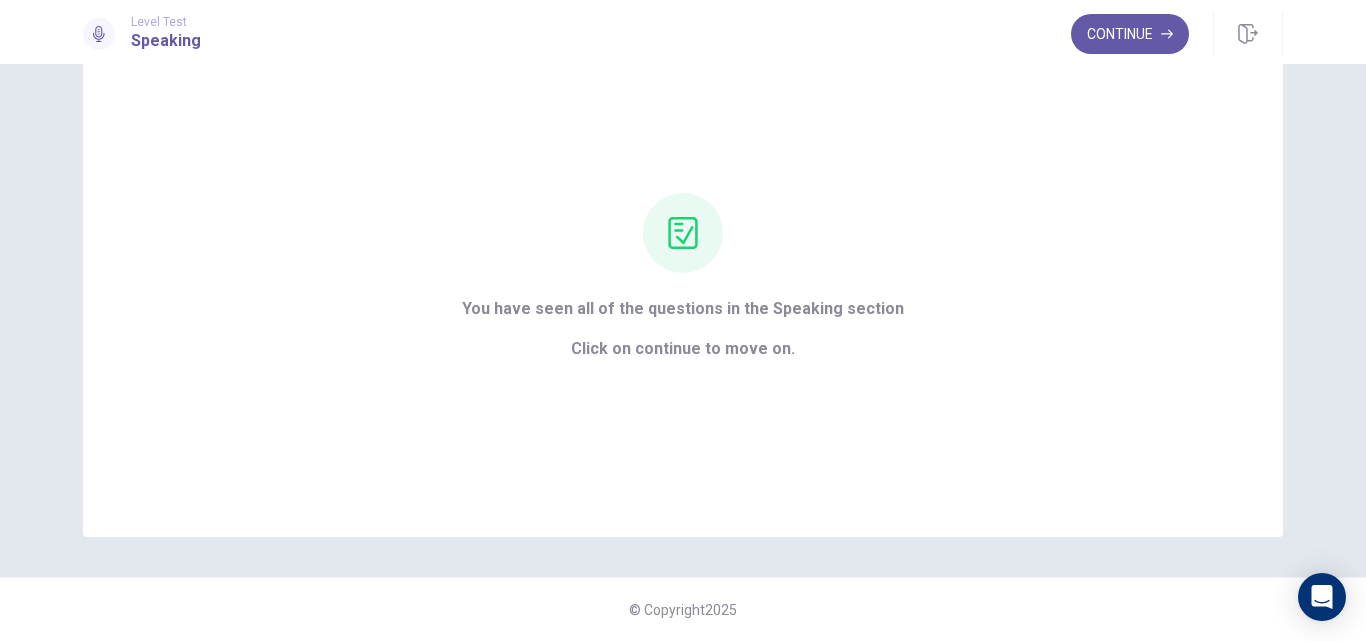 scroll, scrollTop: 87, scrollLeft: 0, axis: vertical 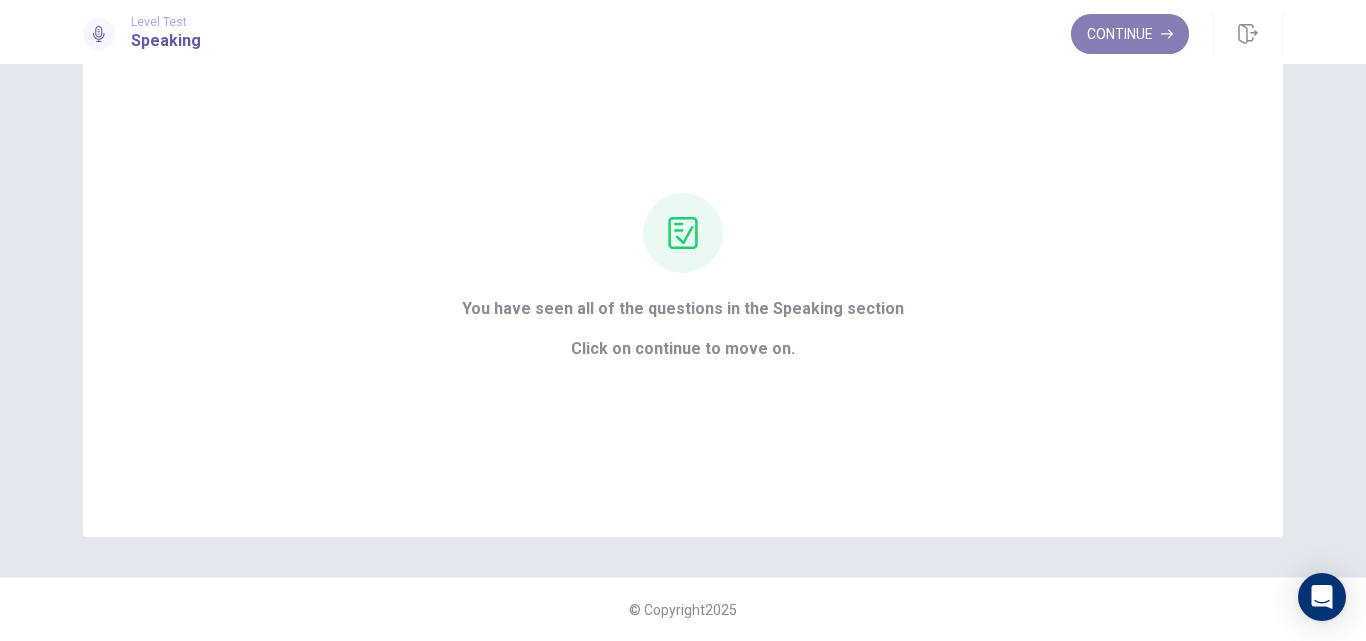 click on "Continue" at bounding box center [1130, 34] 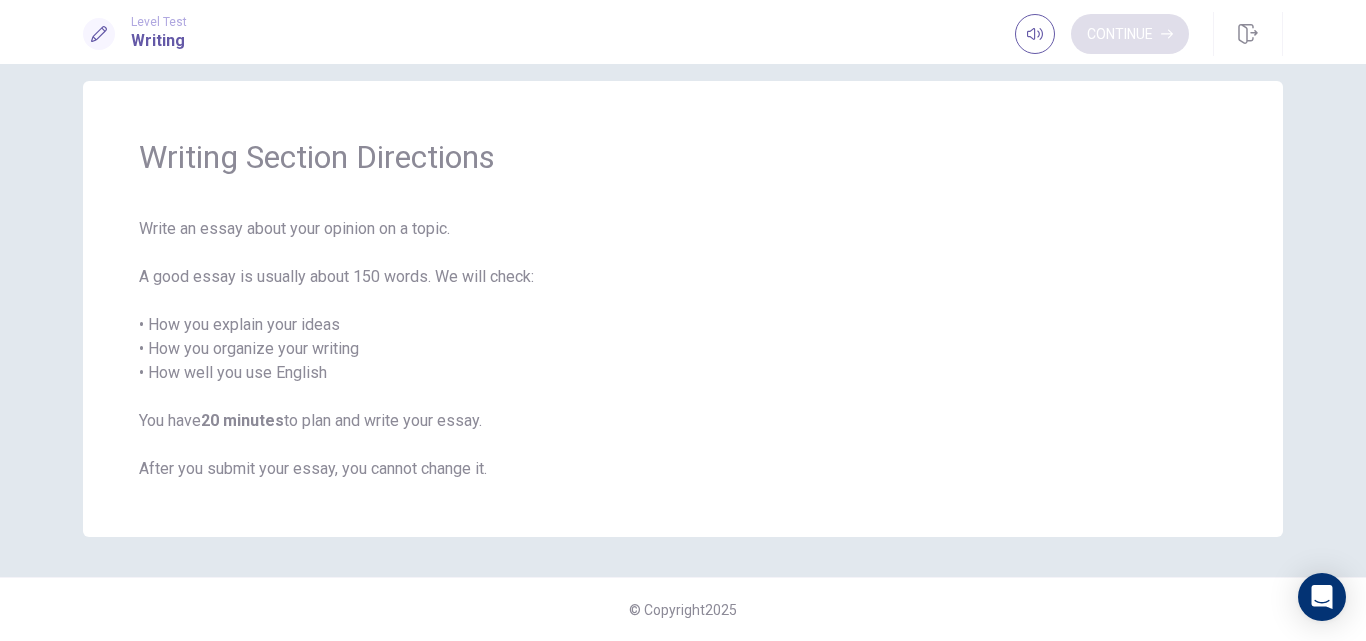 scroll, scrollTop: 23, scrollLeft: 0, axis: vertical 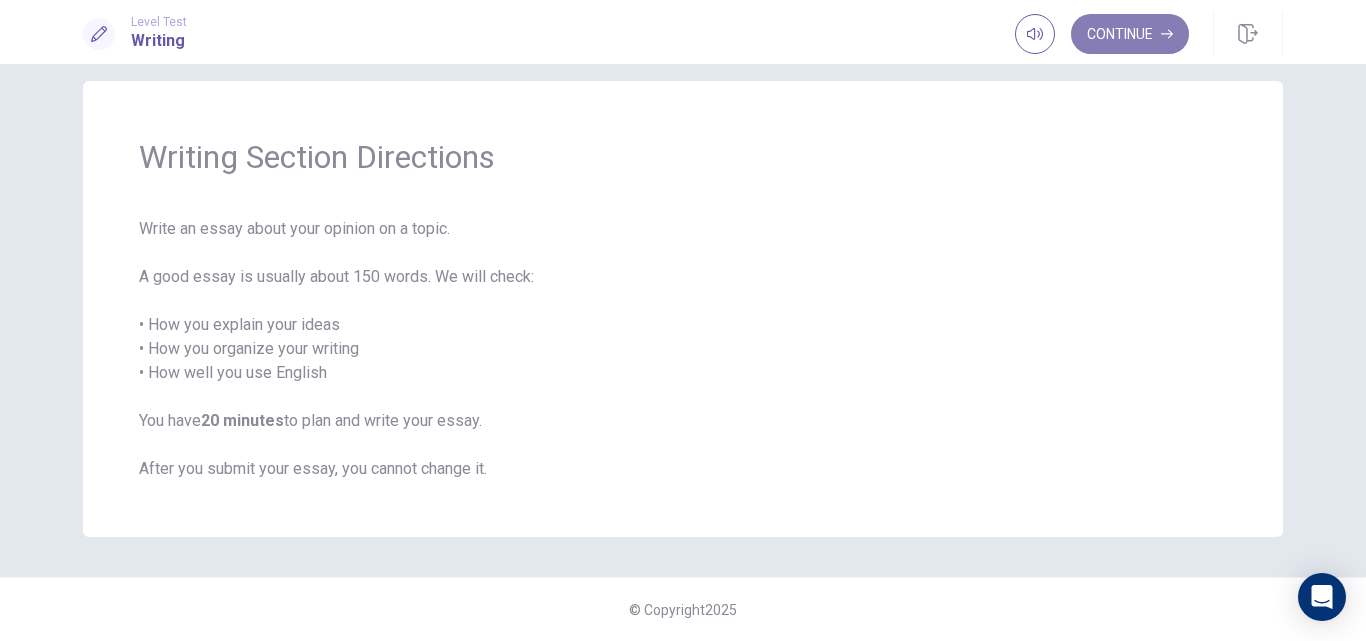 click on "Continue" at bounding box center (1130, 34) 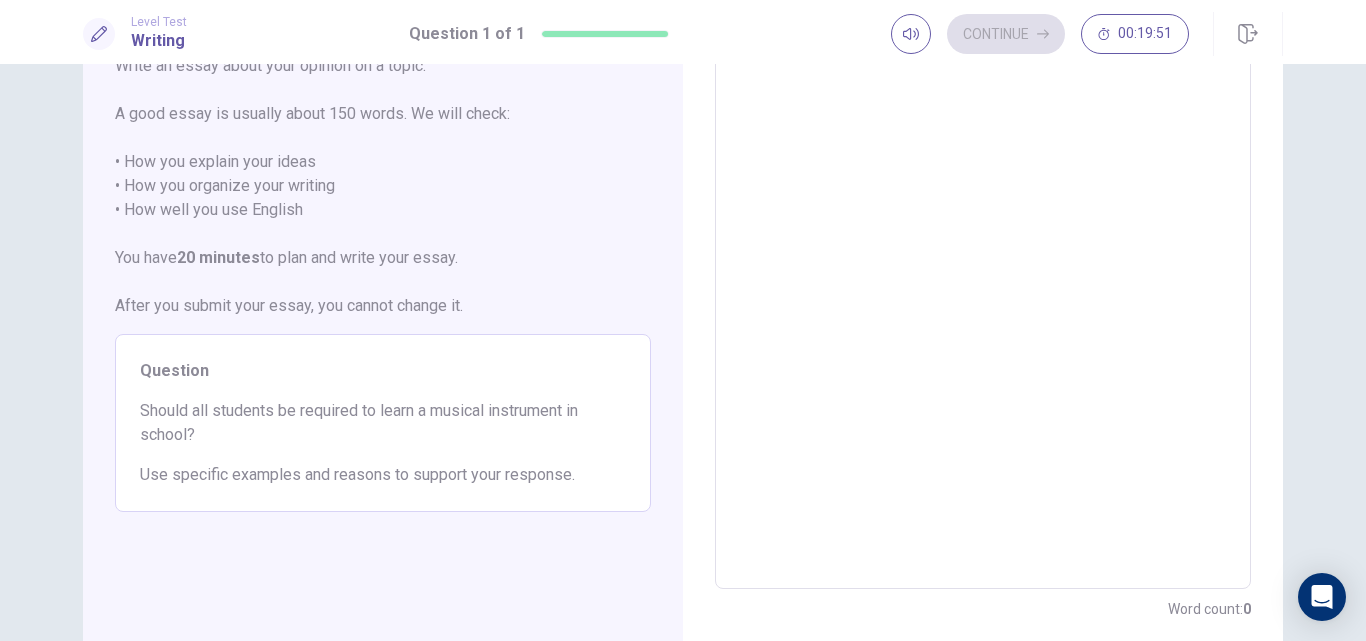 scroll, scrollTop: 126, scrollLeft: 0, axis: vertical 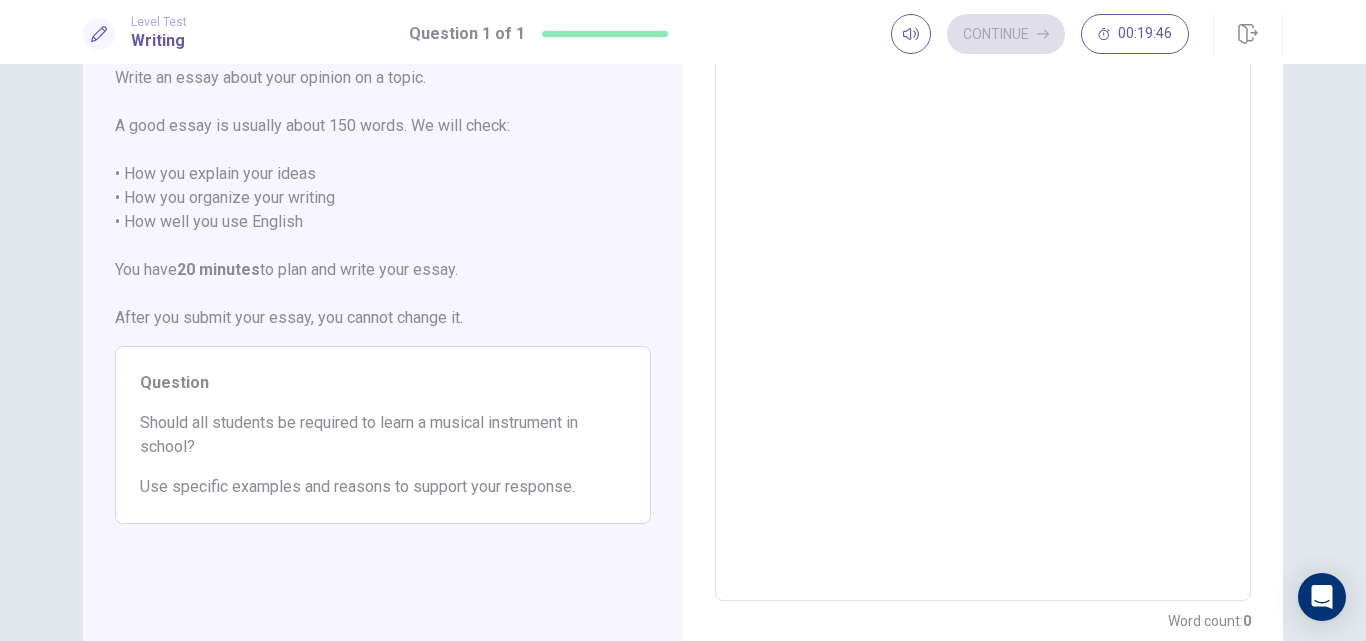 drag, startPoint x: 151, startPoint y: 486, endPoint x: 482, endPoint y: 490, distance: 331.02417 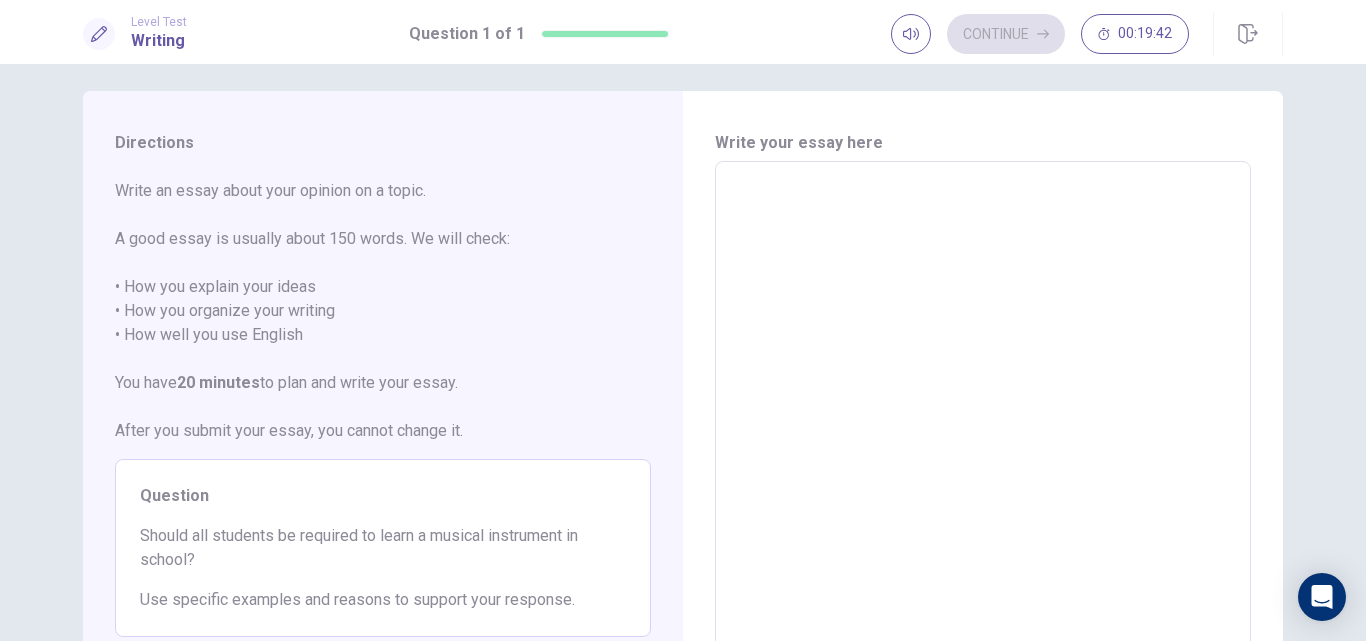 scroll, scrollTop: 13, scrollLeft: 0, axis: vertical 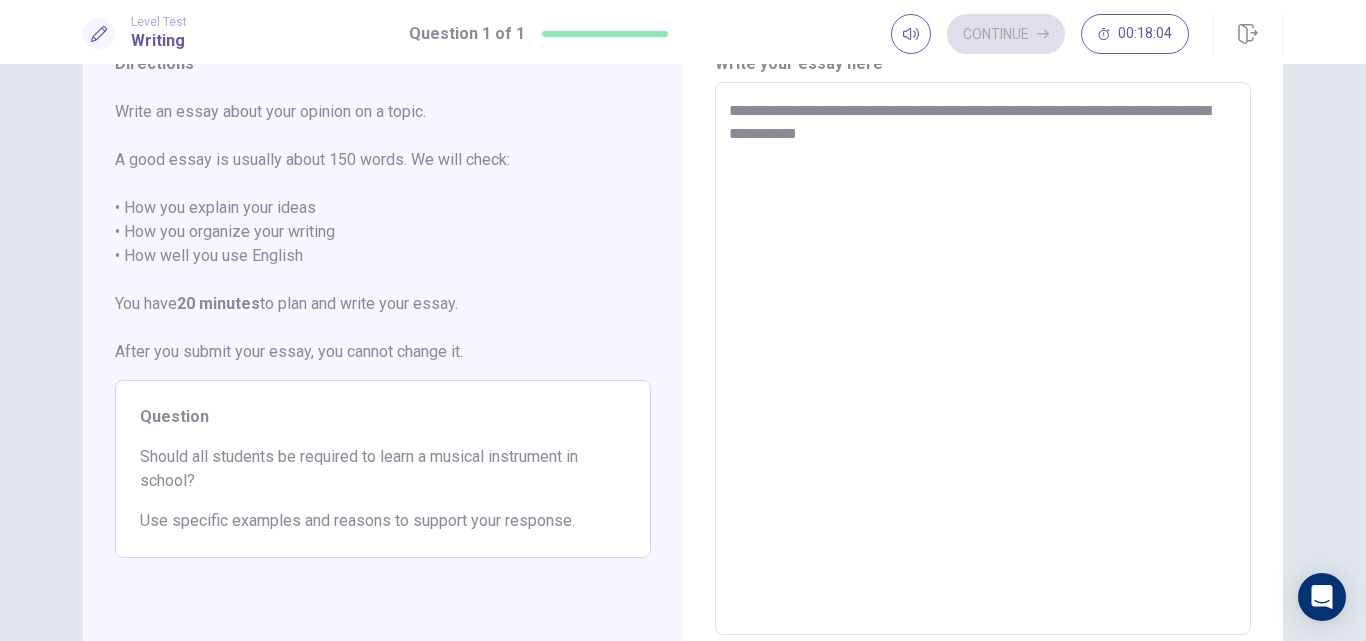 click on "**********" at bounding box center (983, 359) 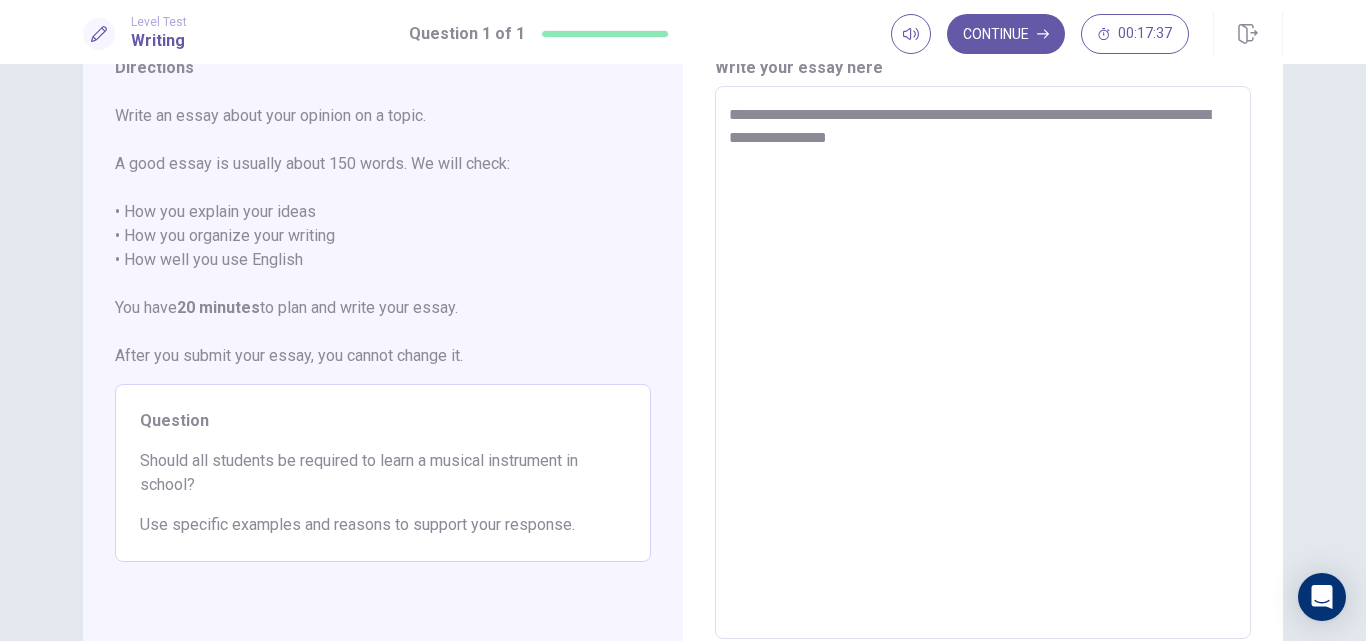 scroll, scrollTop: 0, scrollLeft: 0, axis: both 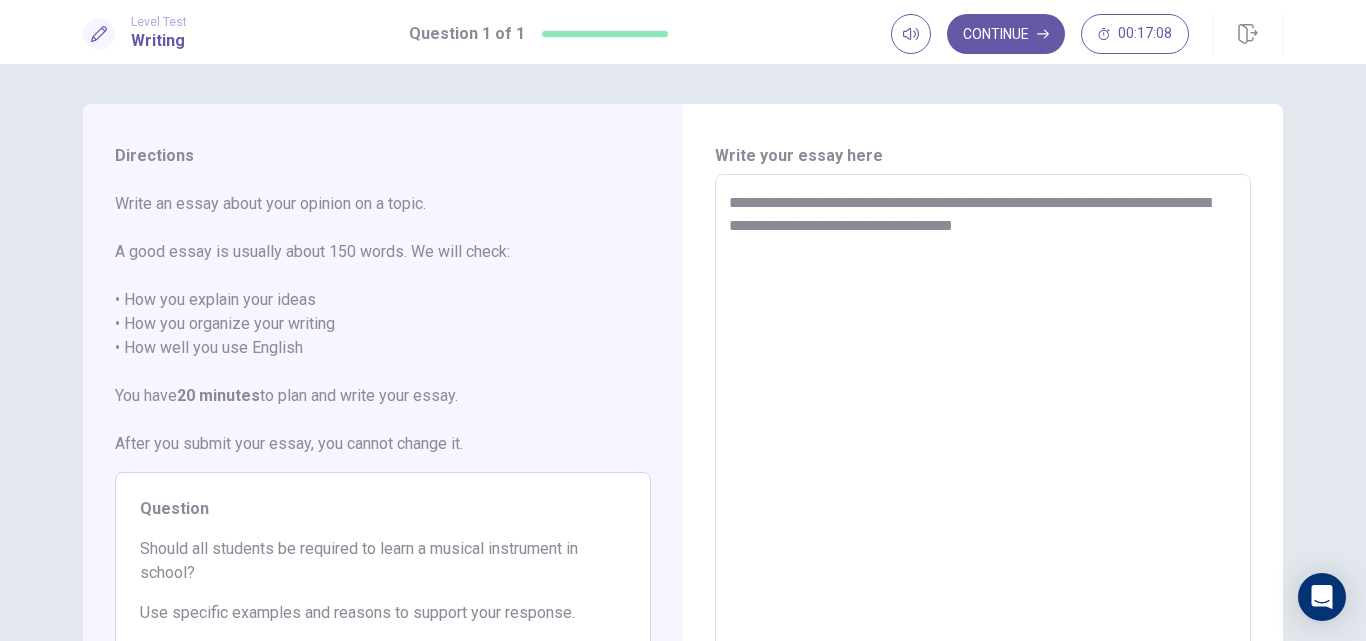 click on "**********" at bounding box center (983, 451) 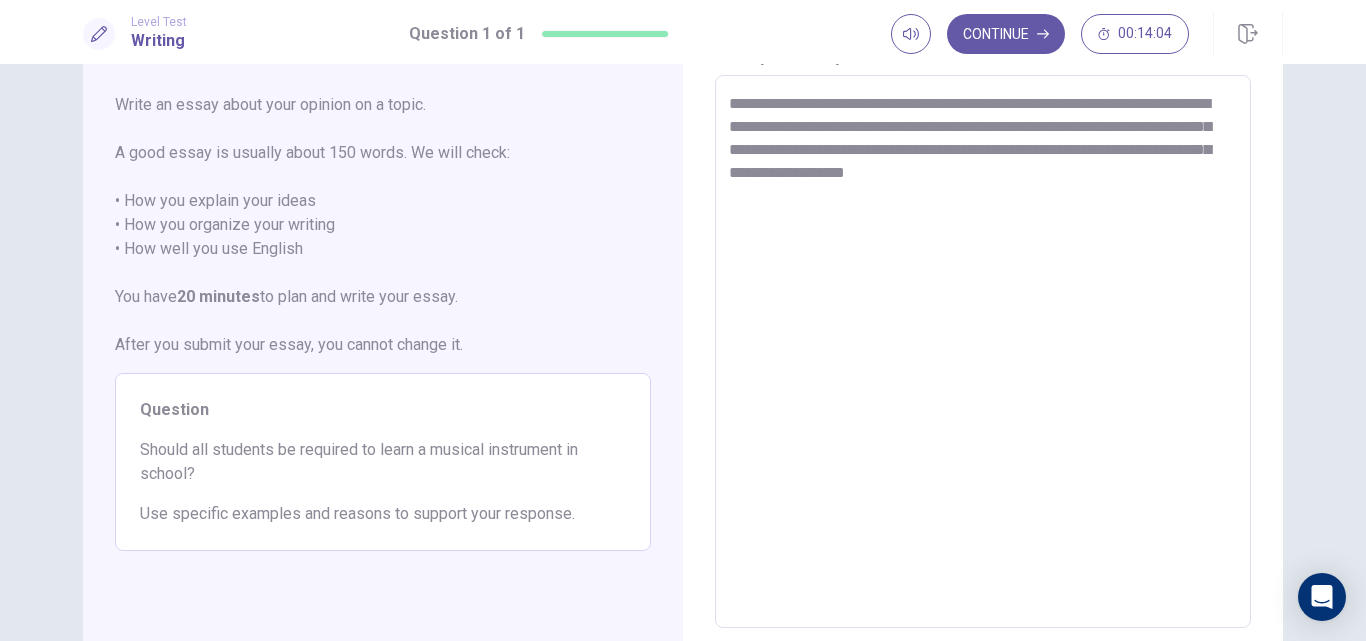 scroll, scrollTop: 79, scrollLeft: 0, axis: vertical 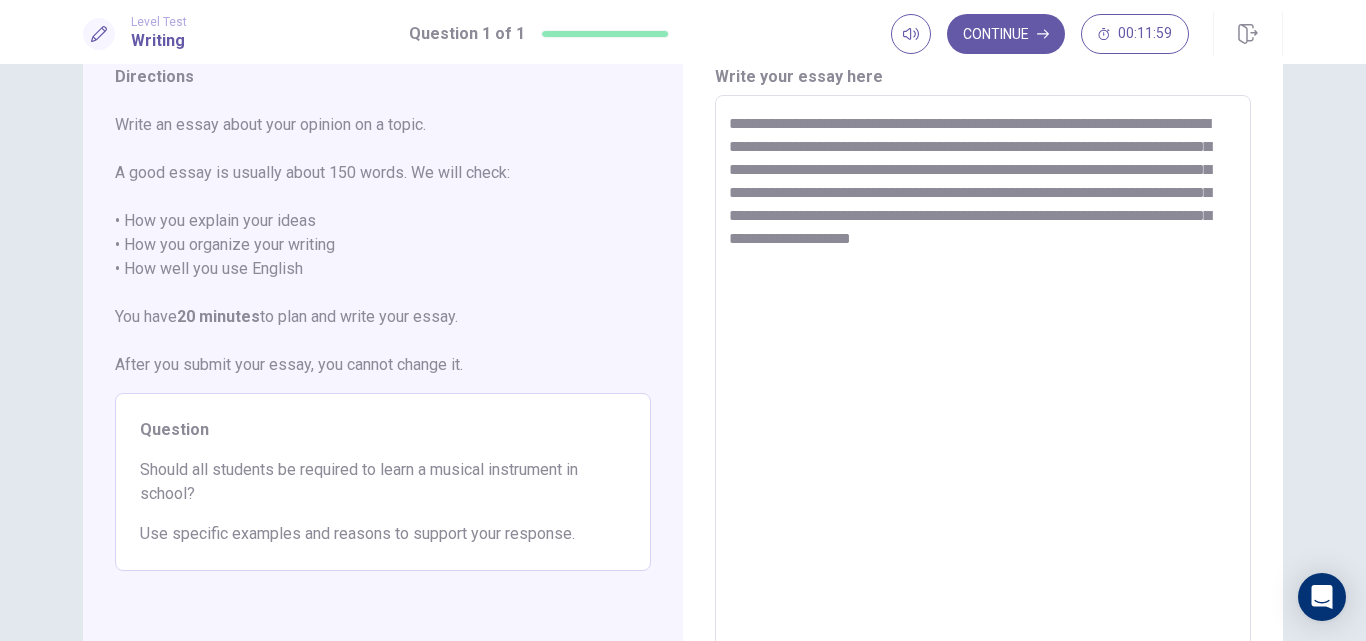 click on "**********" at bounding box center (983, 372) 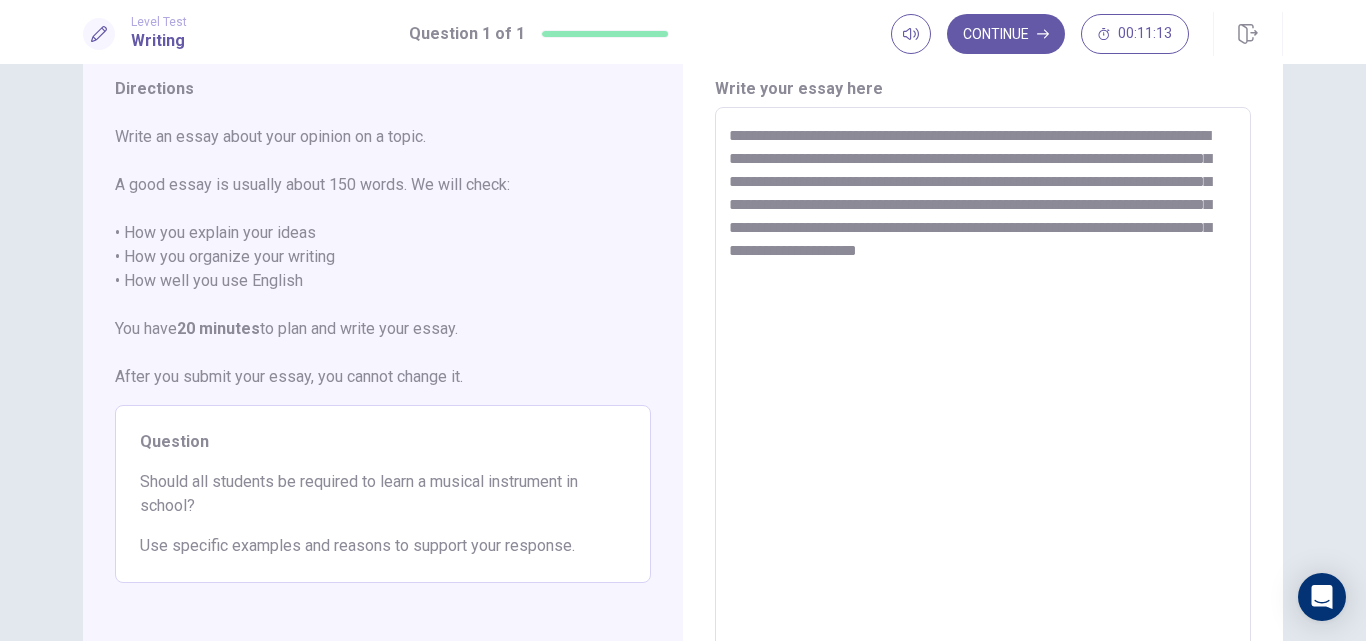 scroll, scrollTop: 65, scrollLeft: 0, axis: vertical 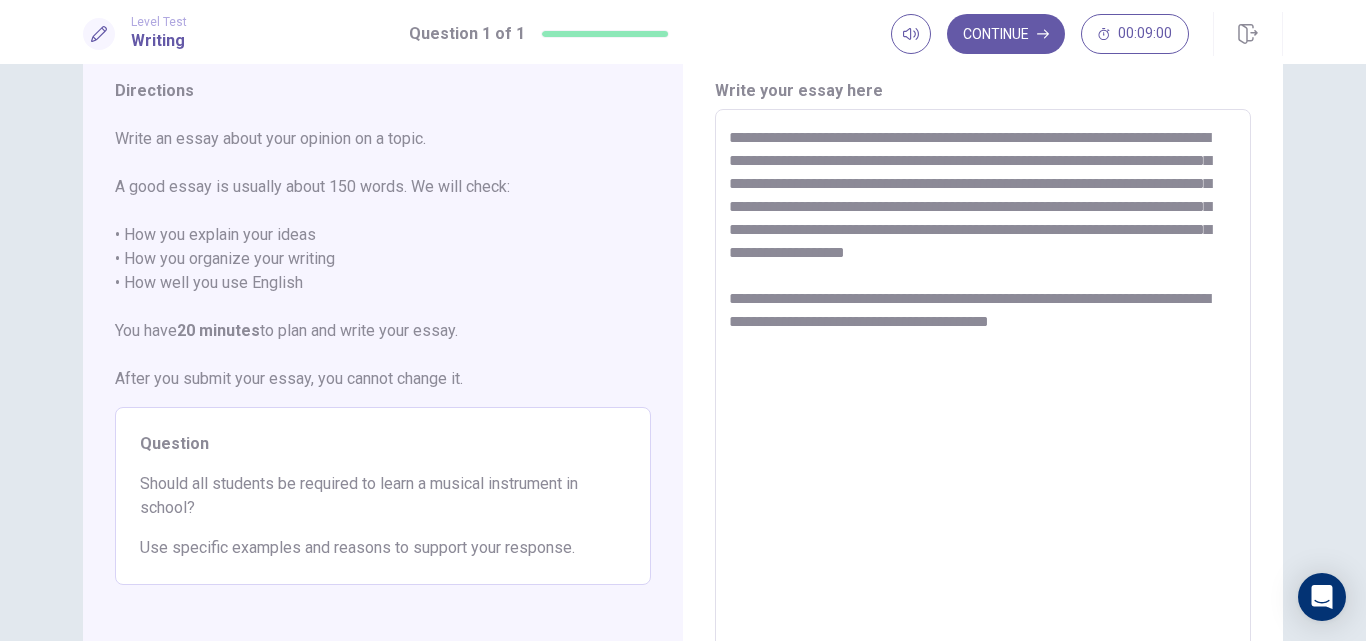 click on "**********" at bounding box center (983, 386) 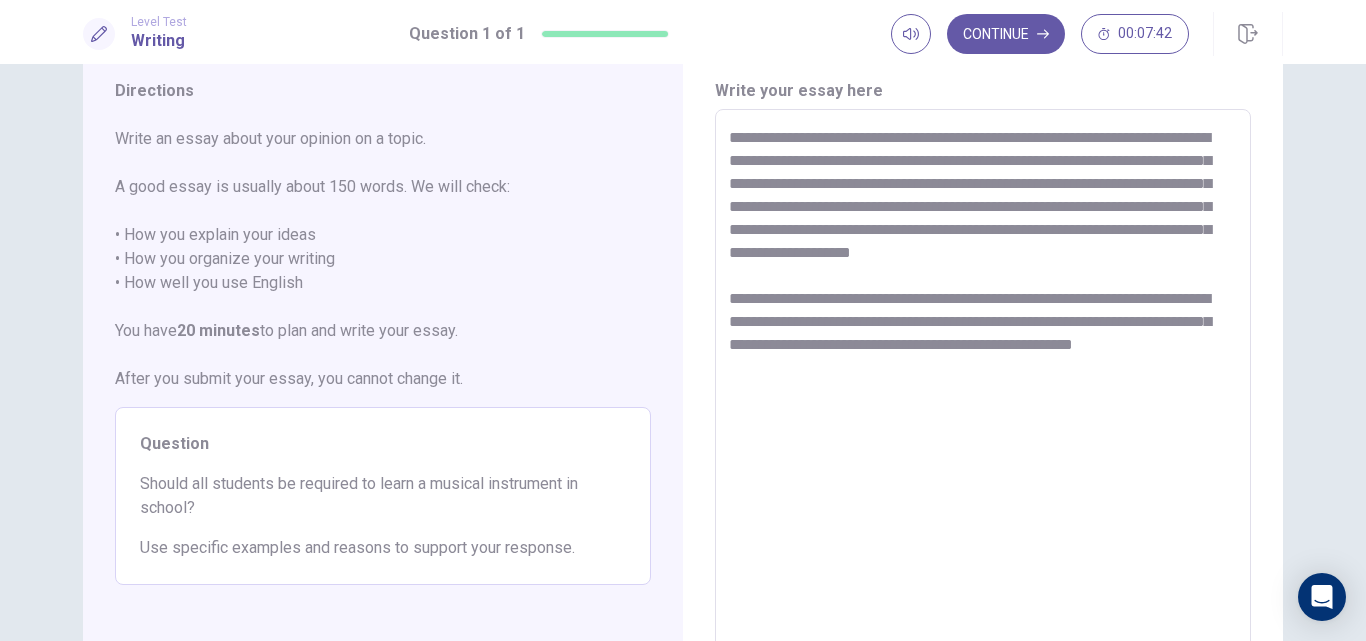click on "**********" at bounding box center [983, 386] 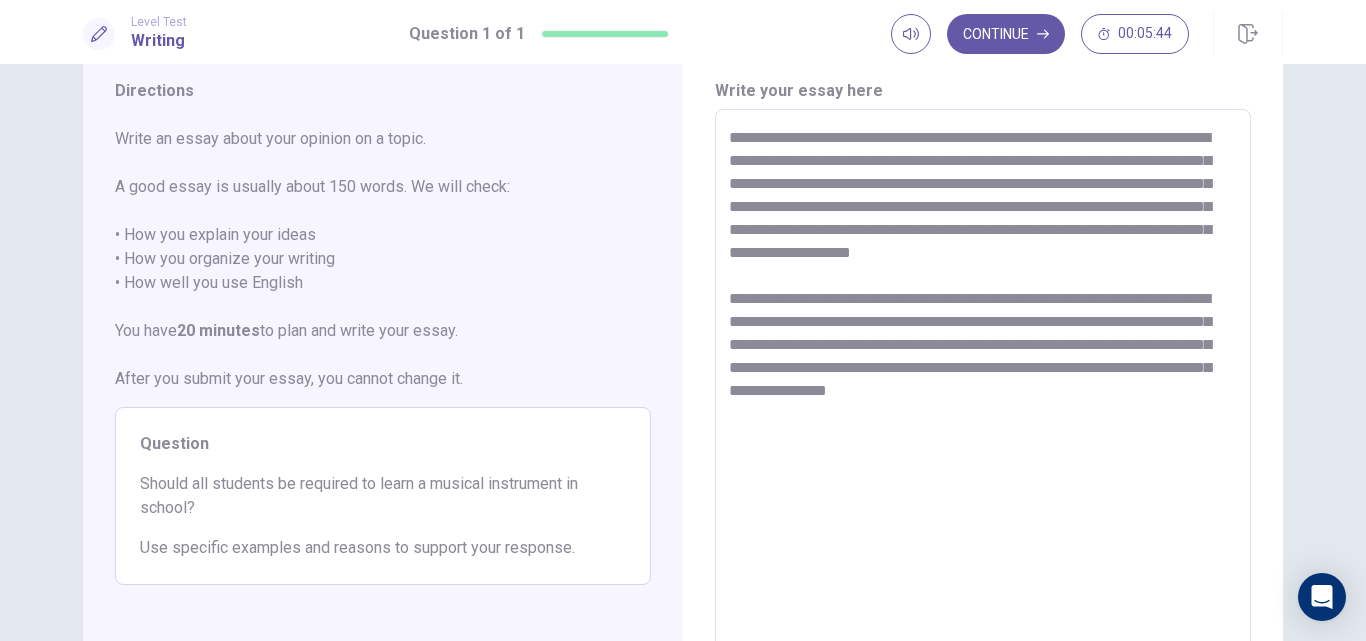 click on "**********" at bounding box center (983, 386) 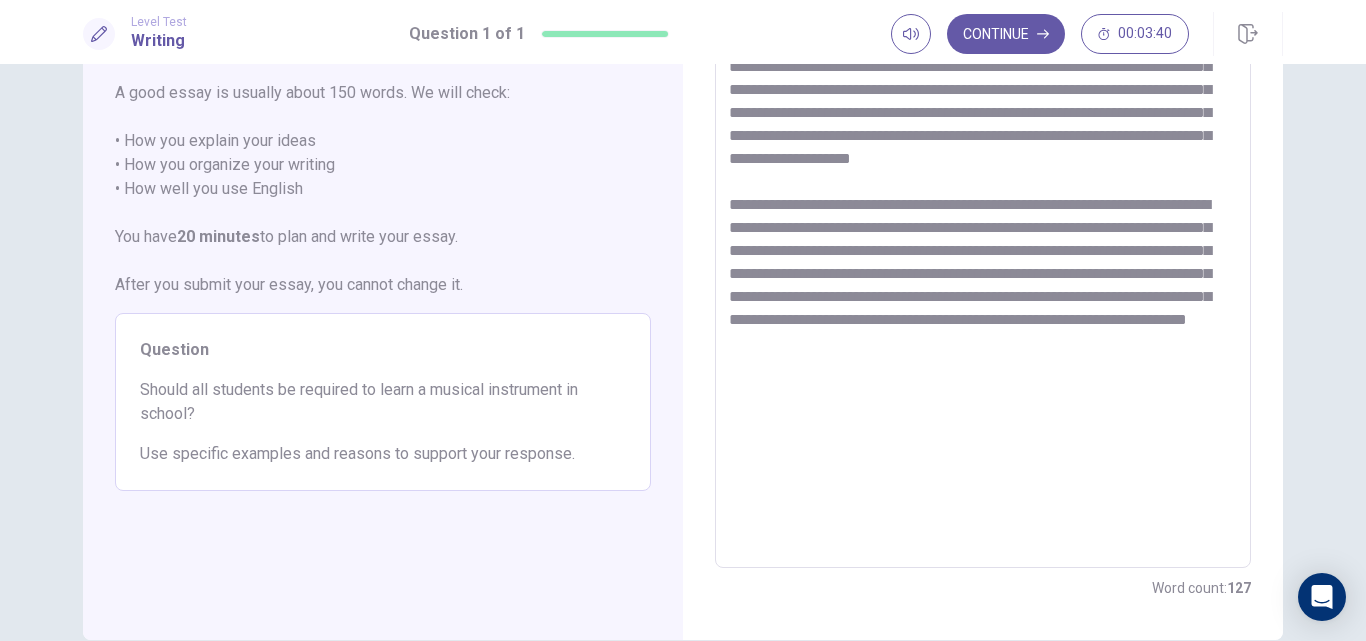 scroll, scrollTop: 149, scrollLeft: 0, axis: vertical 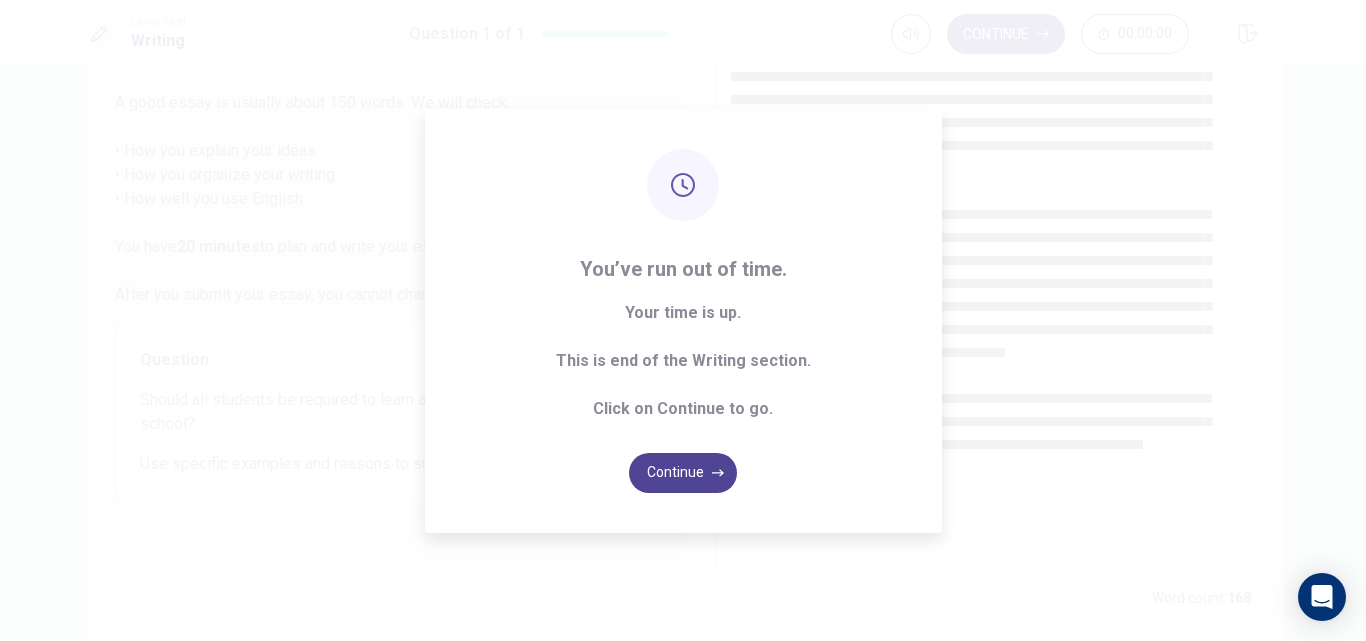 type on "**********" 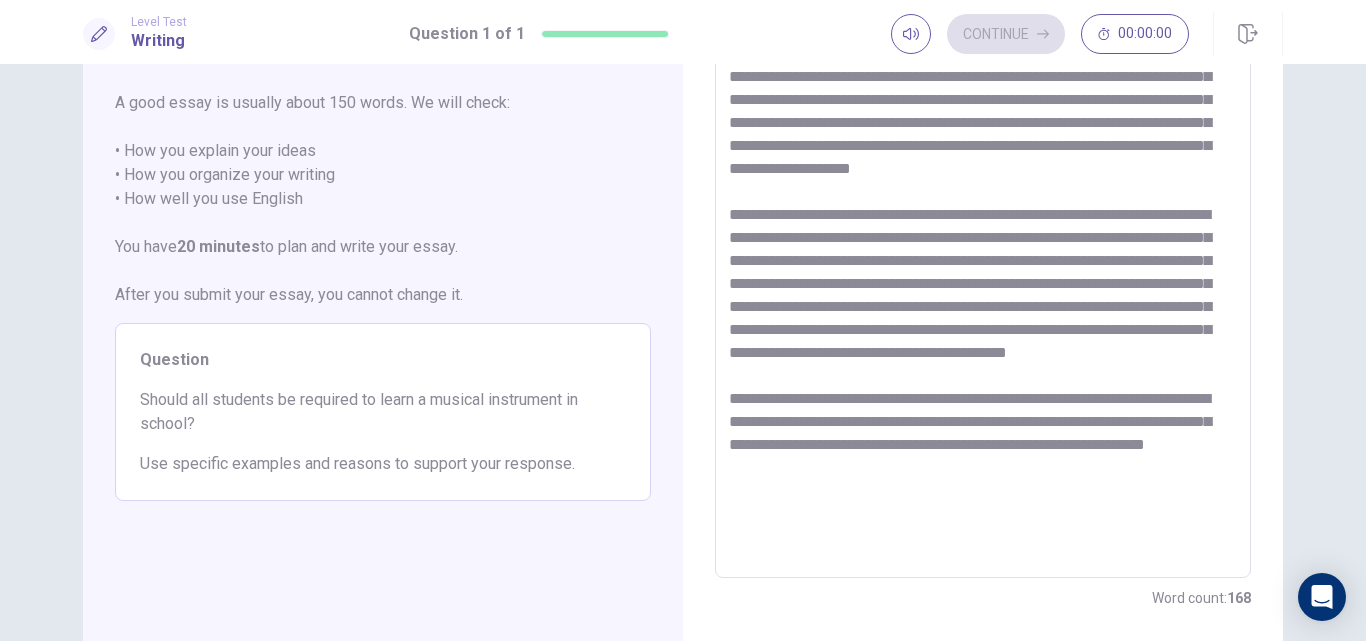 scroll, scrollTop: 87, scrollLeft: 0, axis: vertical 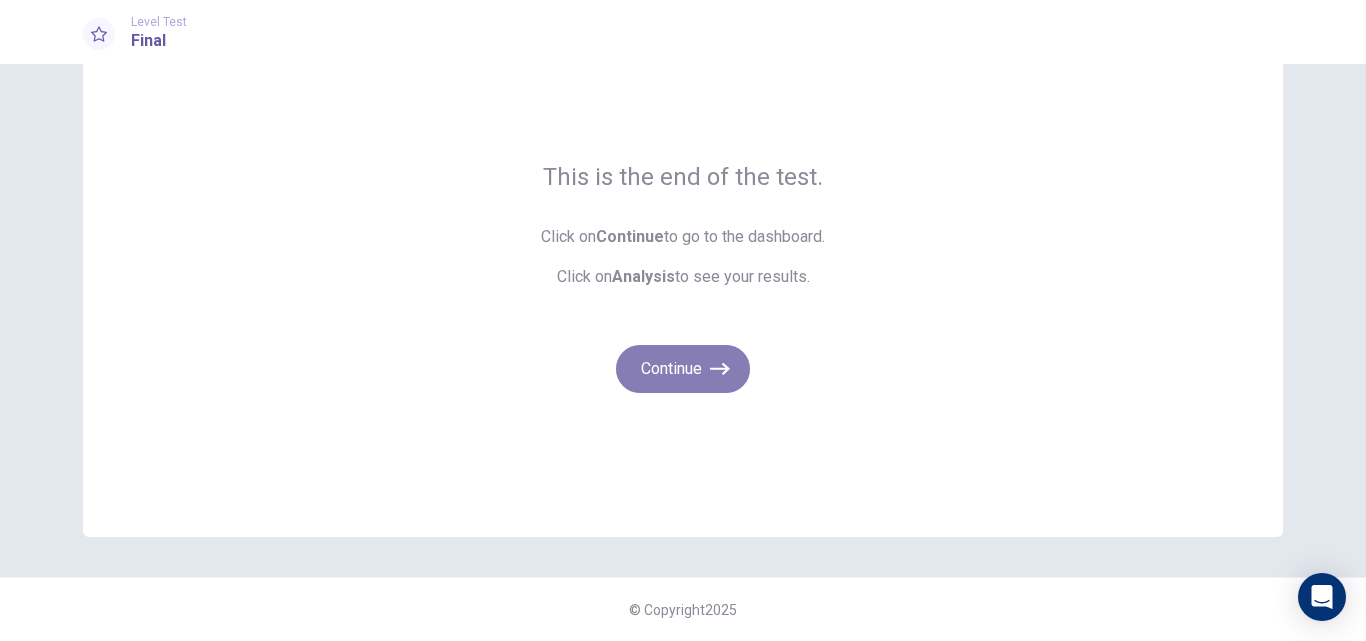 click on "Continue" at bounding box center (683, 369) 